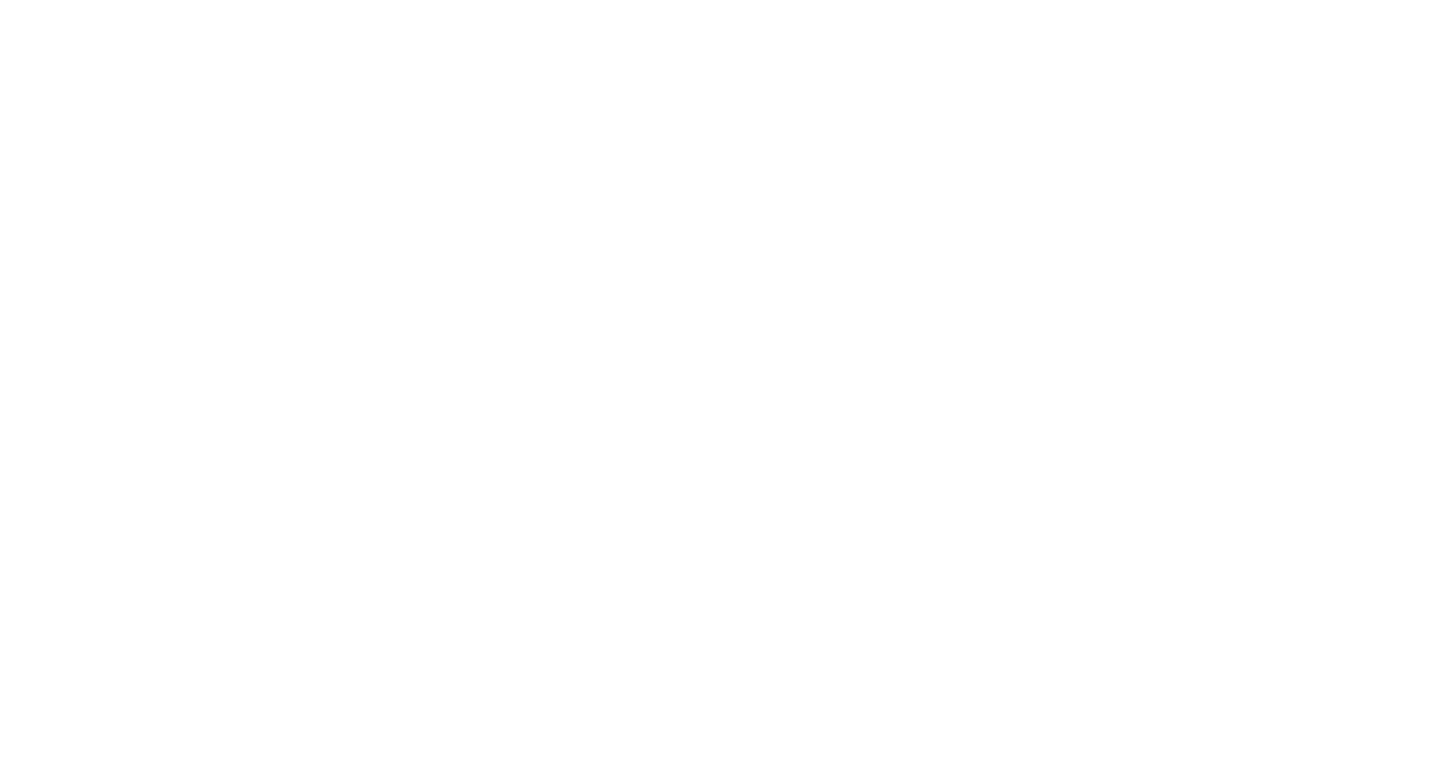 scroll, scrollTop: 0, scrollLeft: 0, axis: both 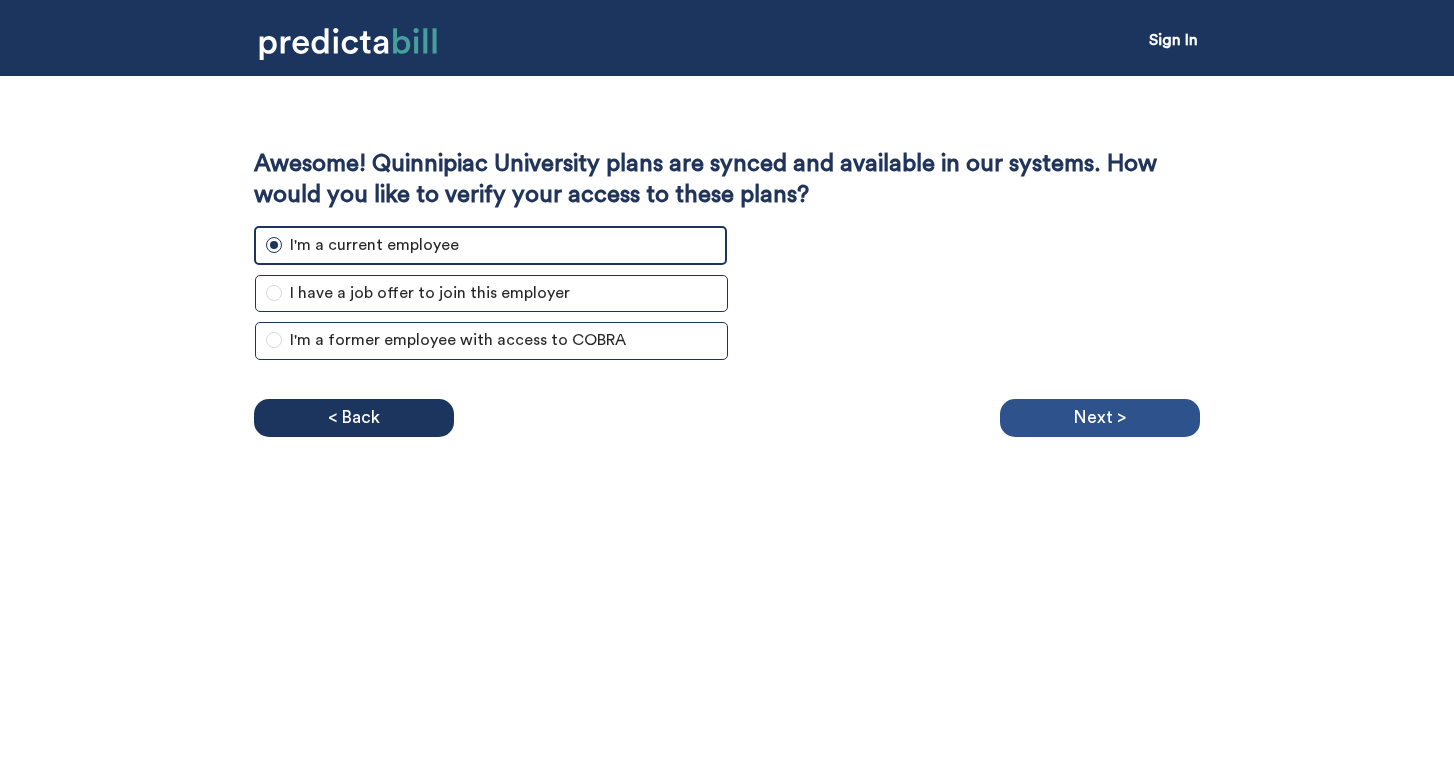 click on "Next >" at bounding box center [1099, 418] 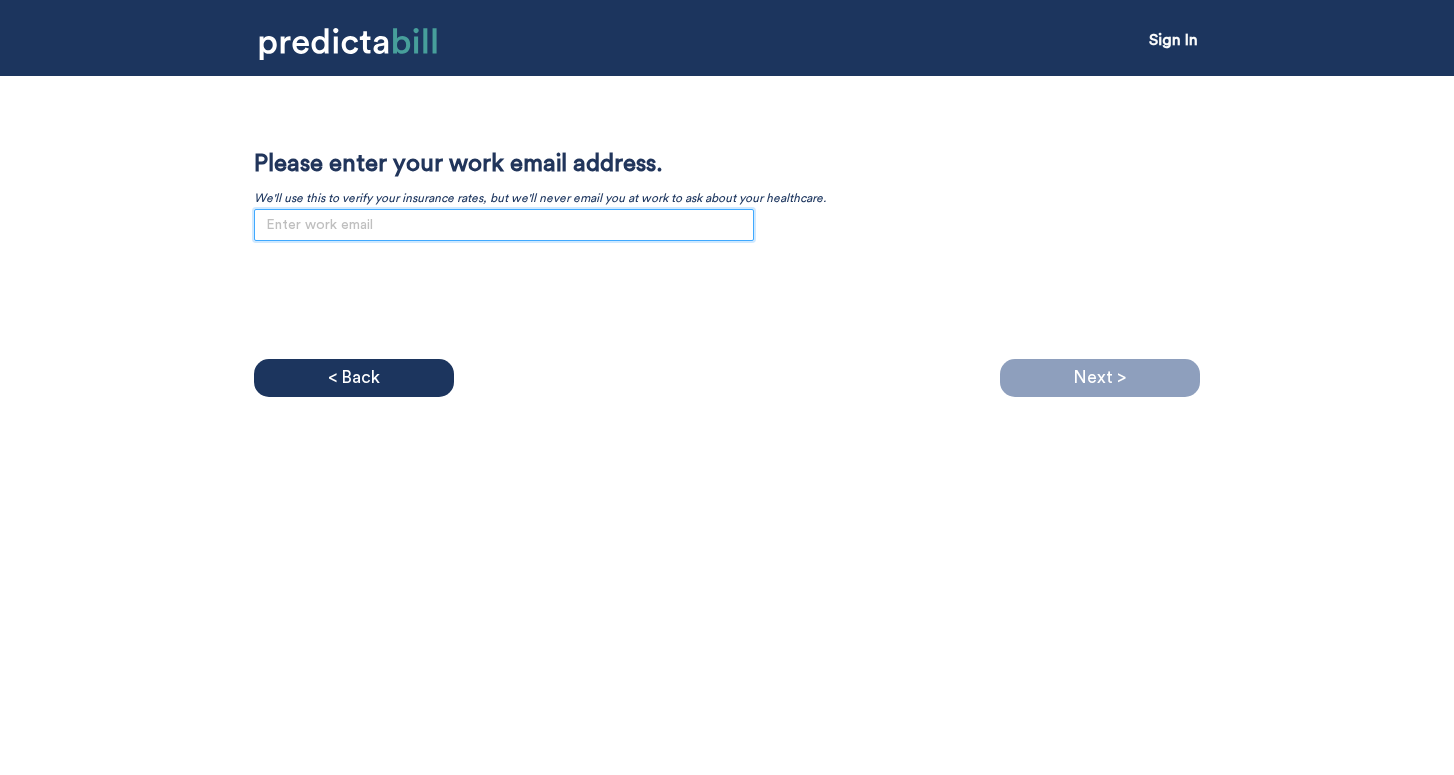 click at bounding box center (504, 225) 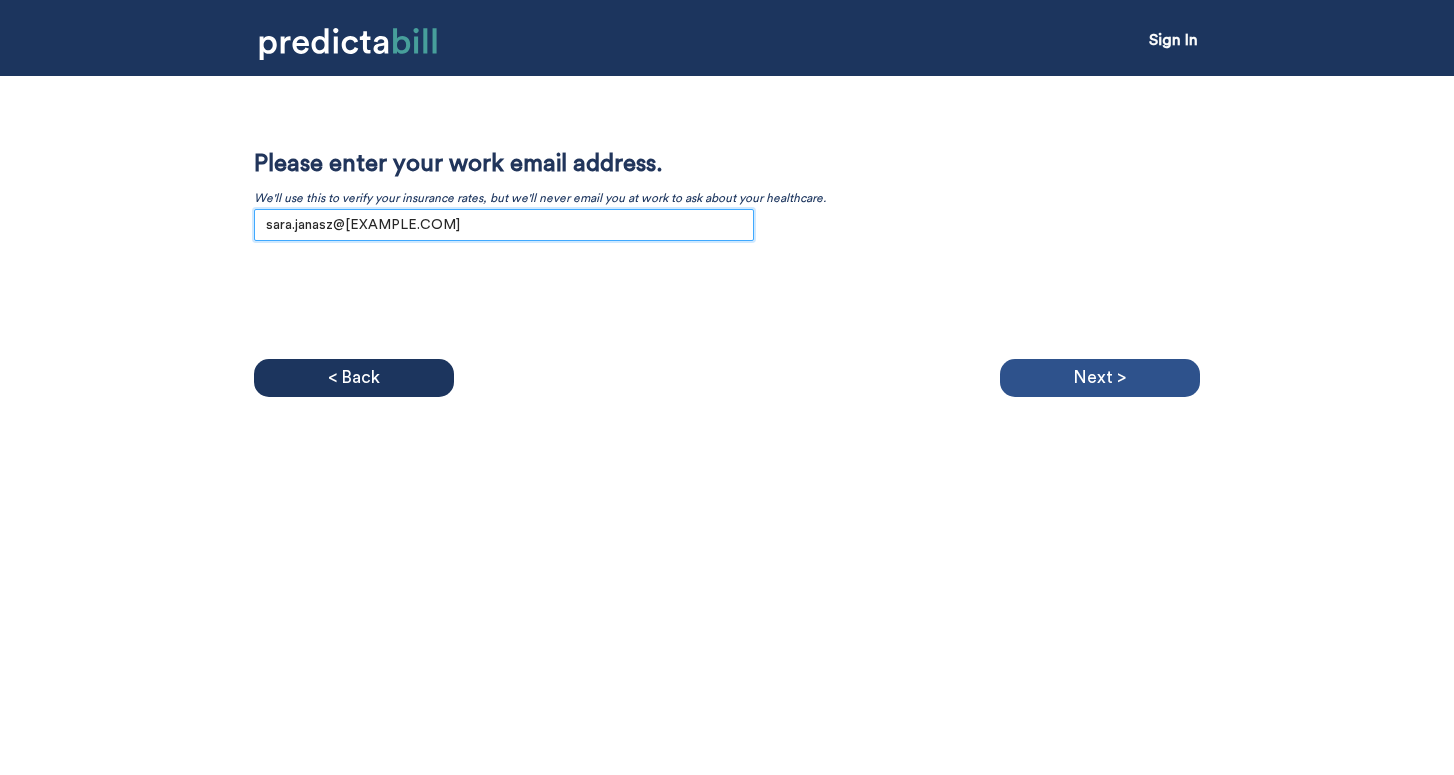 type on "sara.janasz@quinnipiac.edu" 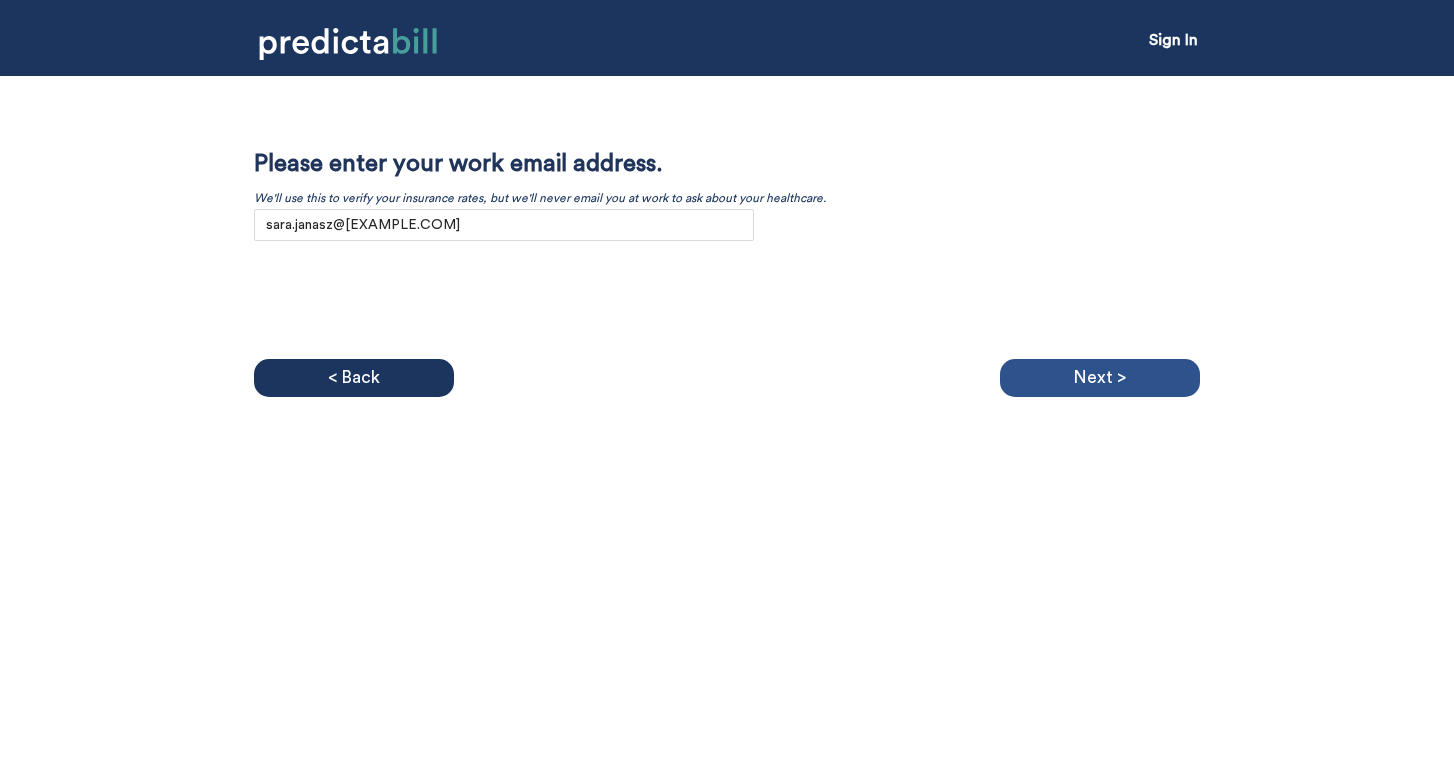 click on "Next >" at bounding box center [1099, 378] 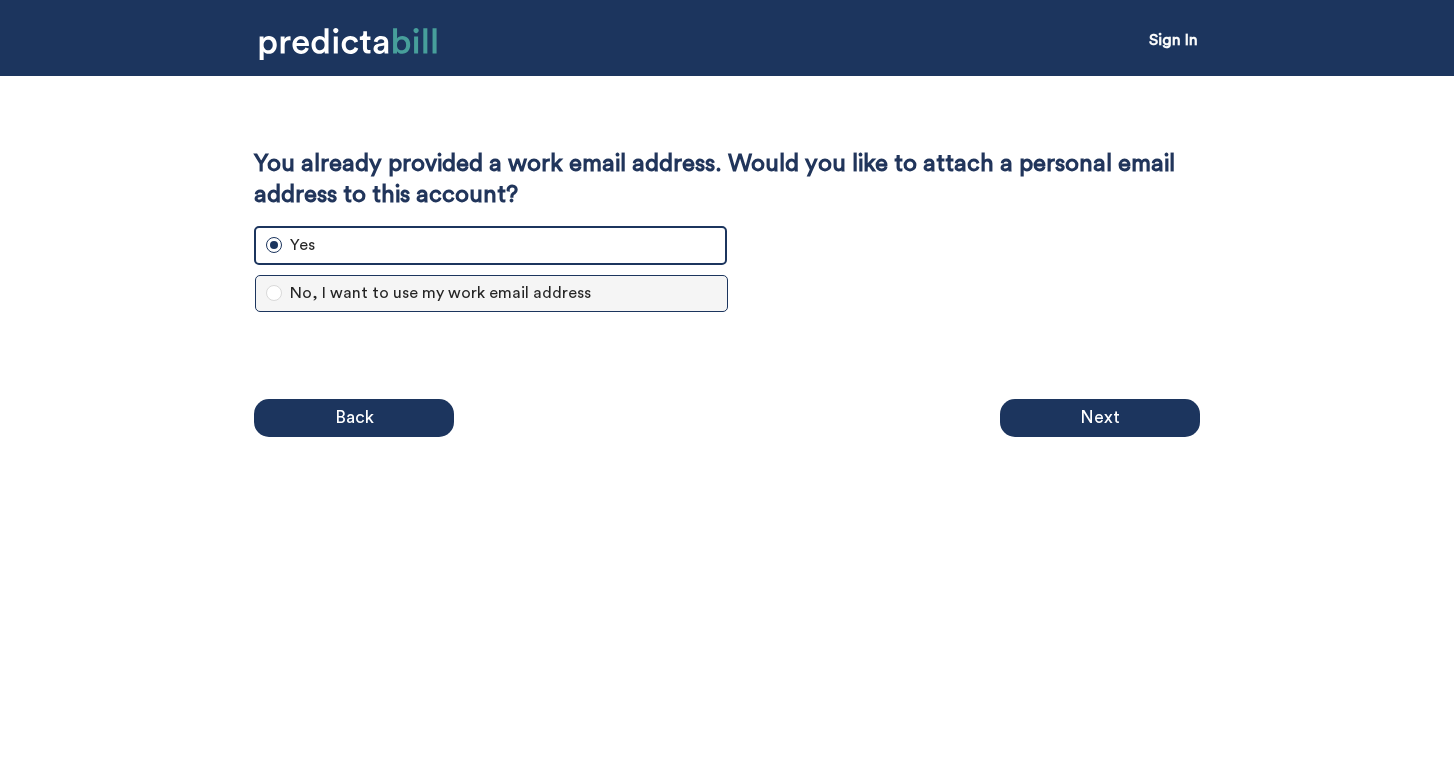 click on "No, I want to use my work email address" at bounding box center (491, 293) 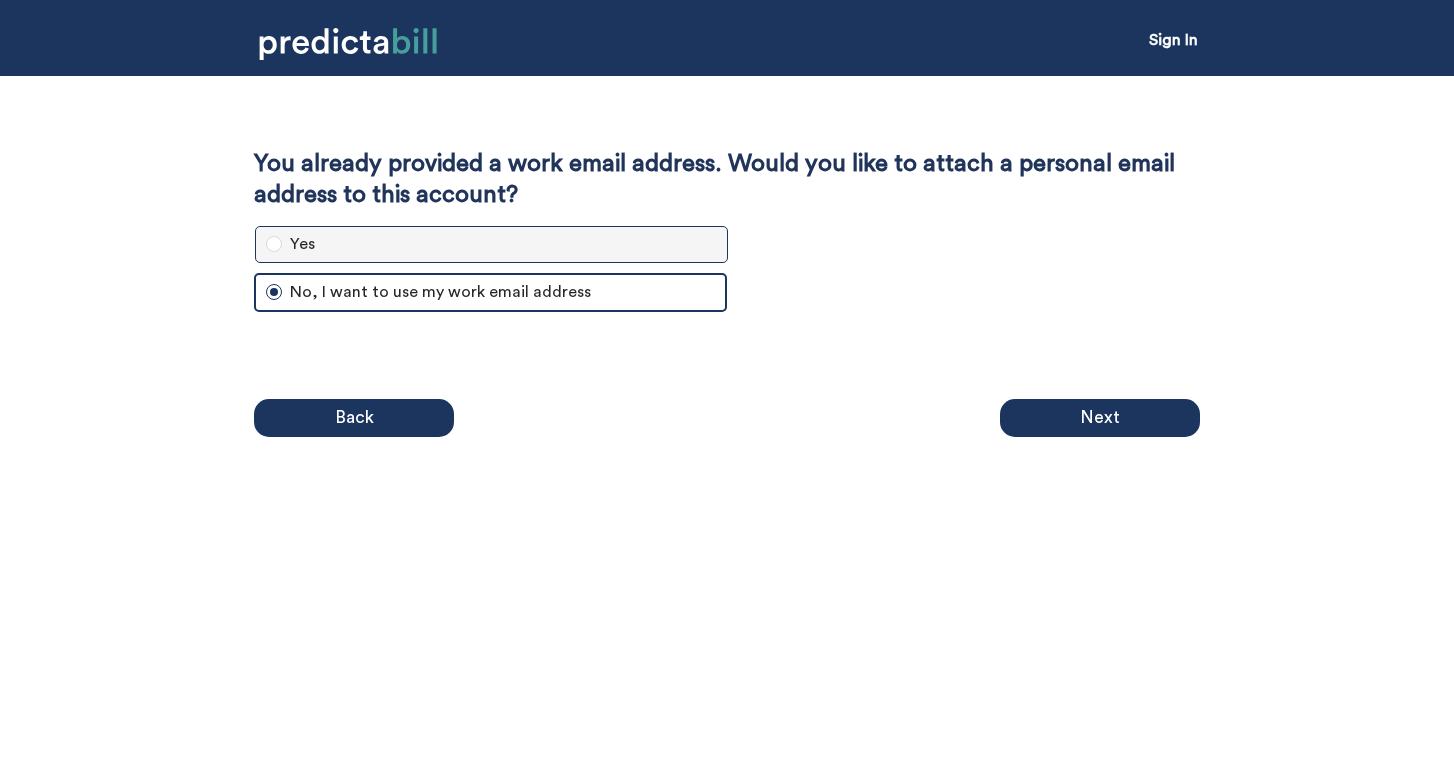 click on "Yes" at bounding box center [491, 244] 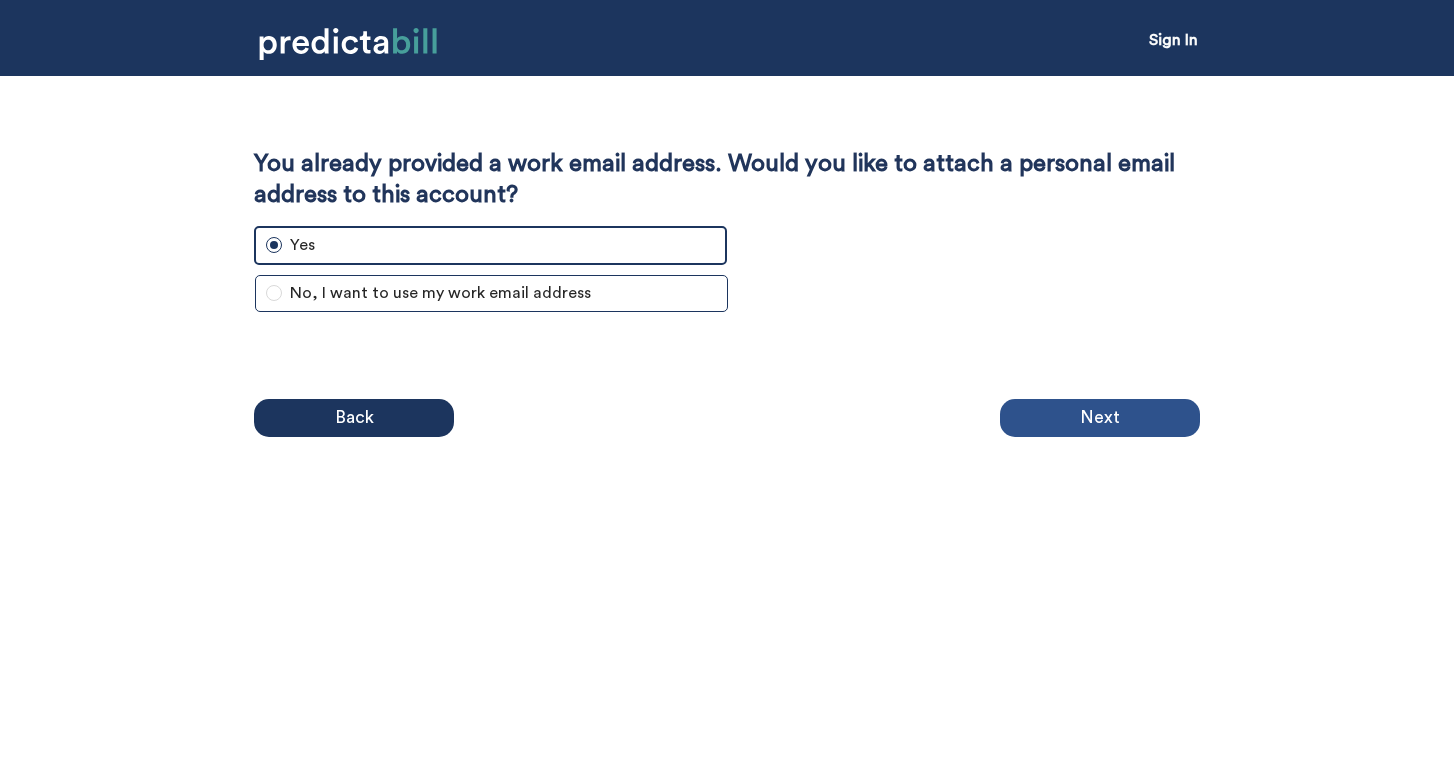 click on "Next" at bounding box center [1100, 418] 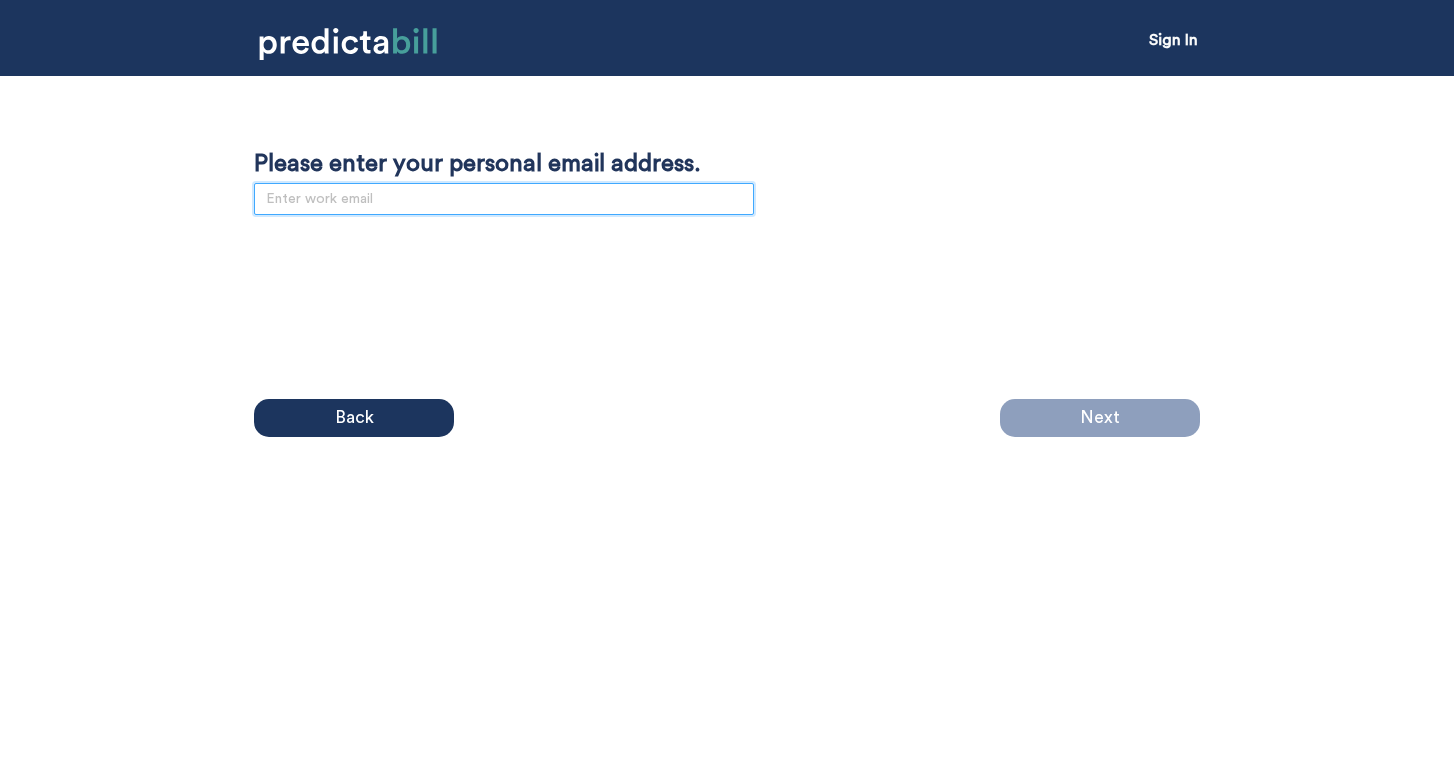 click at bounding box center (504, 199) 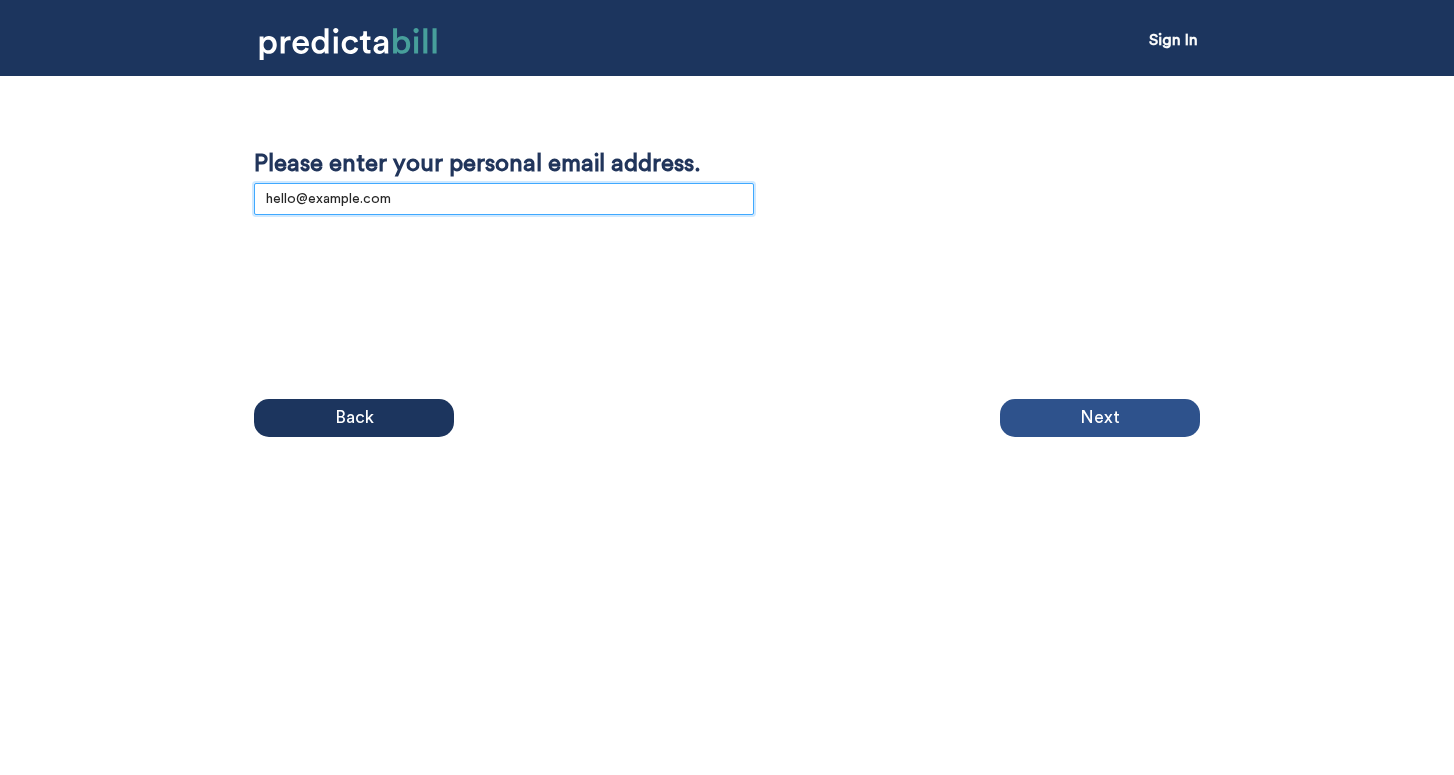 type on "hello@sjcopywriter.com" 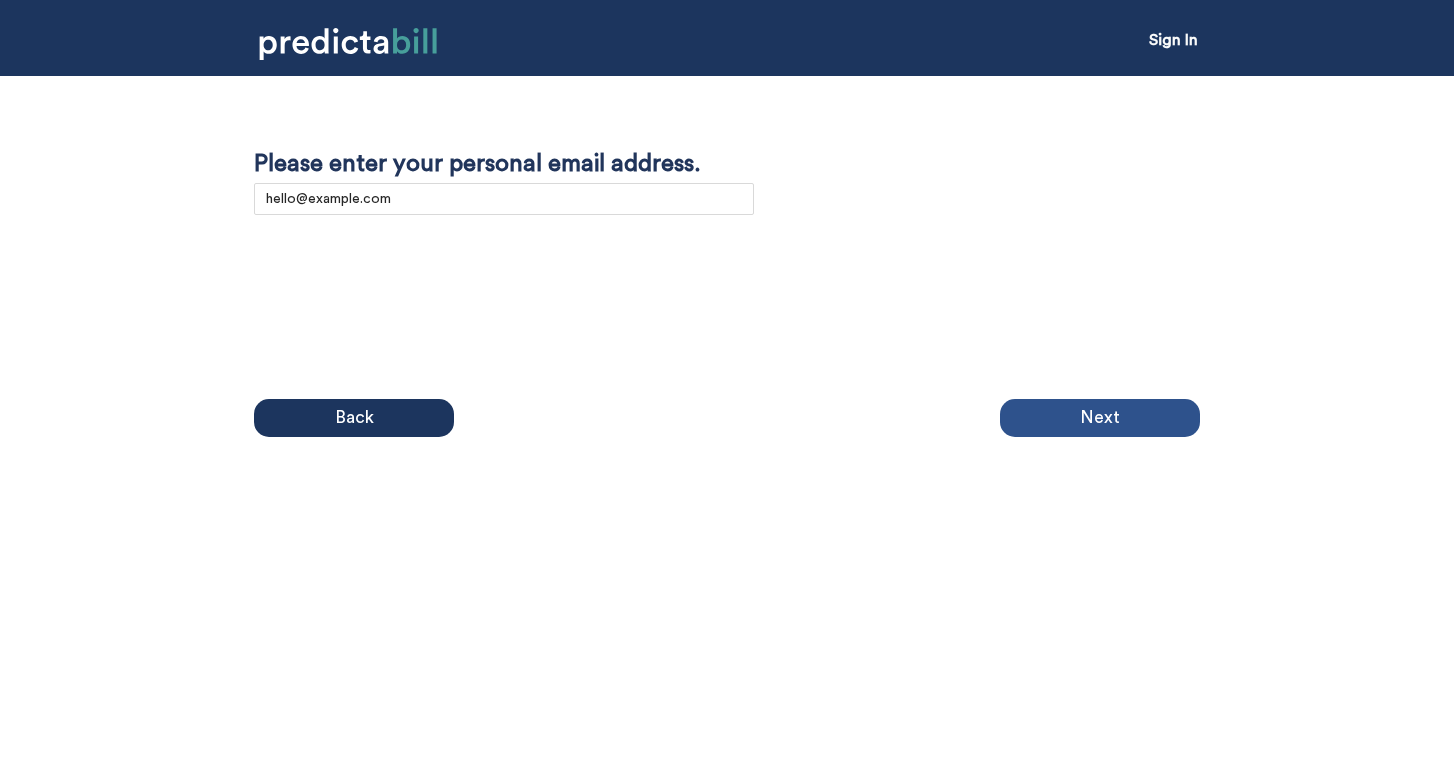 click on "Next" at bounding box center (1100, 418) 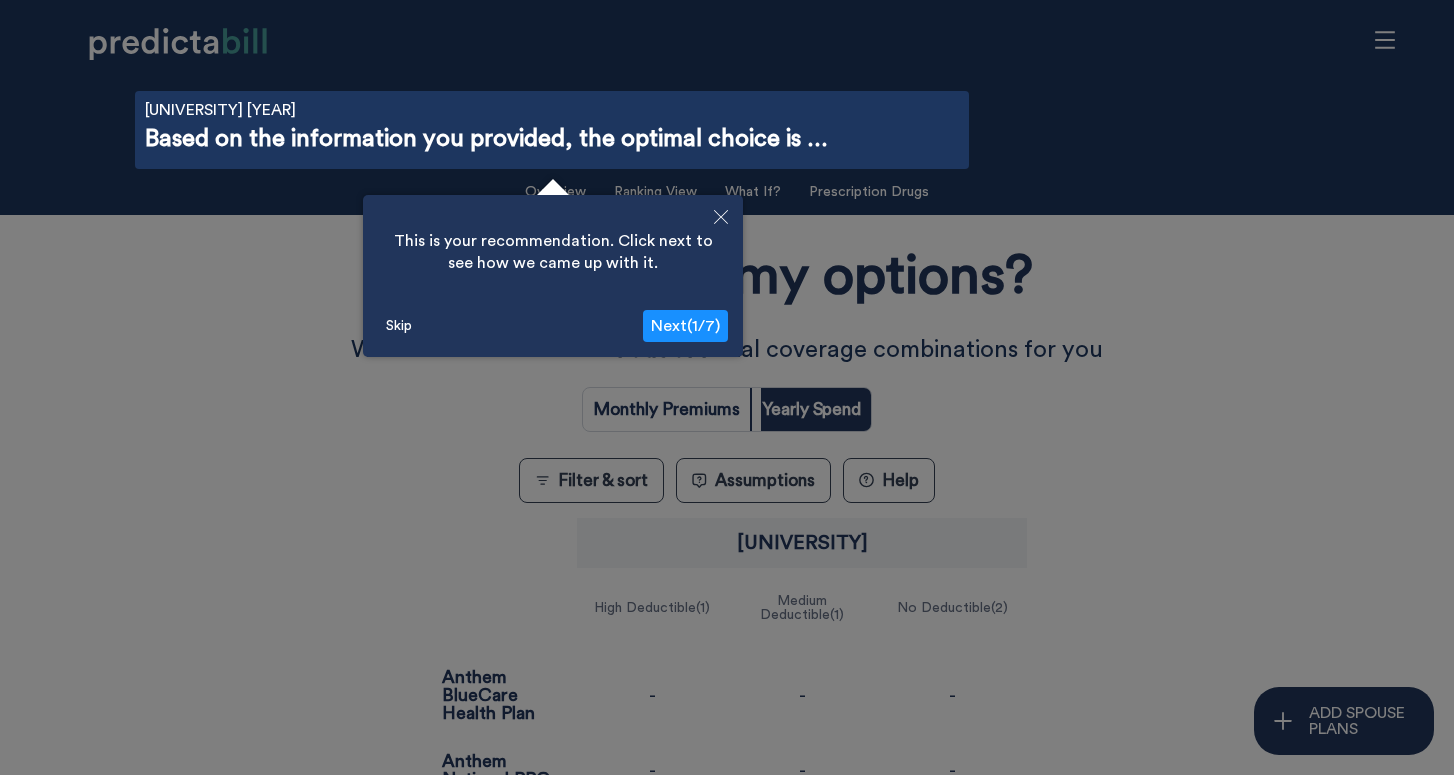 scroll, scrollTop: 71, scrollLeft: 0, axis: vertical 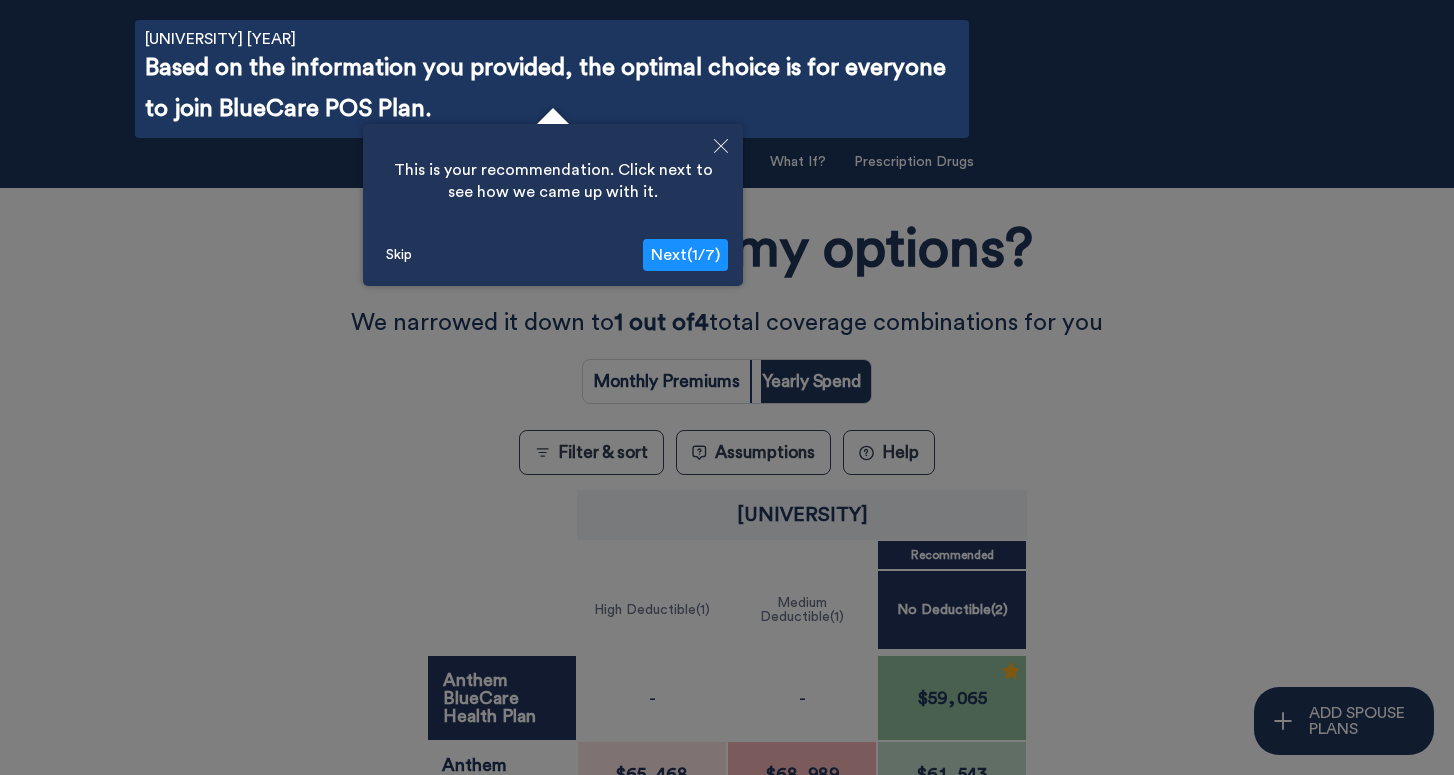 click on "Next  ( 1 / 7 )" at bounding box center (685, 255) 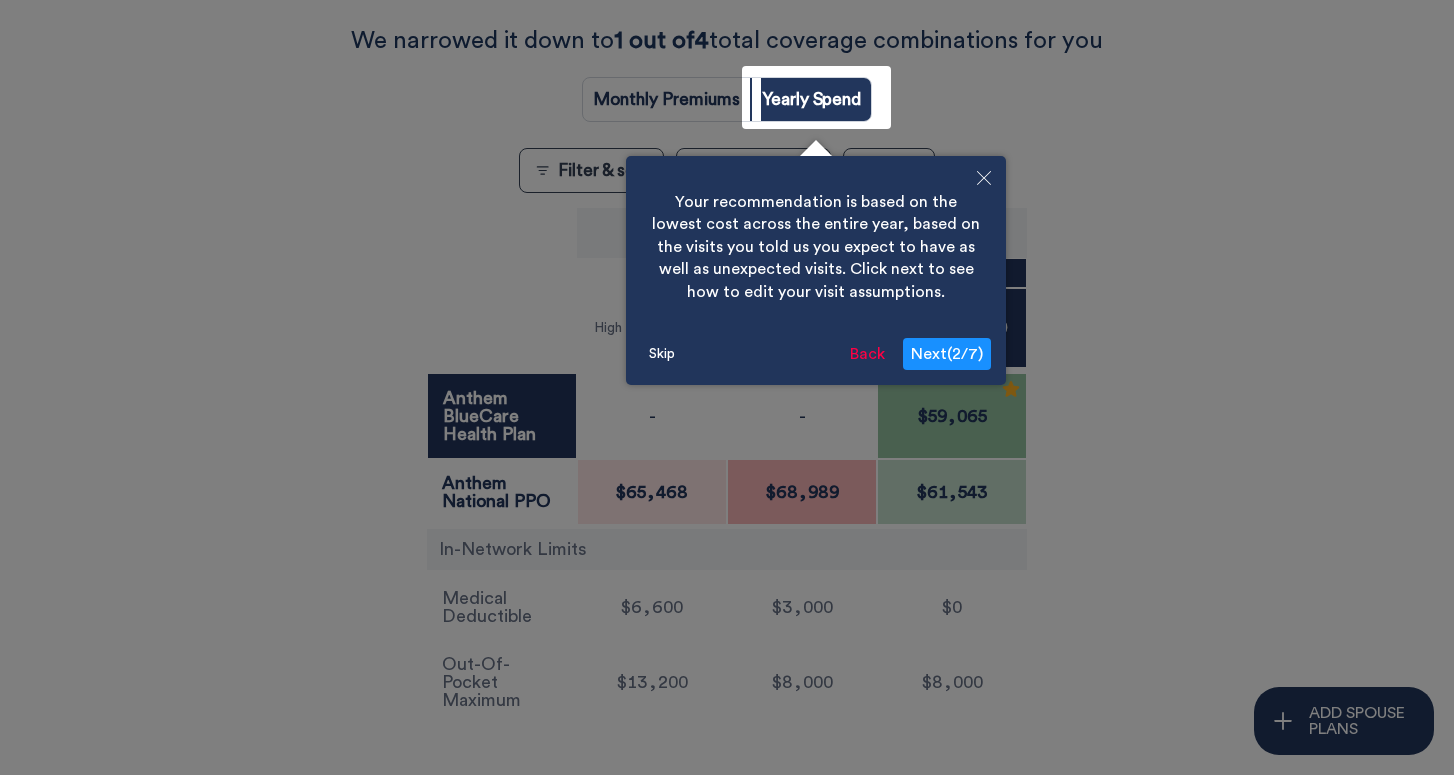 scroll, scrollTop: 398, scrollLeft: 0, axis: vertical 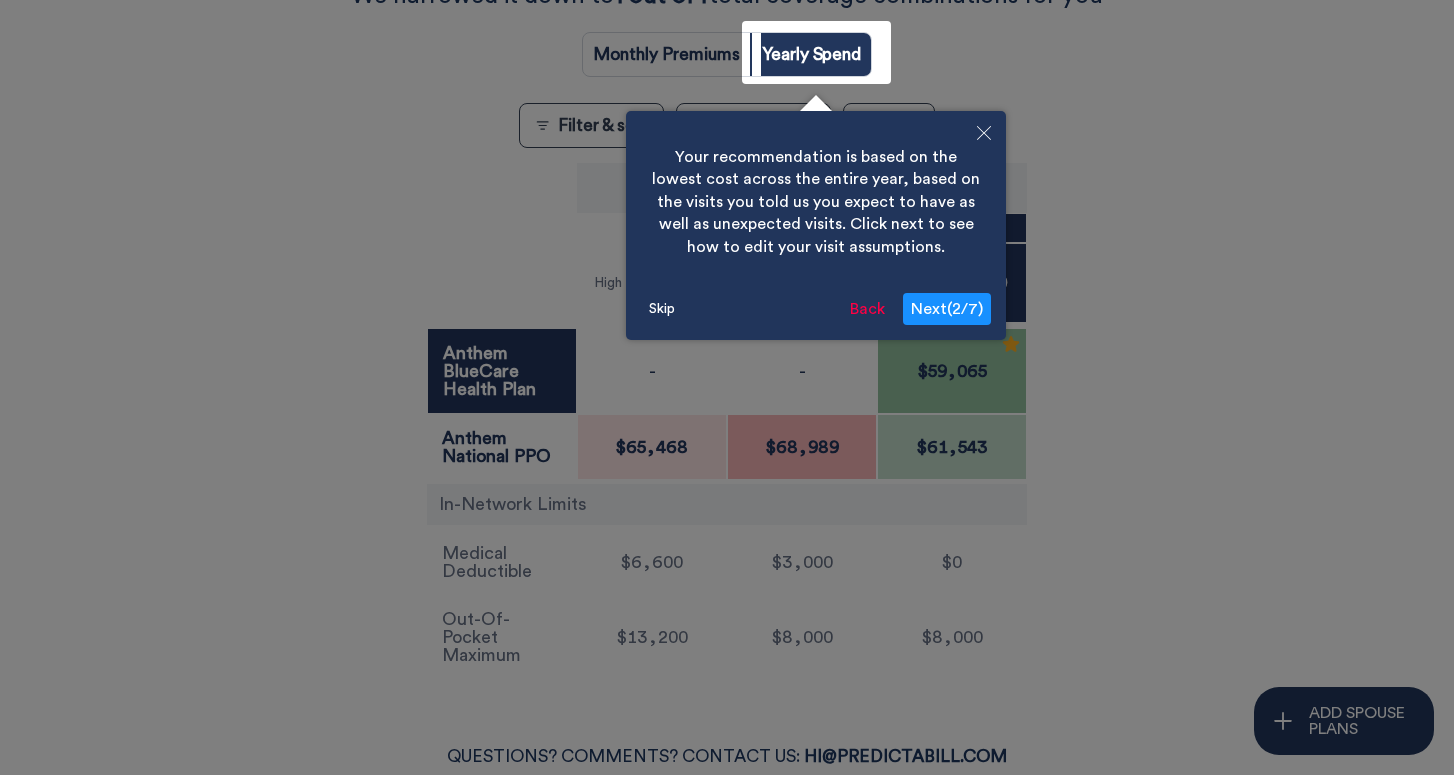 click on "Next  ( 2 / 7 )" at bounding box center (947, 309) 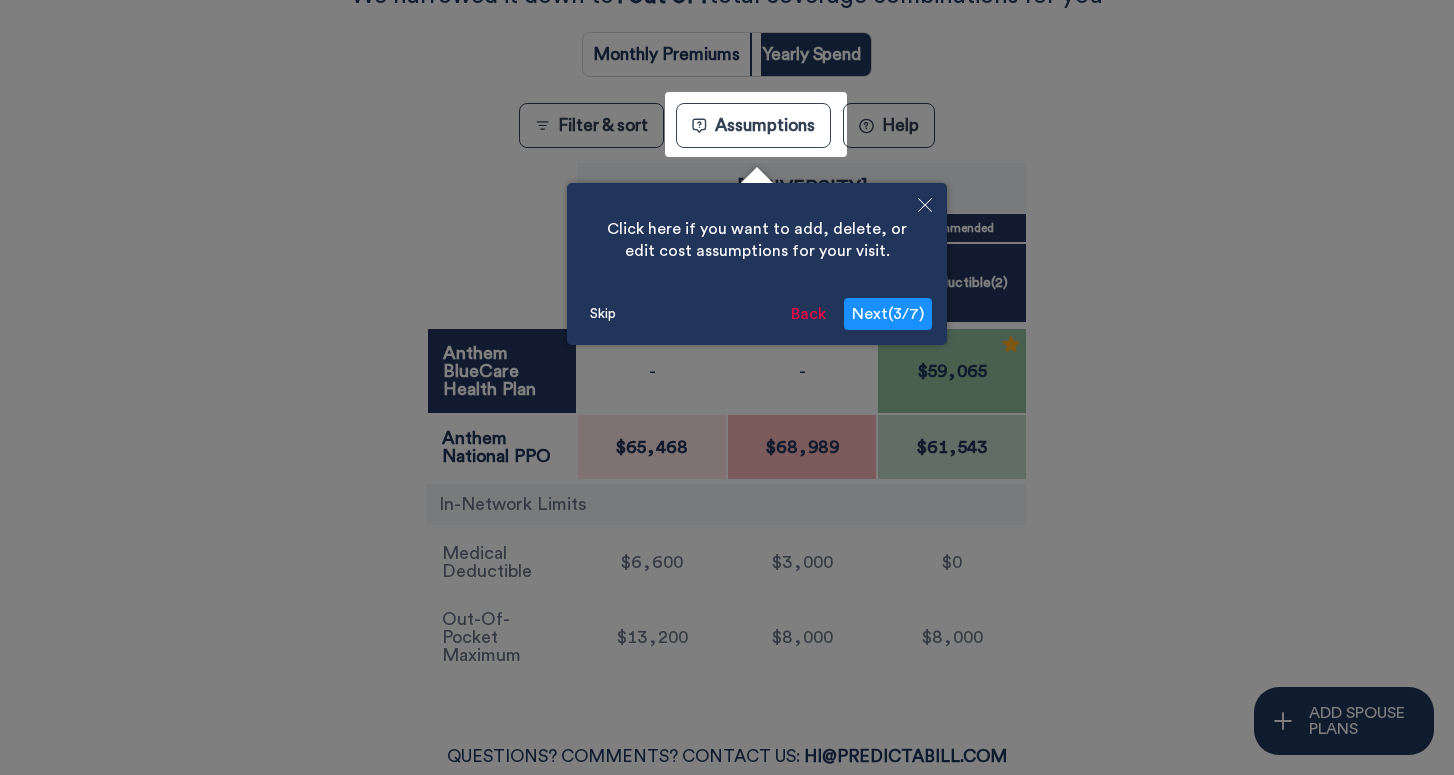 scroll, scrollTop: 470, scrollLeft: 0, axis: vertical 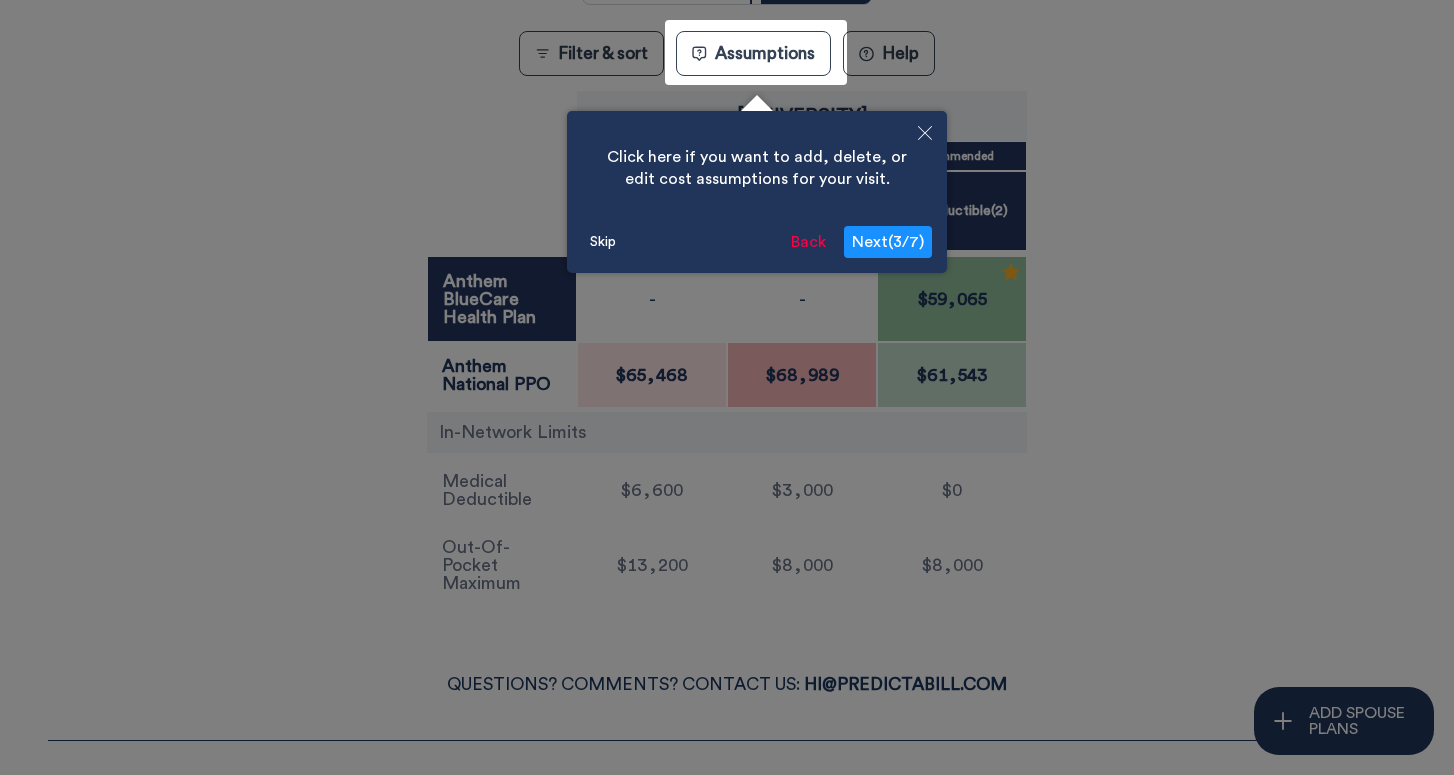 click on "Next  ( 3 / 7 )" at bounding box center [888, 242] 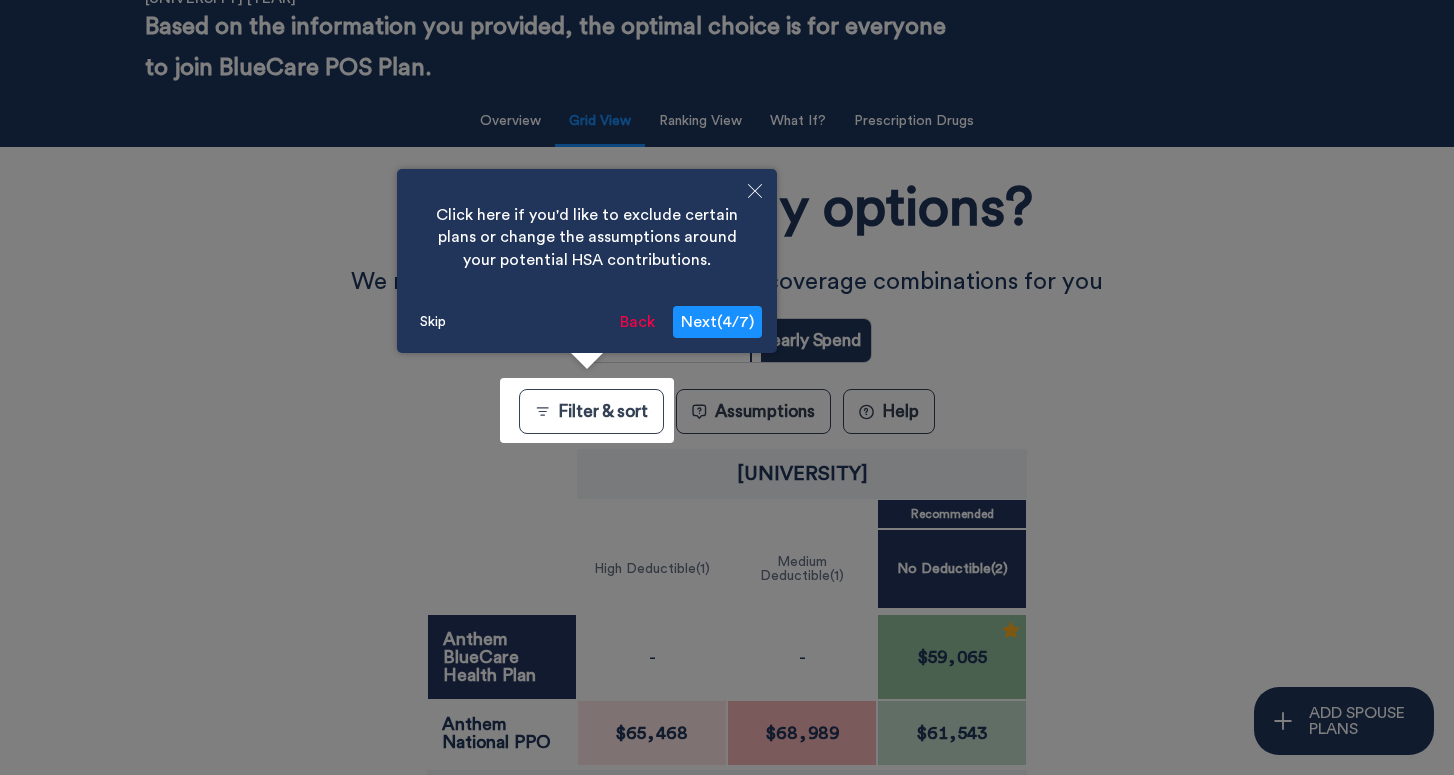 scroll, scrollTop: 0, scrollLeft: 0, axis: both 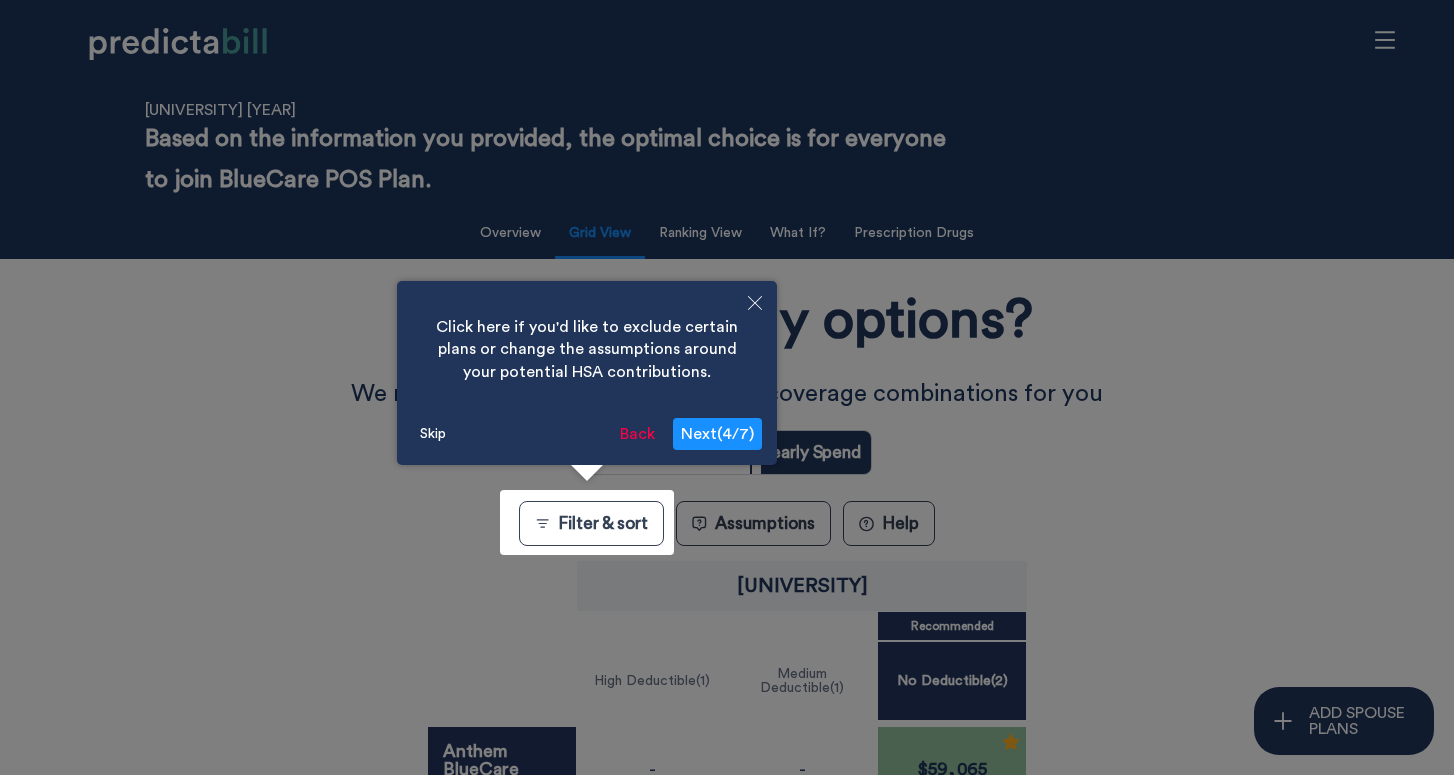 click on "Next  ( 4 / 7 )" at bounding box center [717, 434] 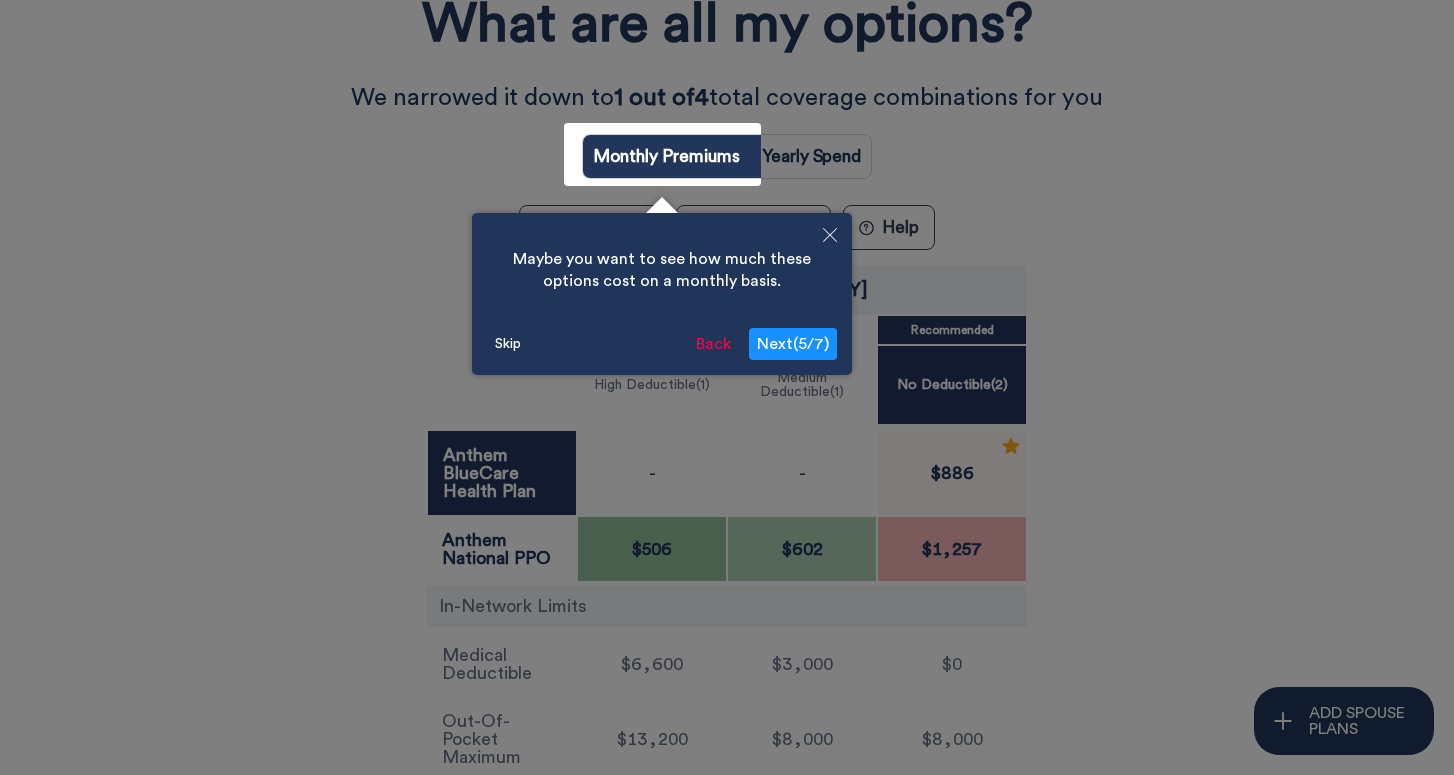 scroll, scrollTop: 398, scrollLeft: 0, axis: vertical 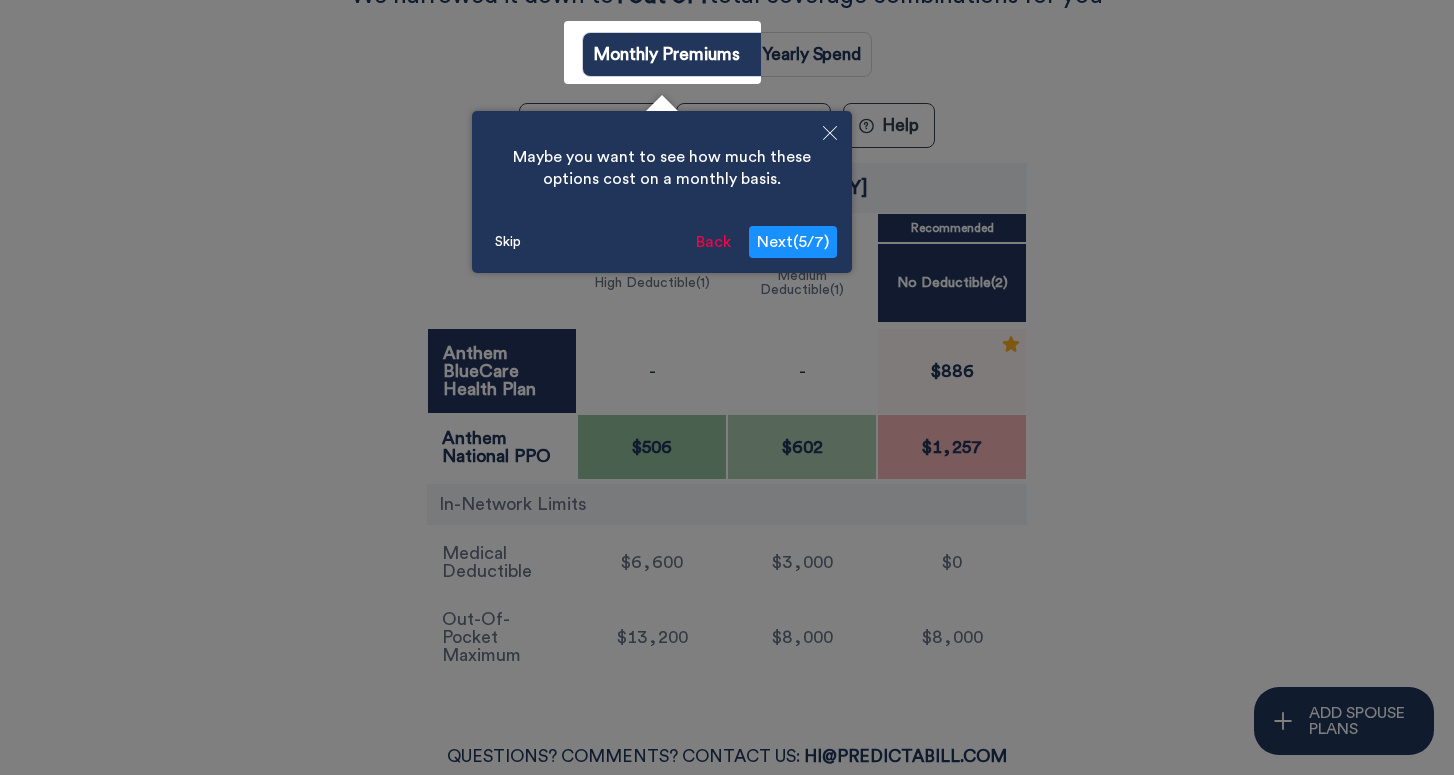 click on "Next  ( 5 / 7 )" at bounding box center [793, 242] 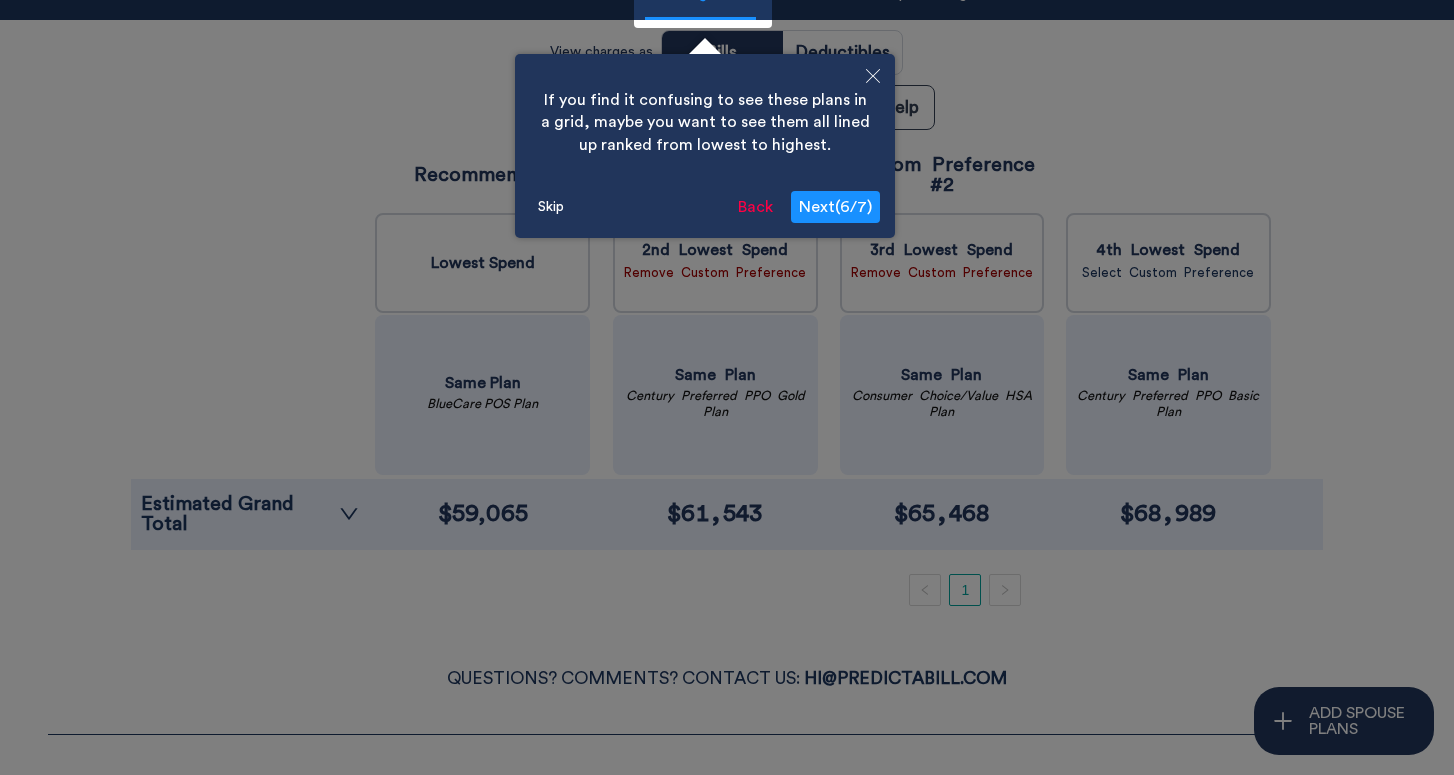 scroll, scrollTop: 179, scrollLeft: 0, axis: vertical 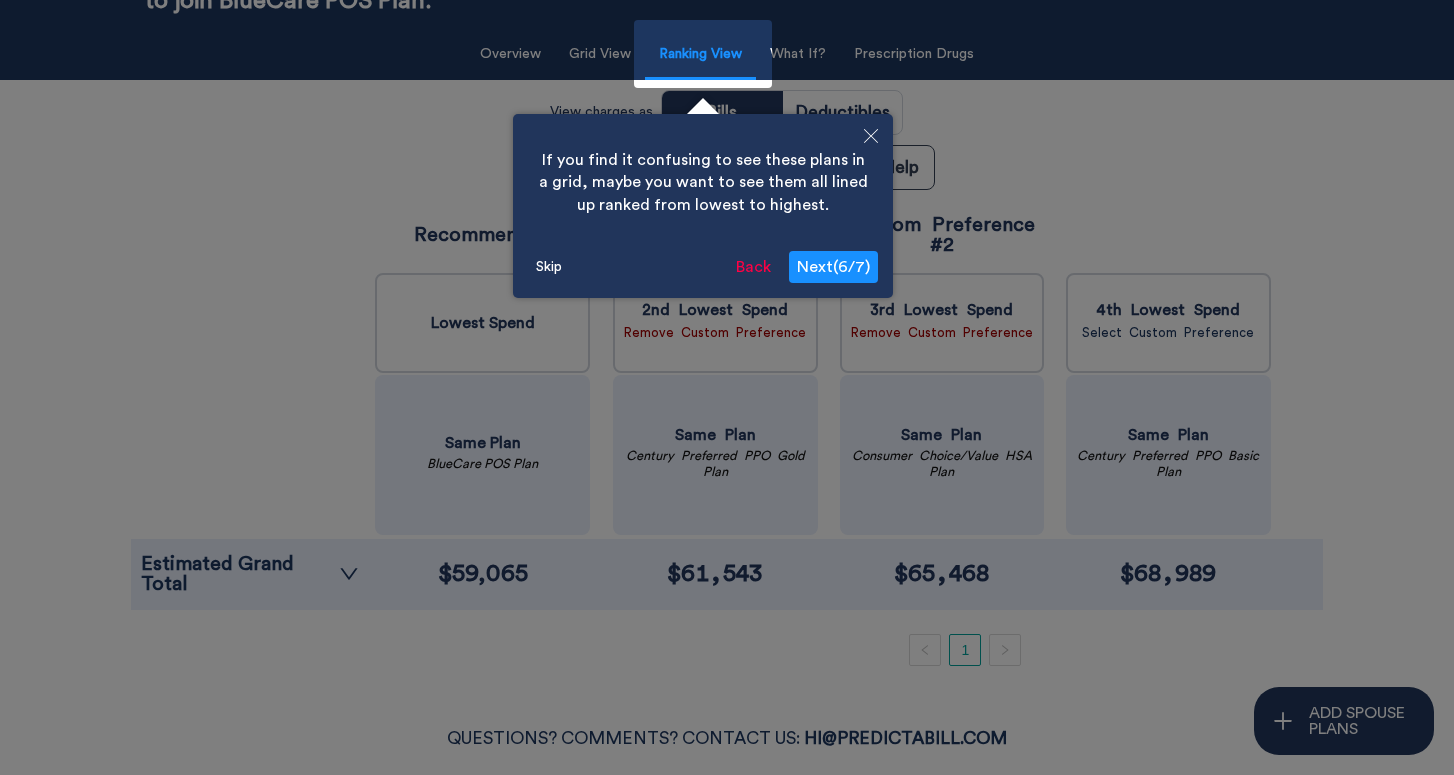 click on "Next  ( 6 / 7 )" at bounding box center [833, 267] 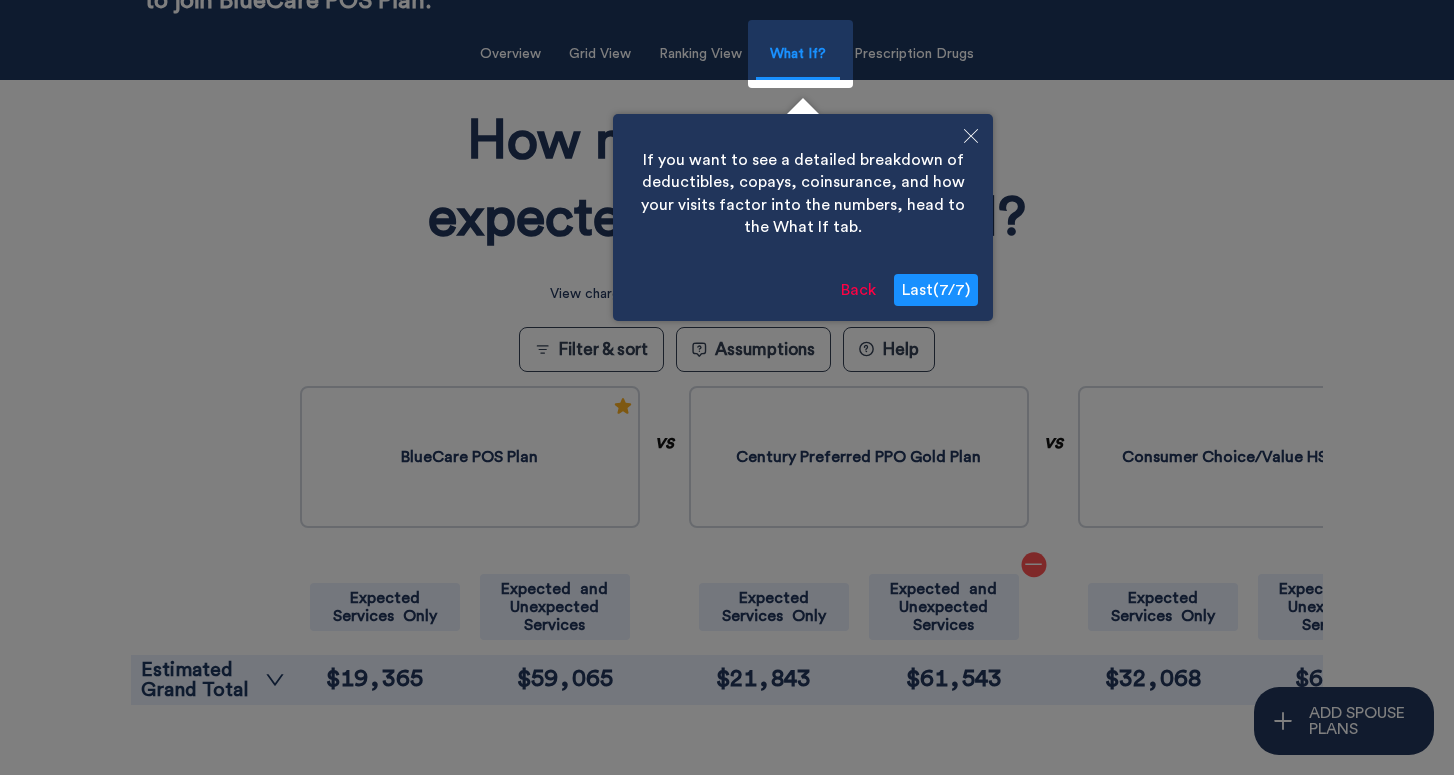 click on "Last  ( 7 / 7 )" at bounding box center (936, 290) 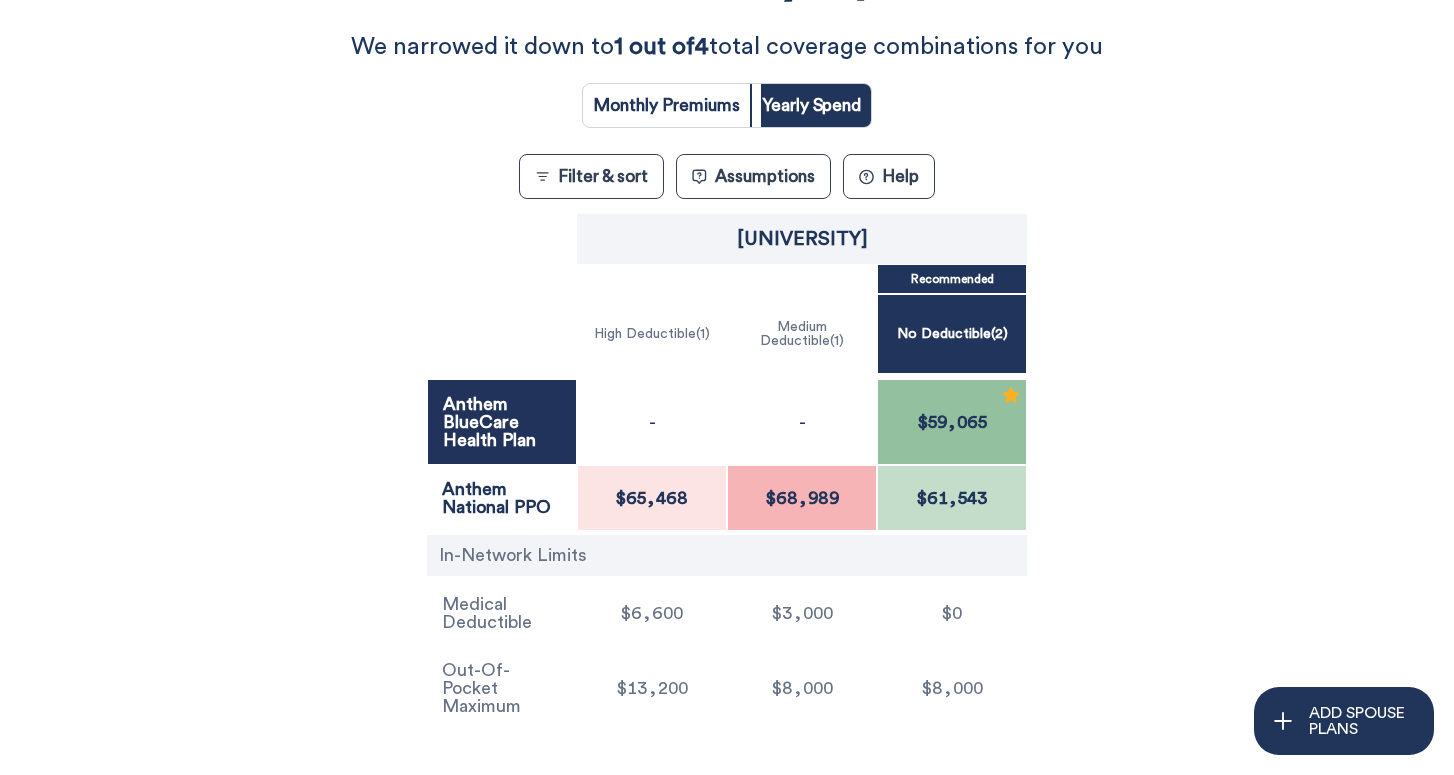 scroll, scrollTop: 344, scrollLeft: 0, axis: vertical 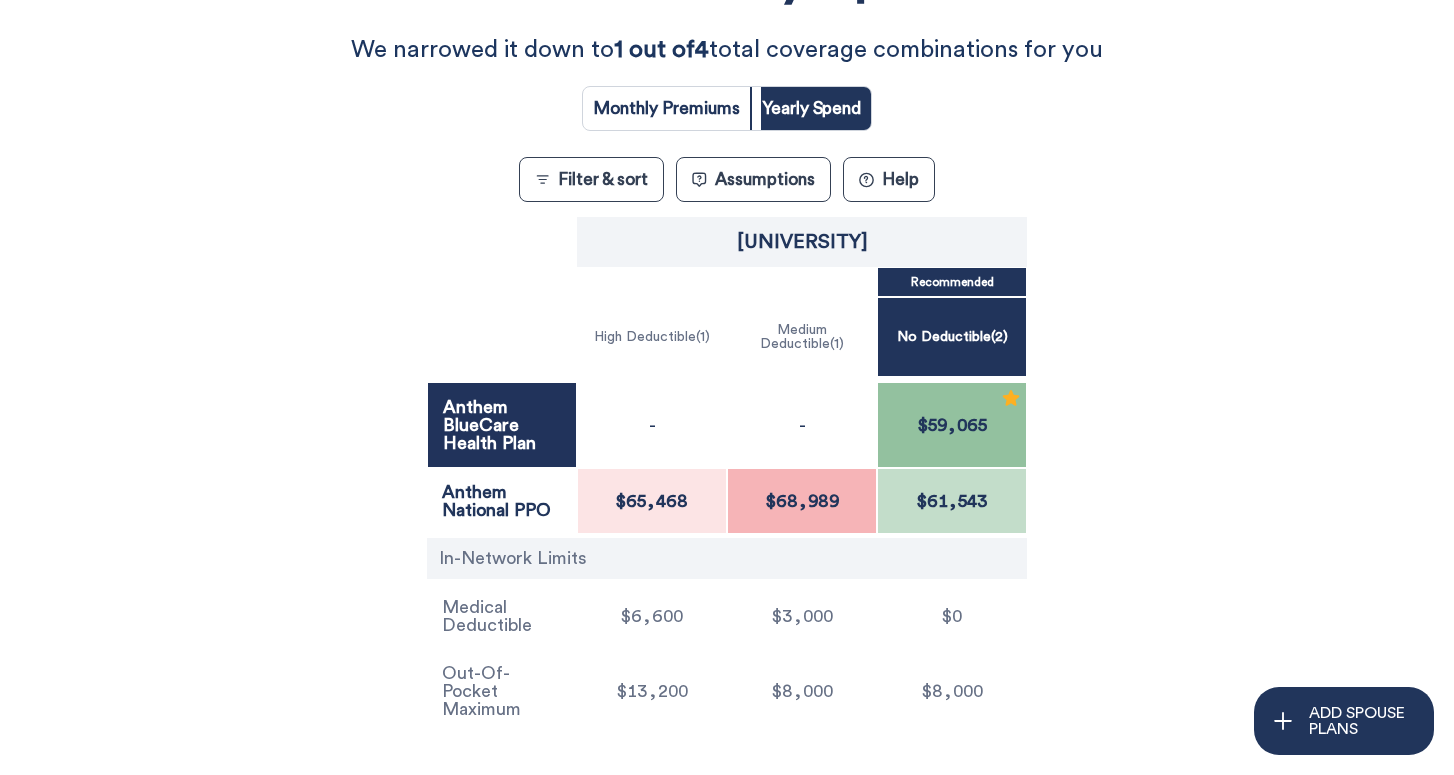 click at bounding box center [666, 108] 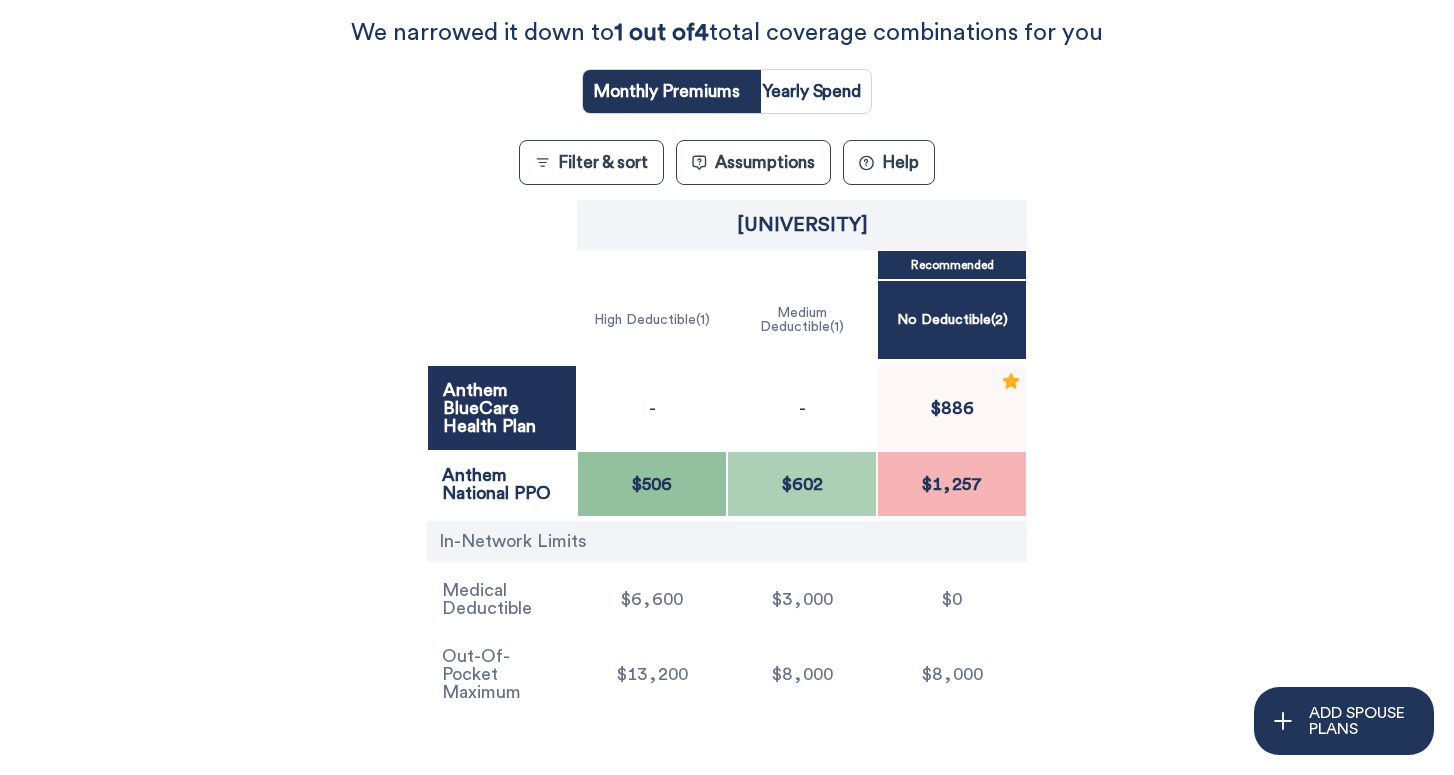 scroll, scrollTop: 346, scrollLeft: 0, axis: vertical 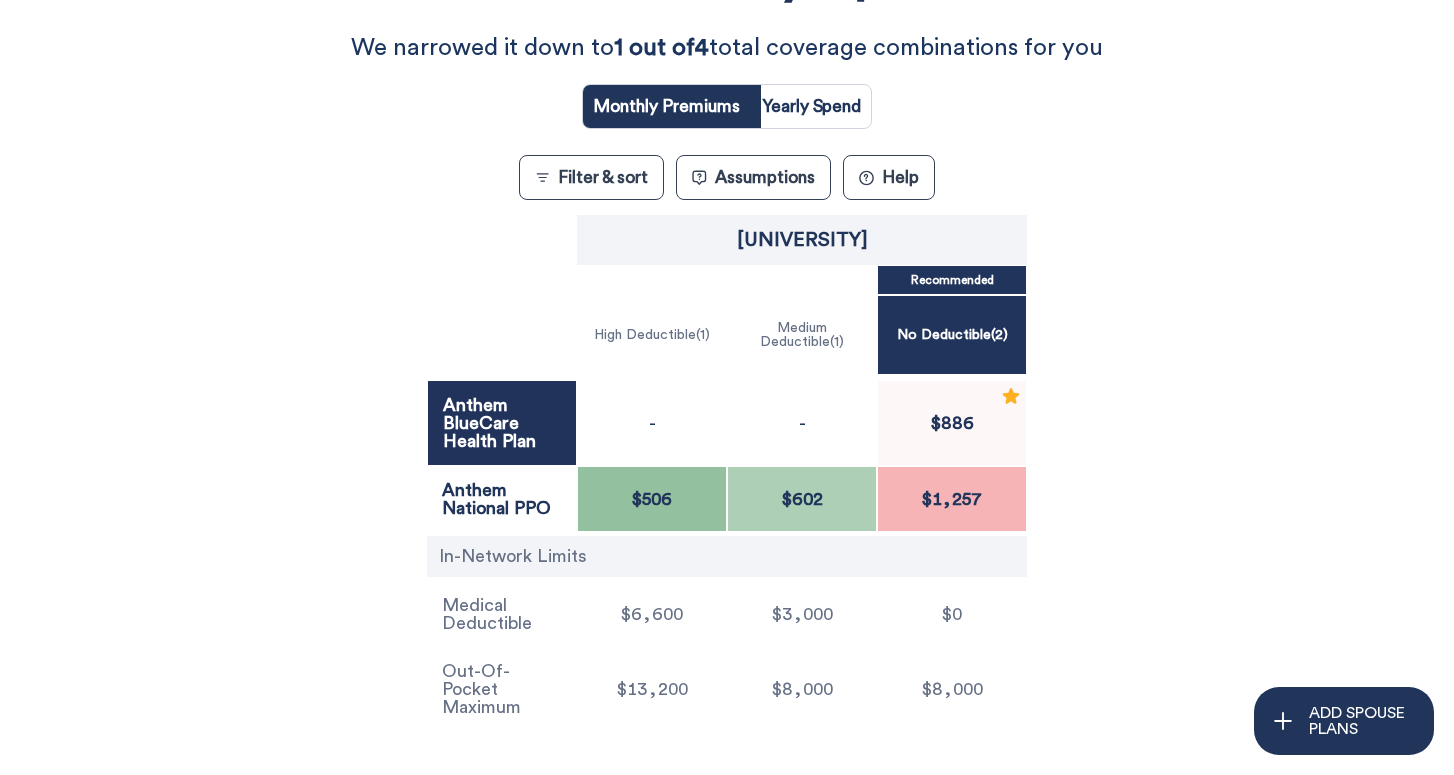 click on "Assumptions" at bounding box center (753, 177) 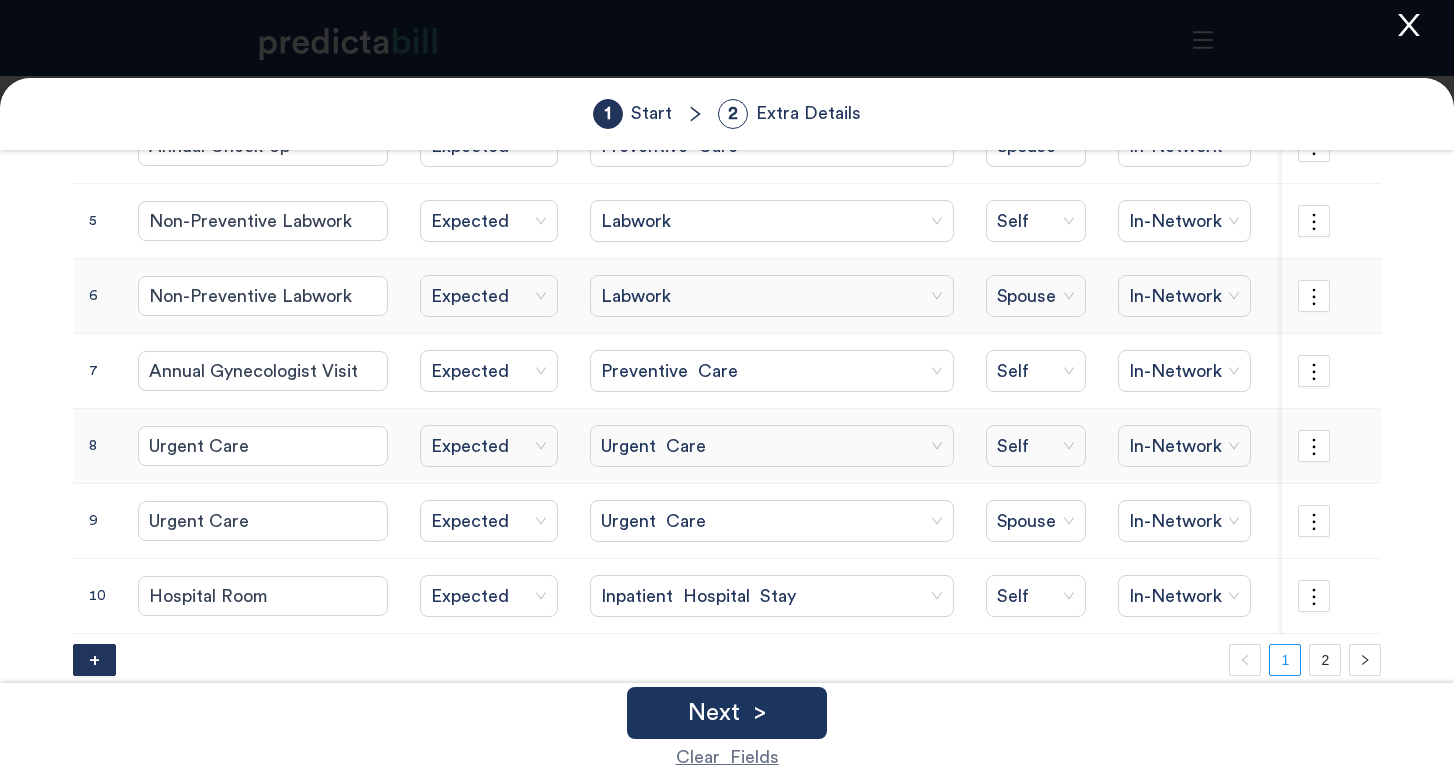 scroll, scrollTop: 444, scrollLeft: 0, axis: vertical 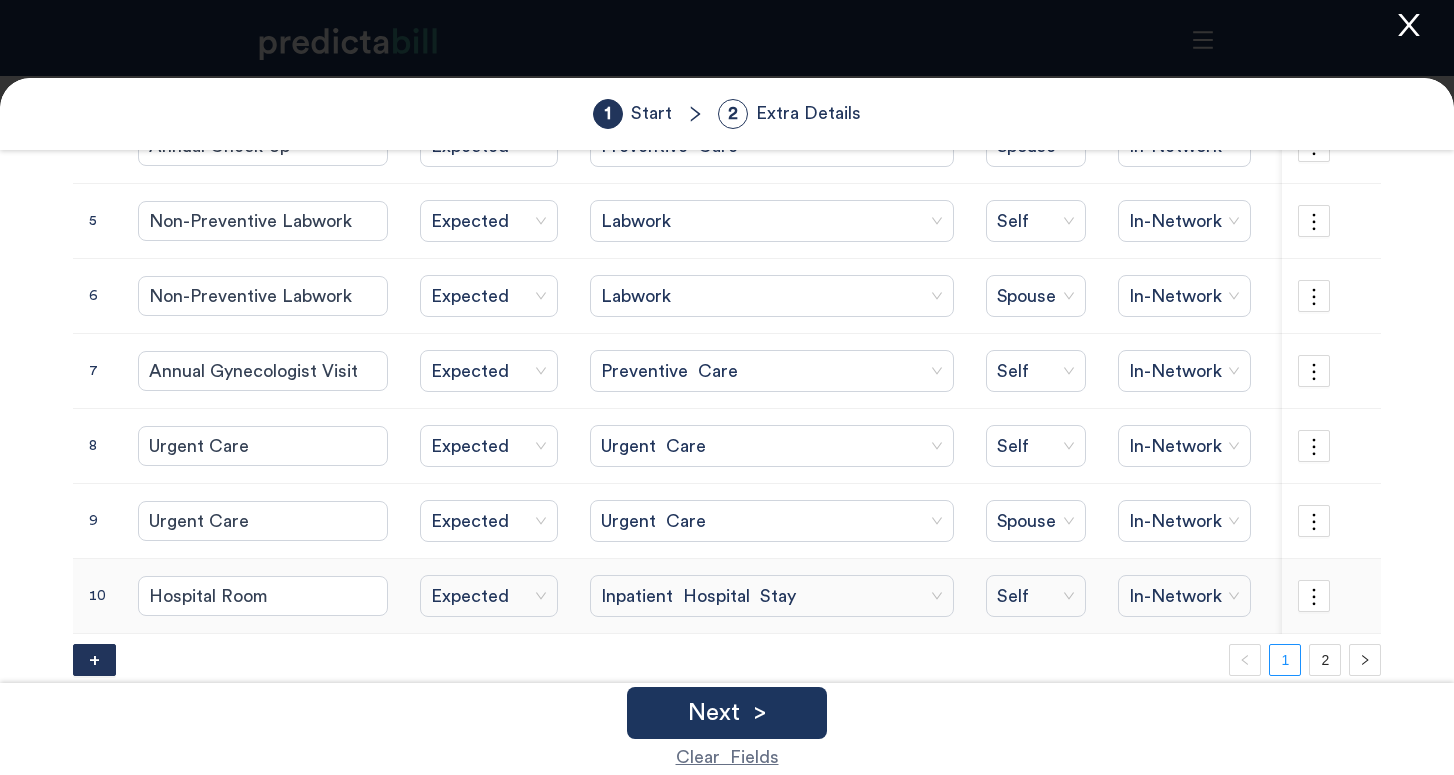 click on "Expected" at bounding box center (489, 596) 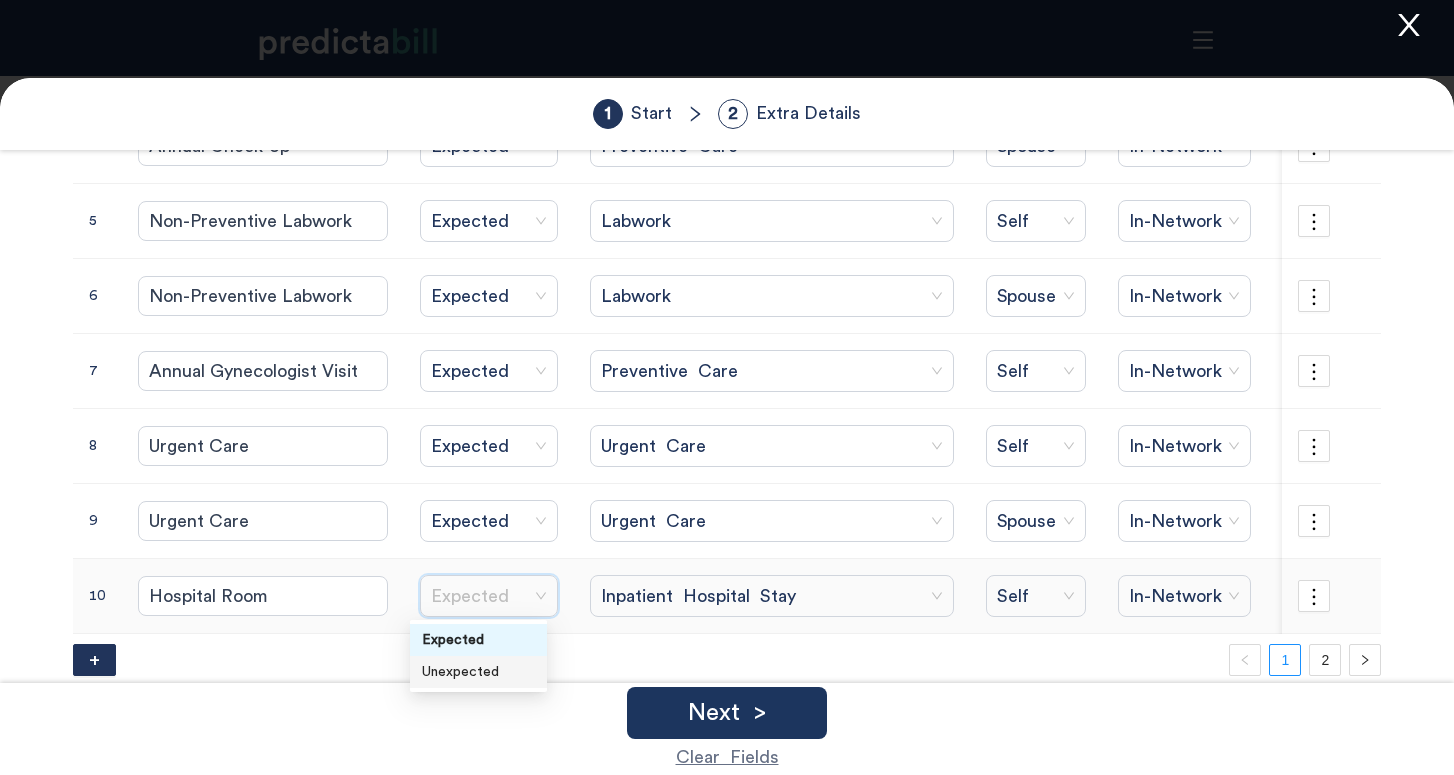 click on "Unexpected" at bounding box center (478, 672) 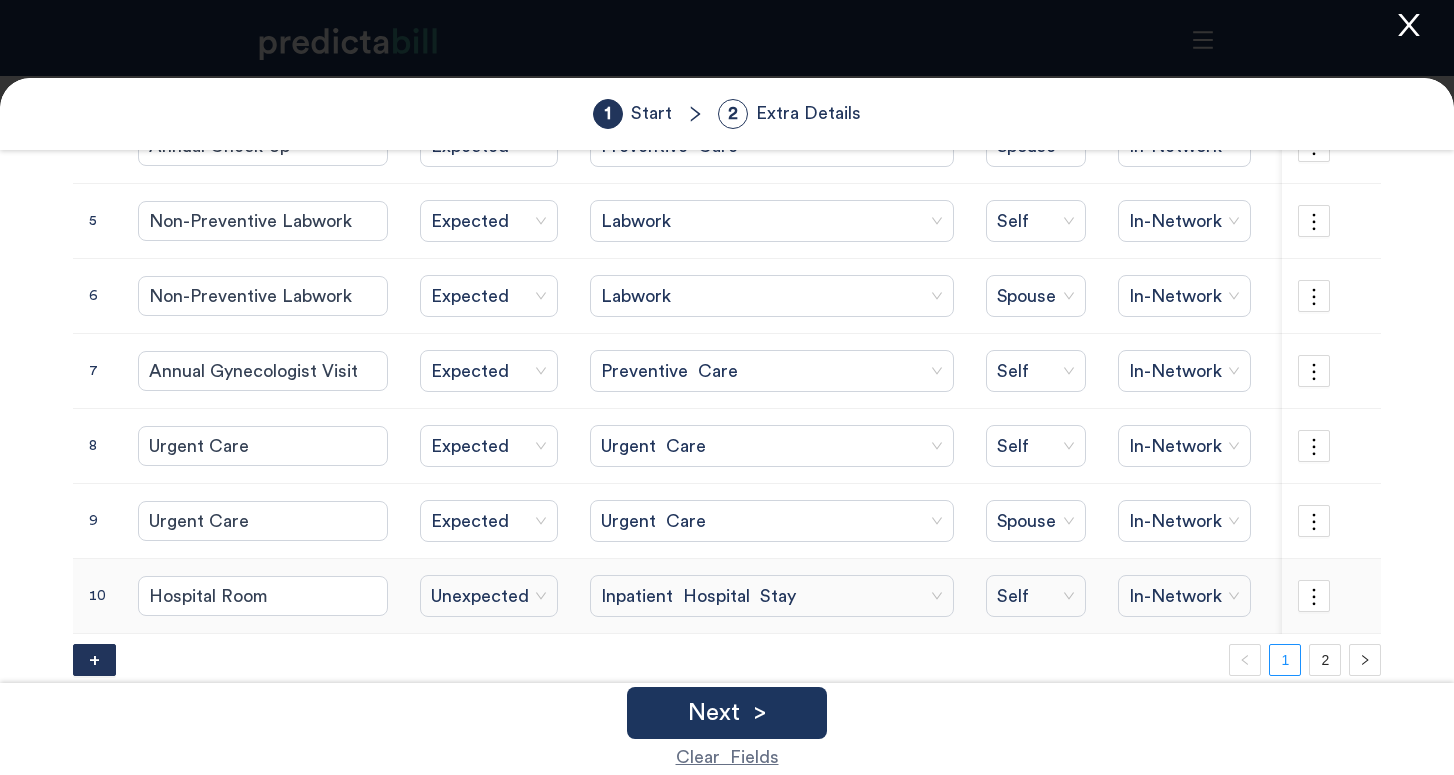 scroll, scrollTop: 0, scrollLeft: 0, axis: both 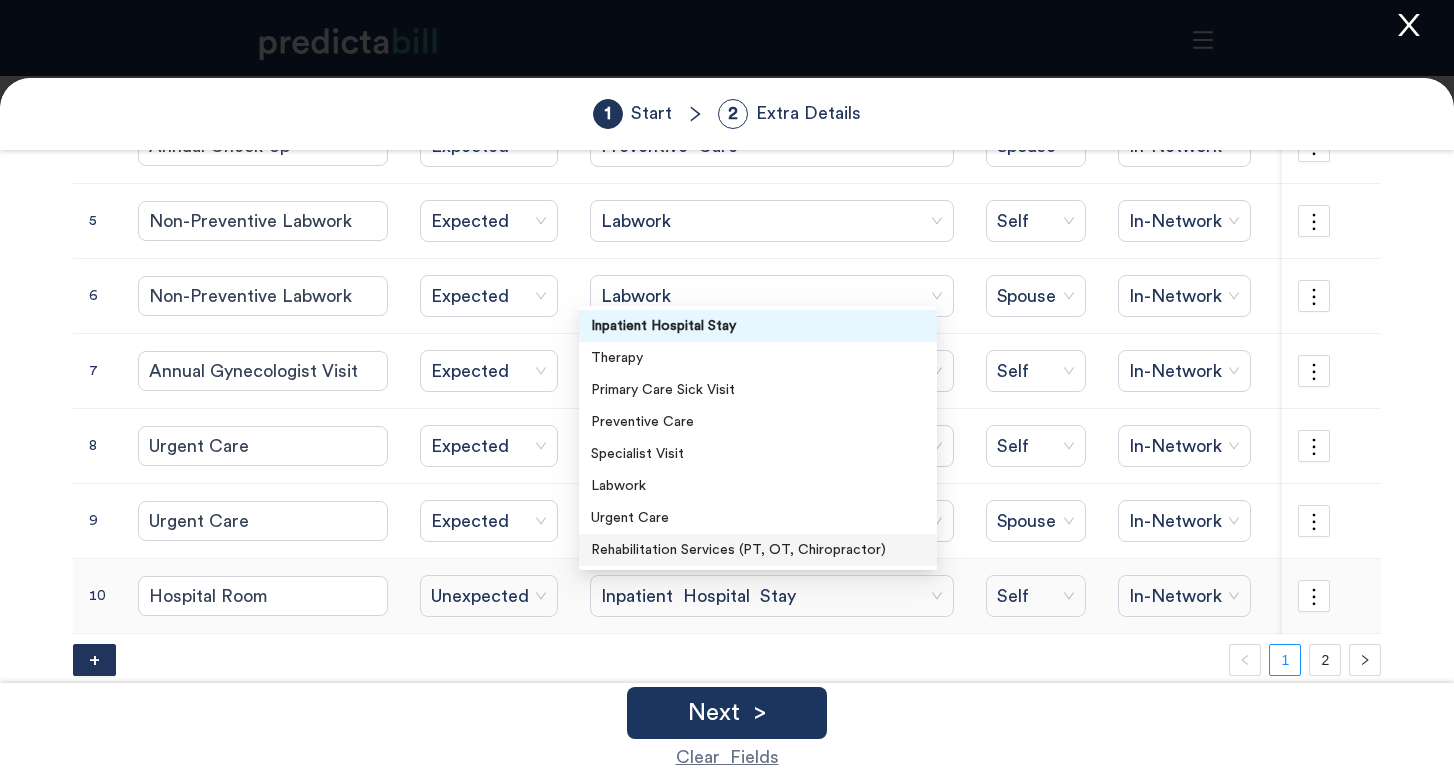 click on "Inpatient Hospital Stay" at bounding box center [772, 596] 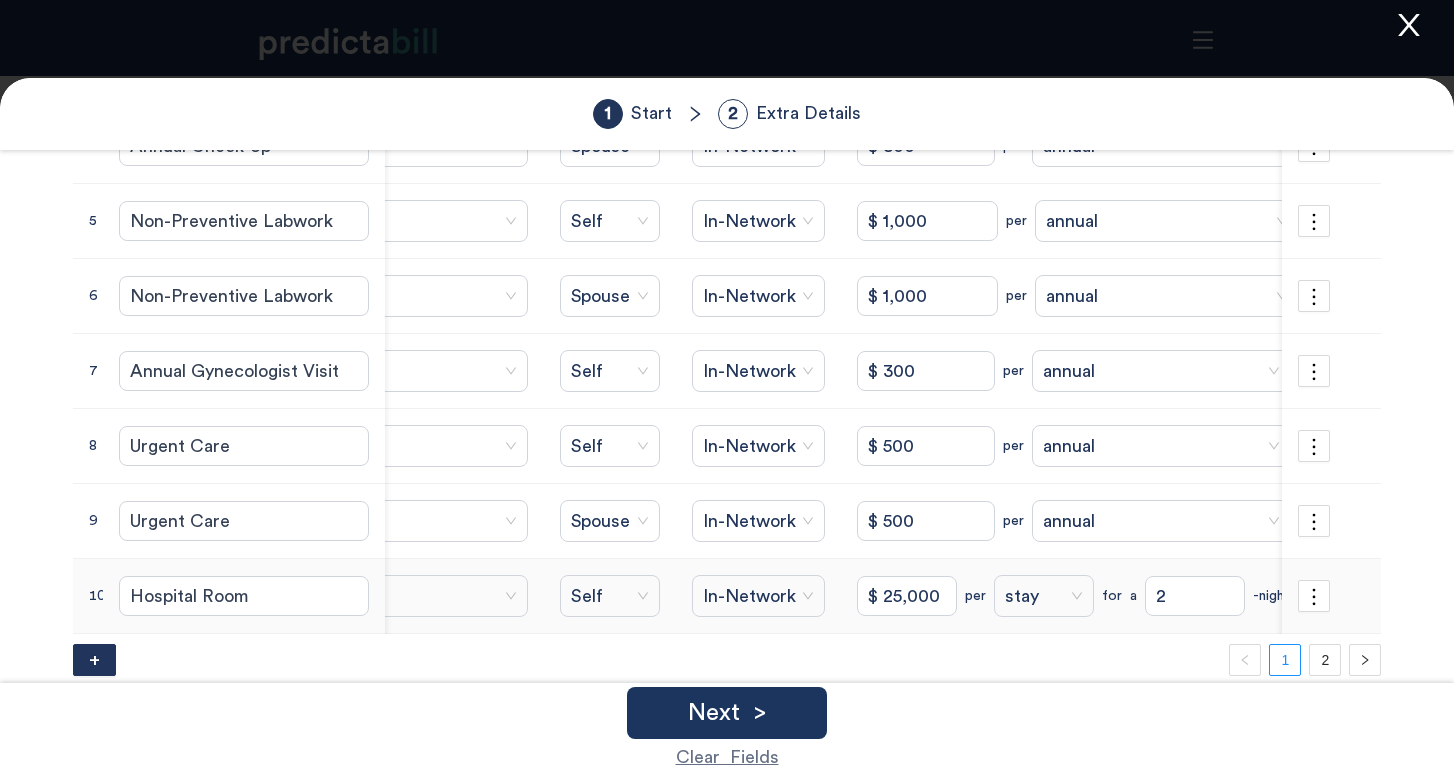 scroll, scrollTop: 0, scrollLeft: 424, axis: horizontal 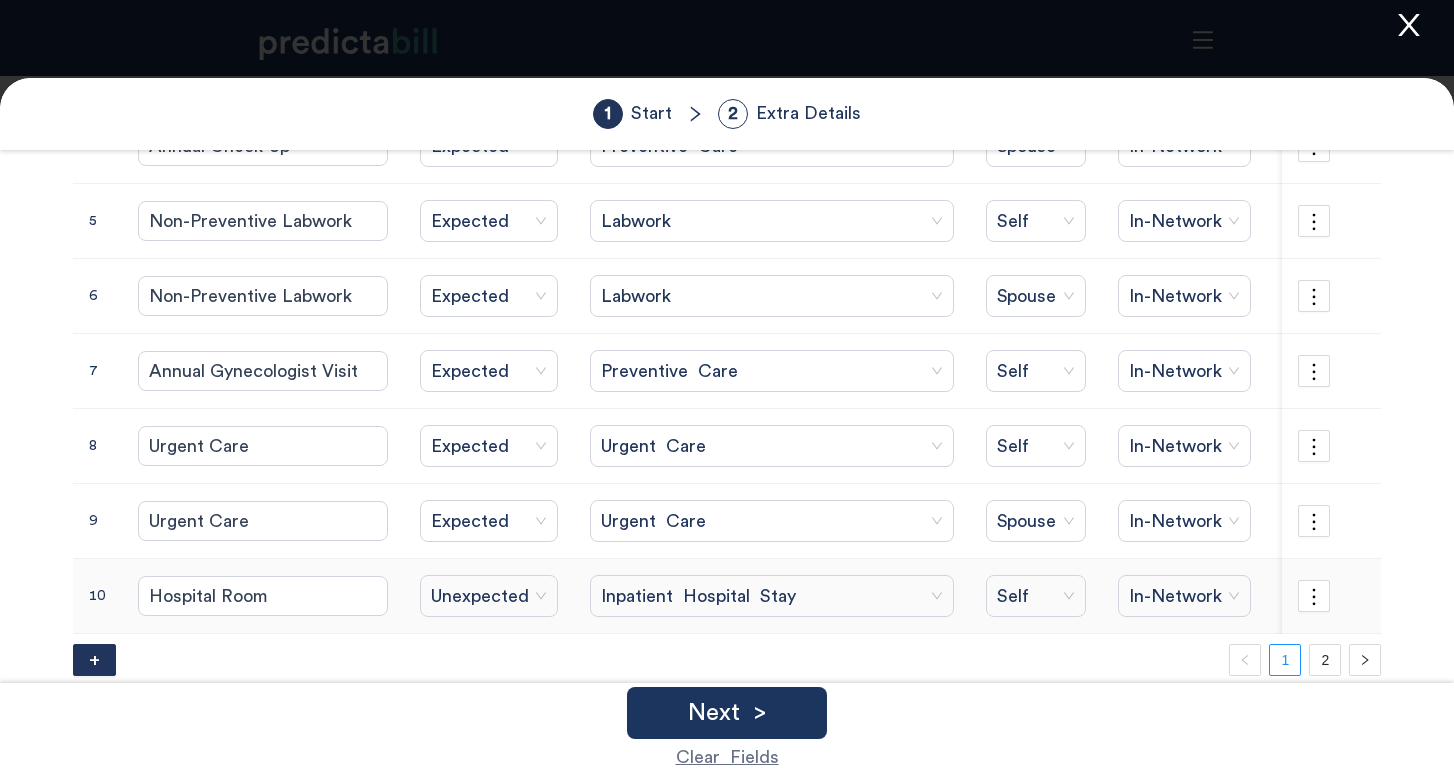 click on "Inpatient Hospital Stay" at bounding box center (772, 596) 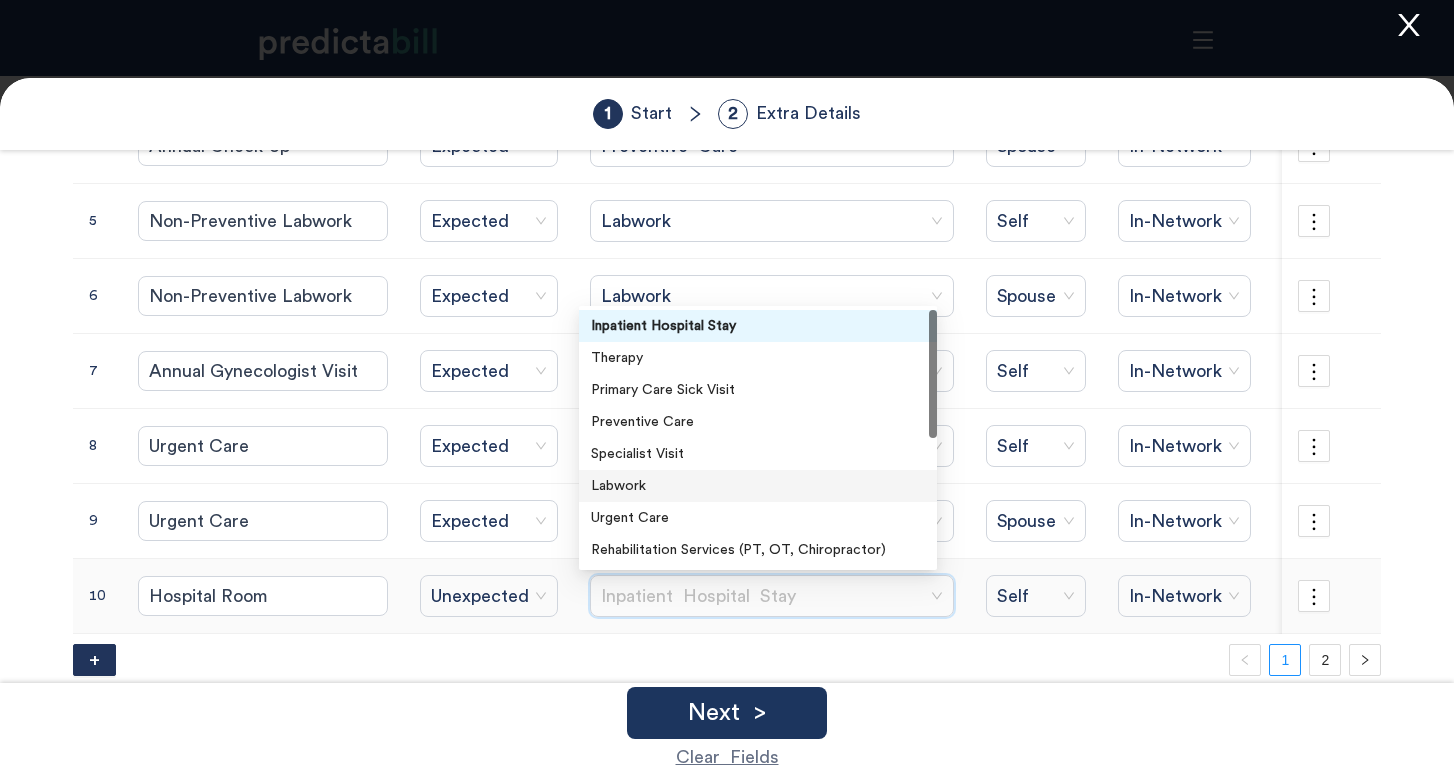 click on "Labwork" at bounding box center (758, 486) 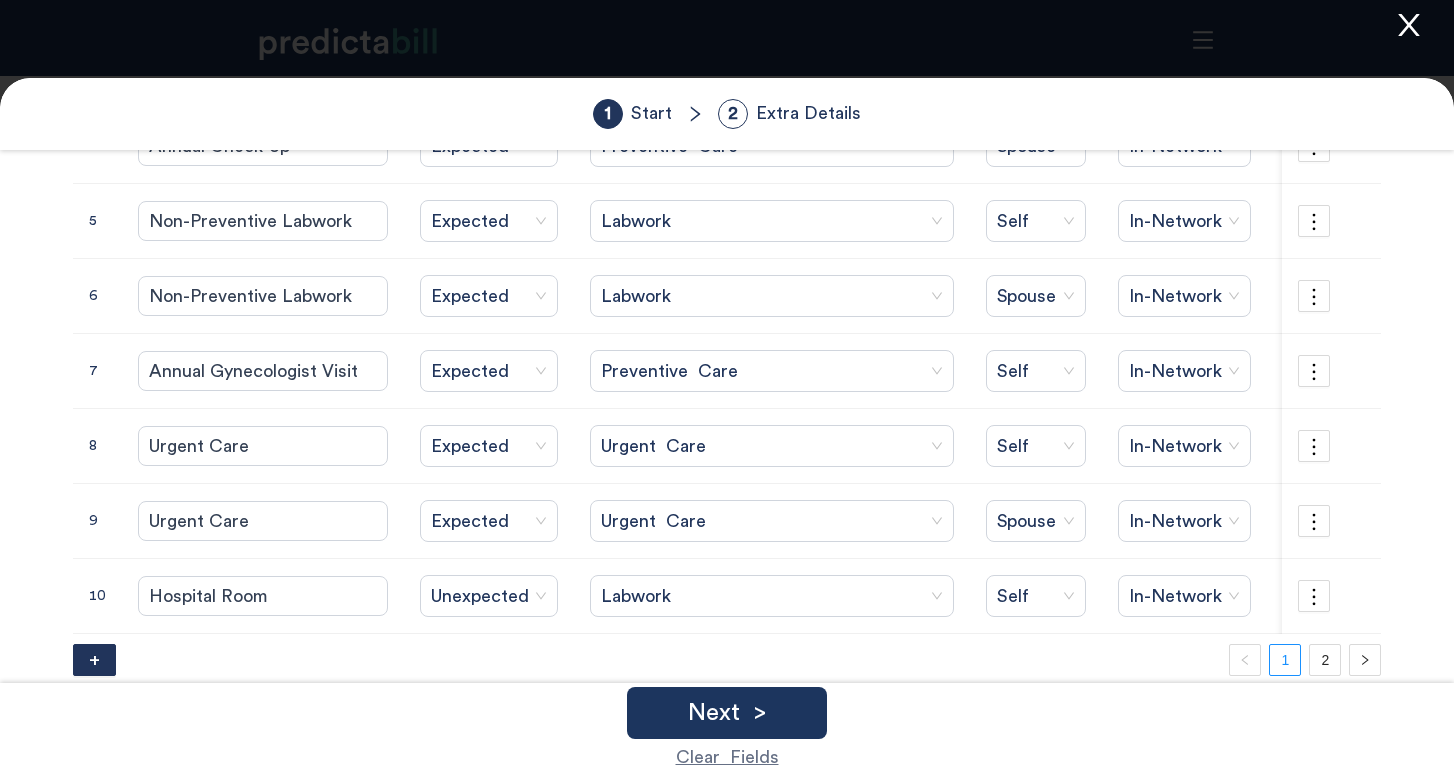click on "What are you using your health insurance for this year? Label Expected or Unexpected? Billed as For Type Cost Charged by Provider: (Doctor, Pharmaceutical Company, or Facility)                 1 Unplanned Hospital Stay Unexpected Inpatient Hospital Stay Self In-Network $ 25,000 per stay for a 2 -night stay 2 Fertility Treatments Unexpected Fertility Services (IVF, Egg Freezing) Self In-Network $ 20,000 per  cycle 4 times 3 Annual Check-Up Expected Preventive Care Self In-Network $ 300 per annual visit 4 Annual Check-Up Expected Preventive Care Spouse In-Network $ 300 per annual visit 5 Non-Preventive Labwork Expected Labwork Self In-Network $ 1,000 per annual lab 6 Non-Preventive Labwork Expected Labwork Spouse In-Network $ 1,000 per annual lab 7 Annual Gynecologist Visit Expected Preventive Care Self In-Network $ 300 per annual visit 8 Urgent Care Expected Urgent Care Self In-Network $ 500 per annual visit 9 Urgent Care Expected Urgent Care Spouse In-Network $ 500 per annual visit 10 Hospital Room $" at bounding box center (727, 218) 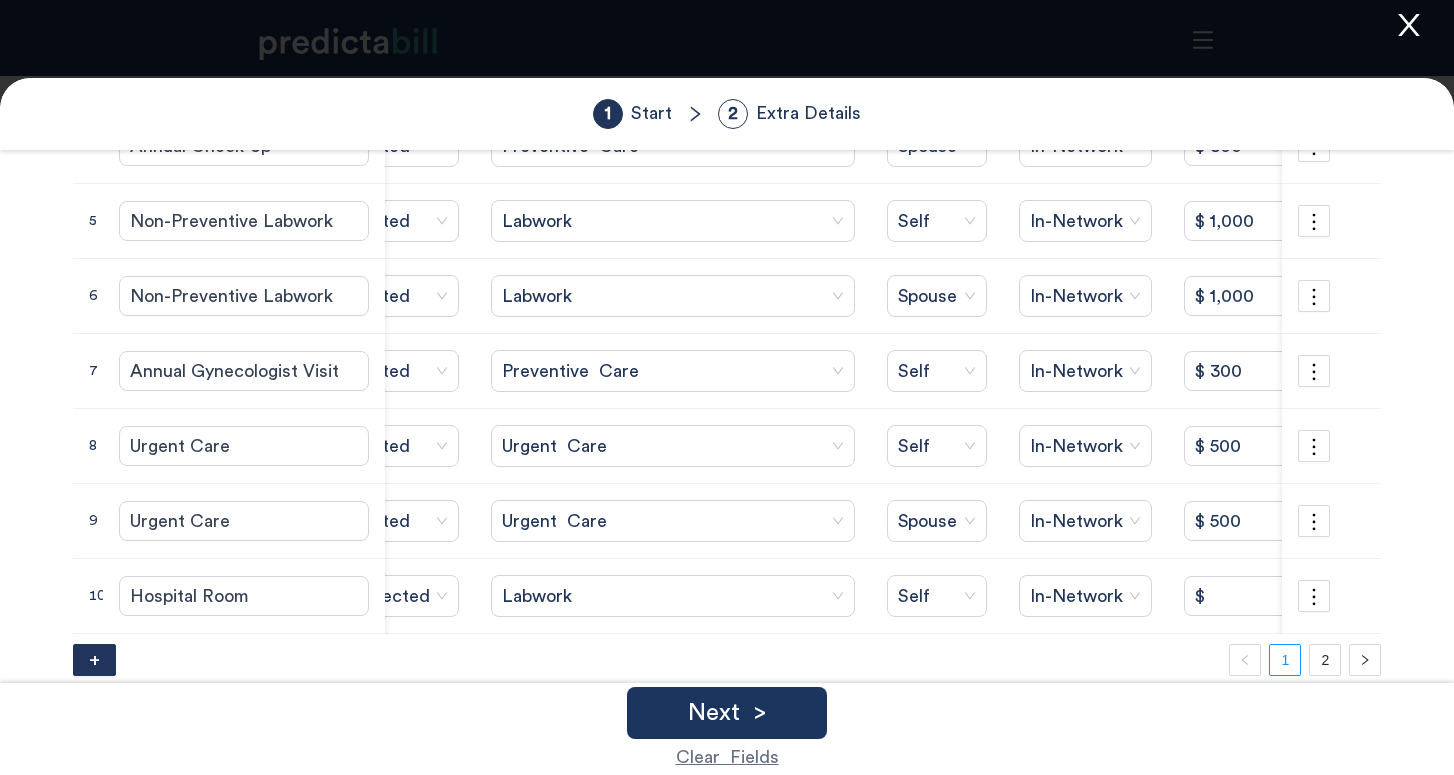 scroll, scrollTop: 0, scrollLeft: 0, axis: both 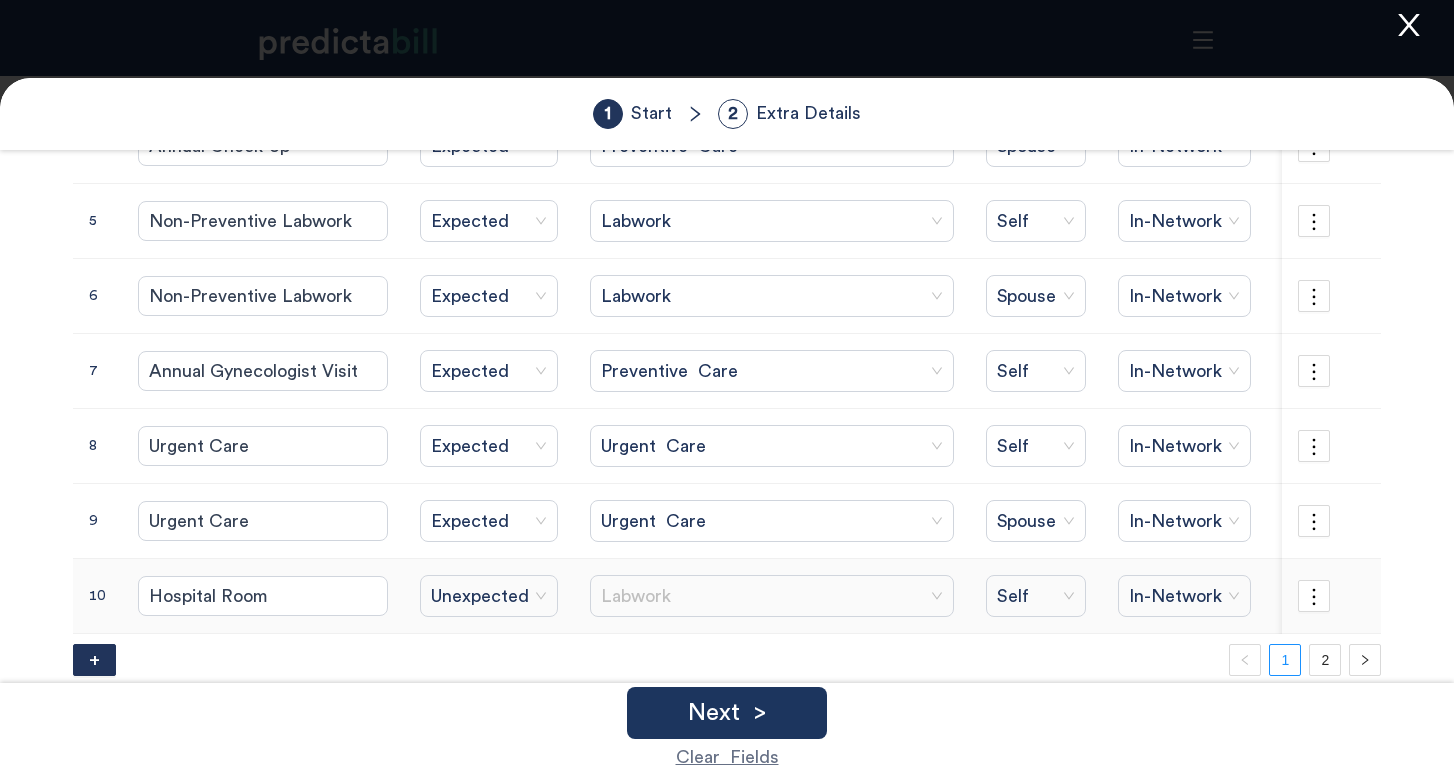 click on "Labwork" at bounding box center (772, 596) 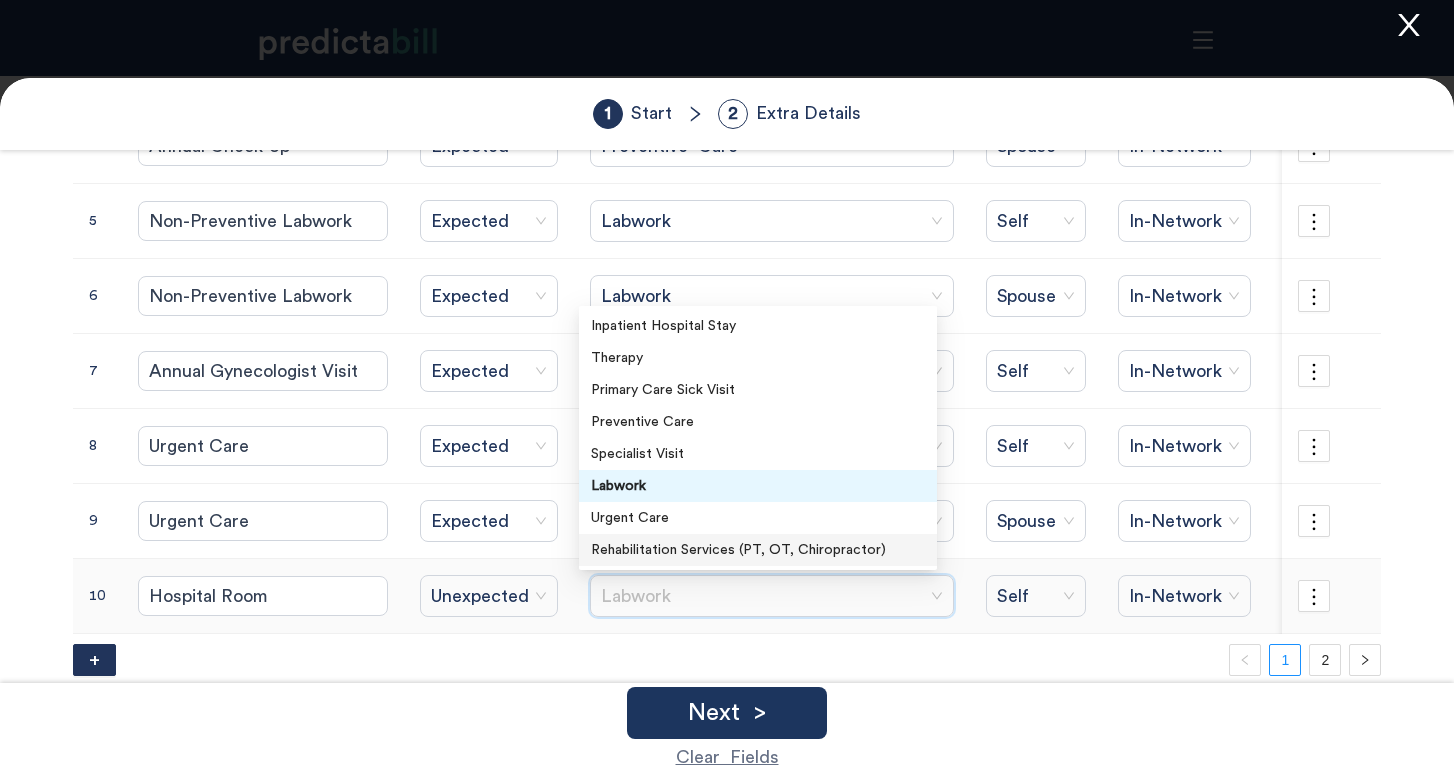 click on "Rehabilitation Services (PT, OT, Chiropractor)" at bounding box center (758, 550) 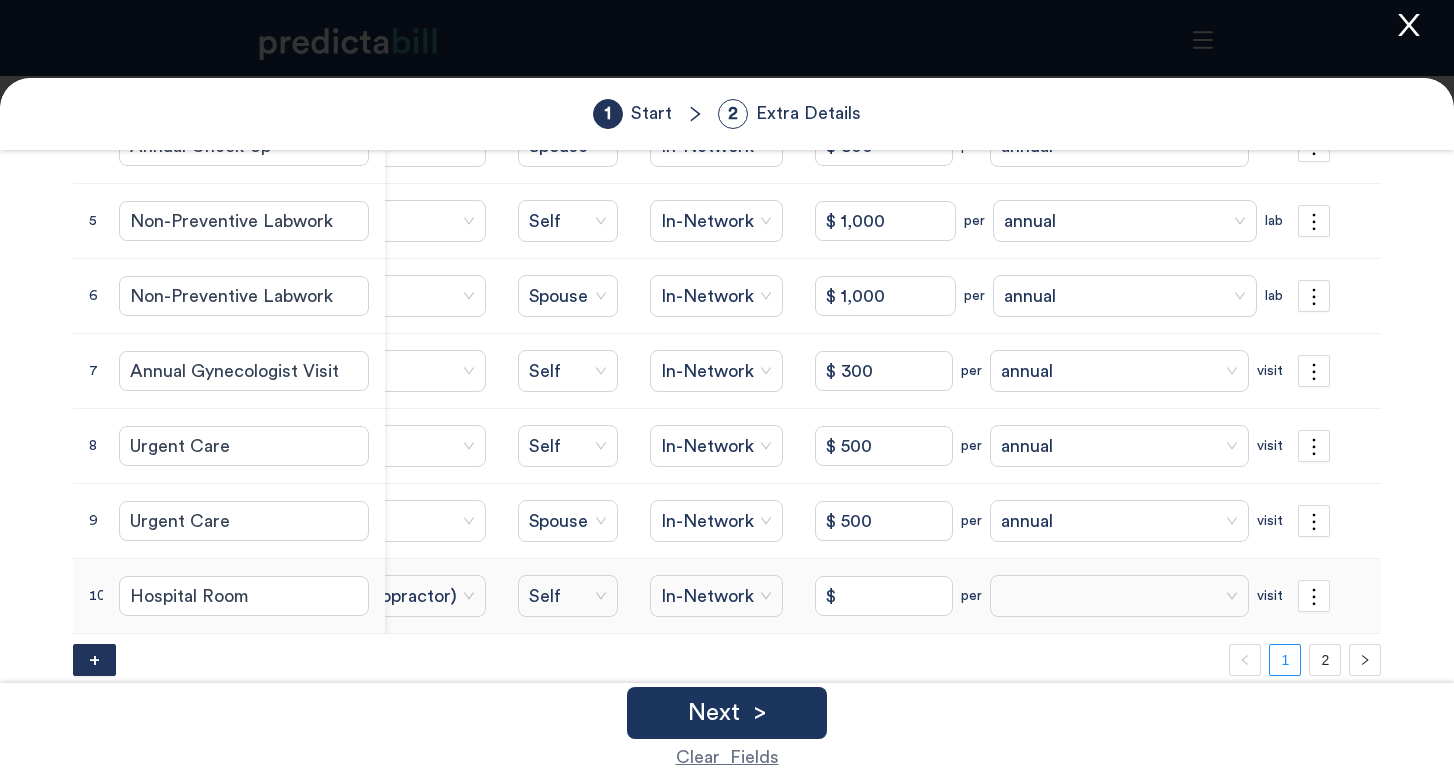scroll, scrollTop: 0, scrollLeft: 548, axis: horizontal 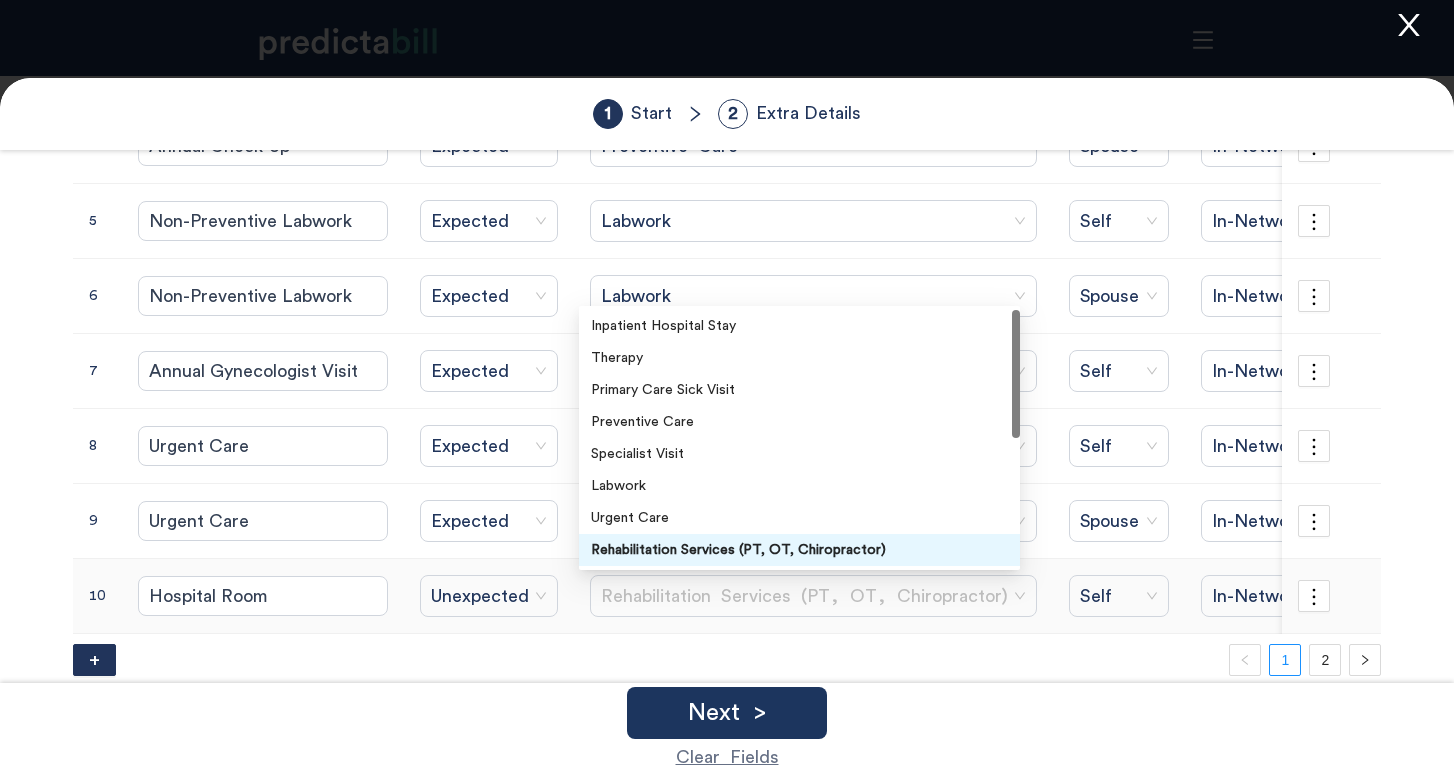 click on "Rehabilitation Services (PT, OT, Chiropractor)" at bounding box center (813, 596) 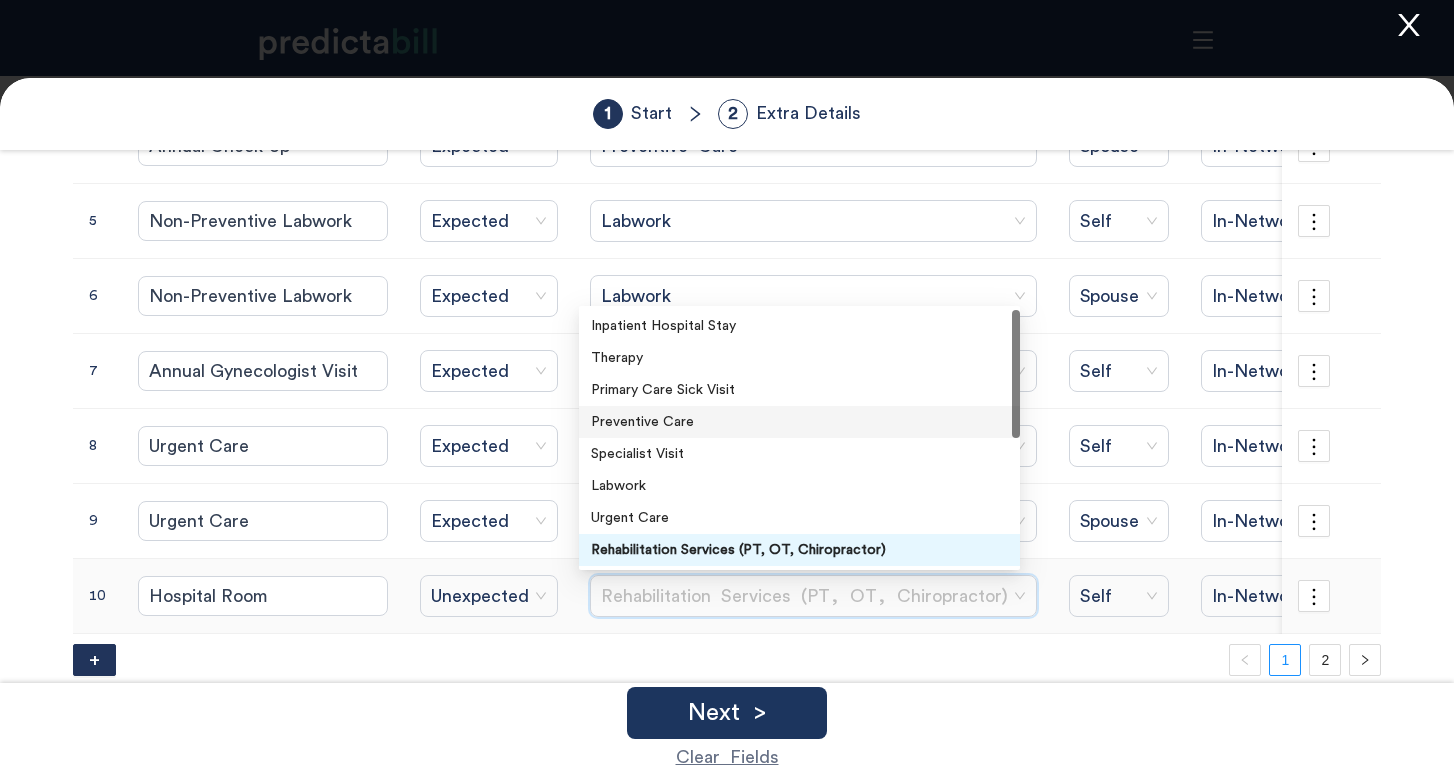 scroll, scrollTop: 0, scrollLeft: 0, axis: both 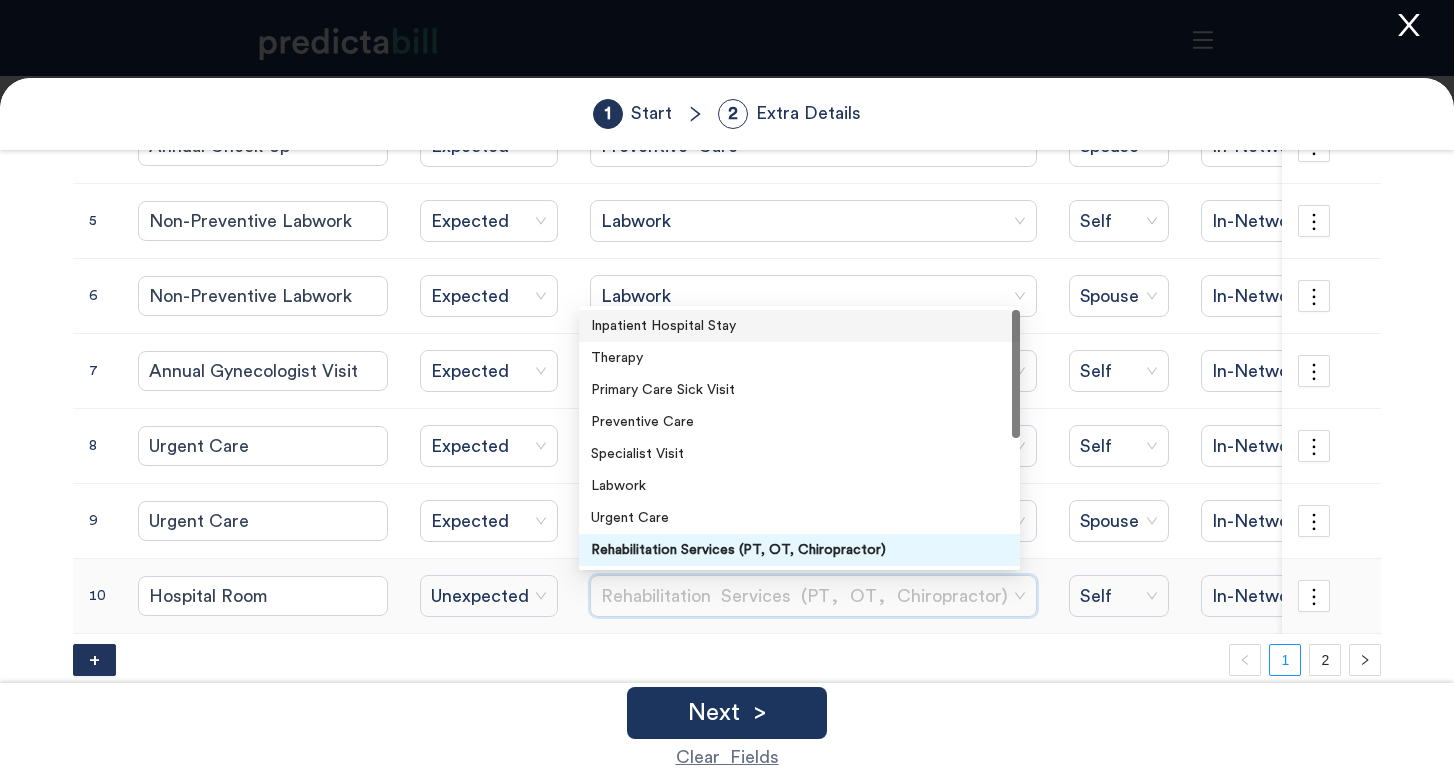 click on "Inpatient Hospital Stay" at bounding box center (799, 326) 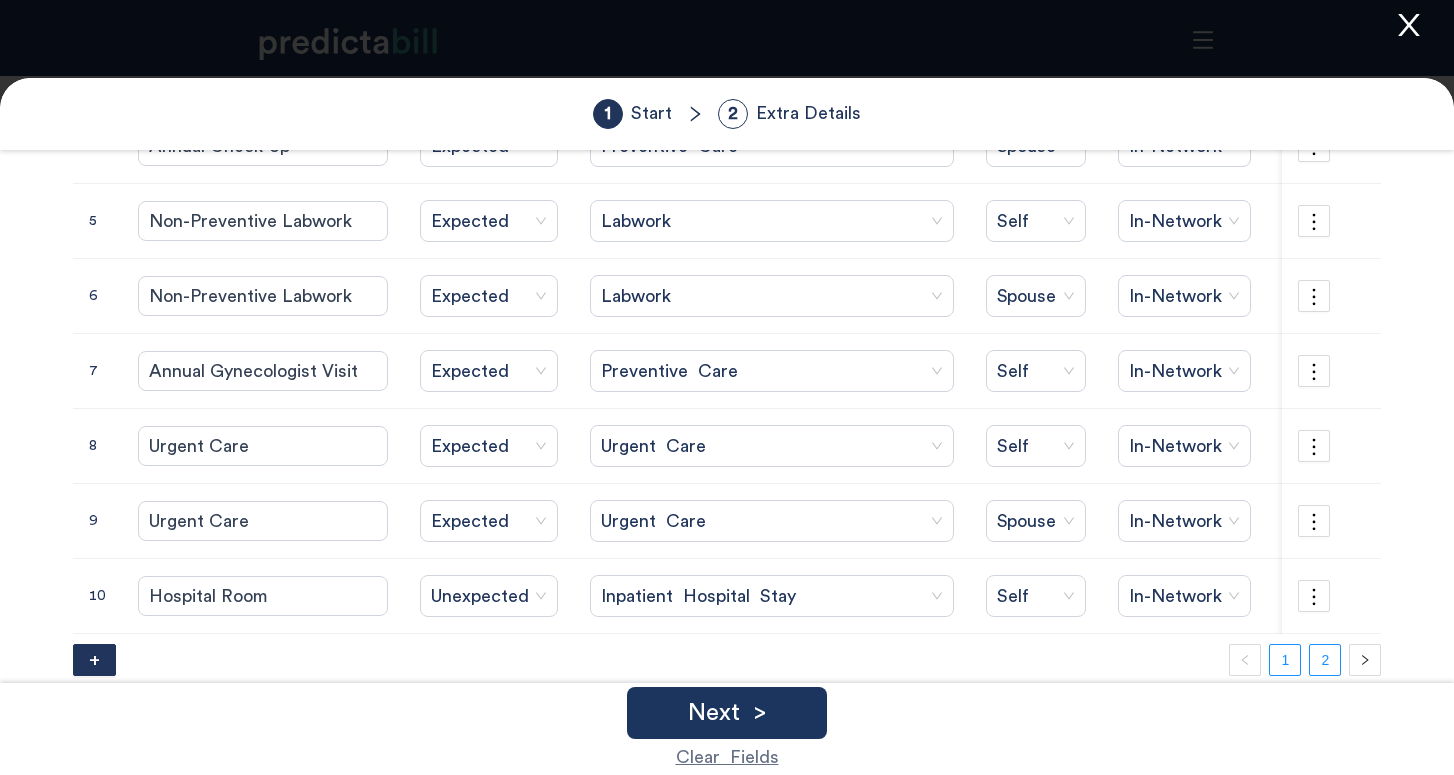 click on "2" at bounding box center [1325, 660] 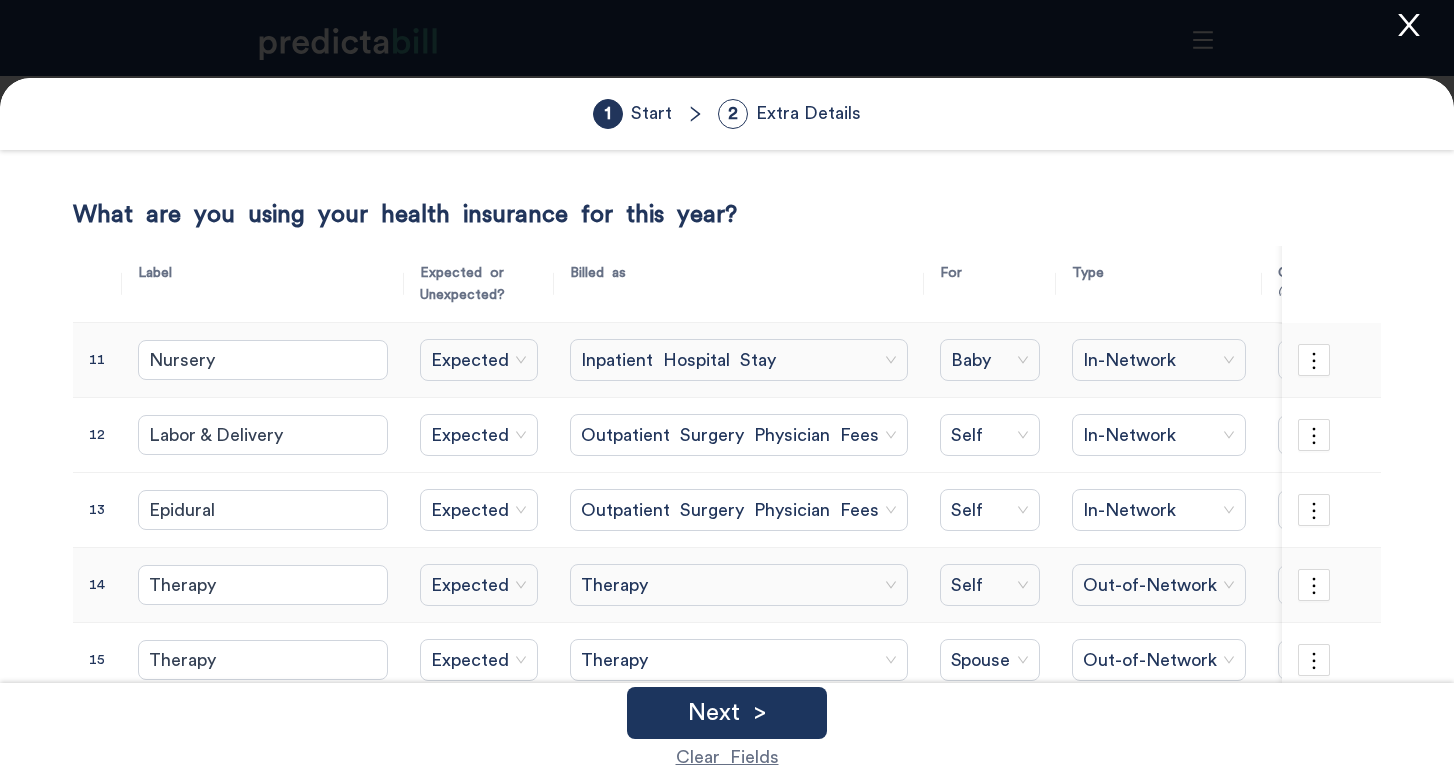 scroll, scrollTop: 0, scrollLeft: 0, axis: both 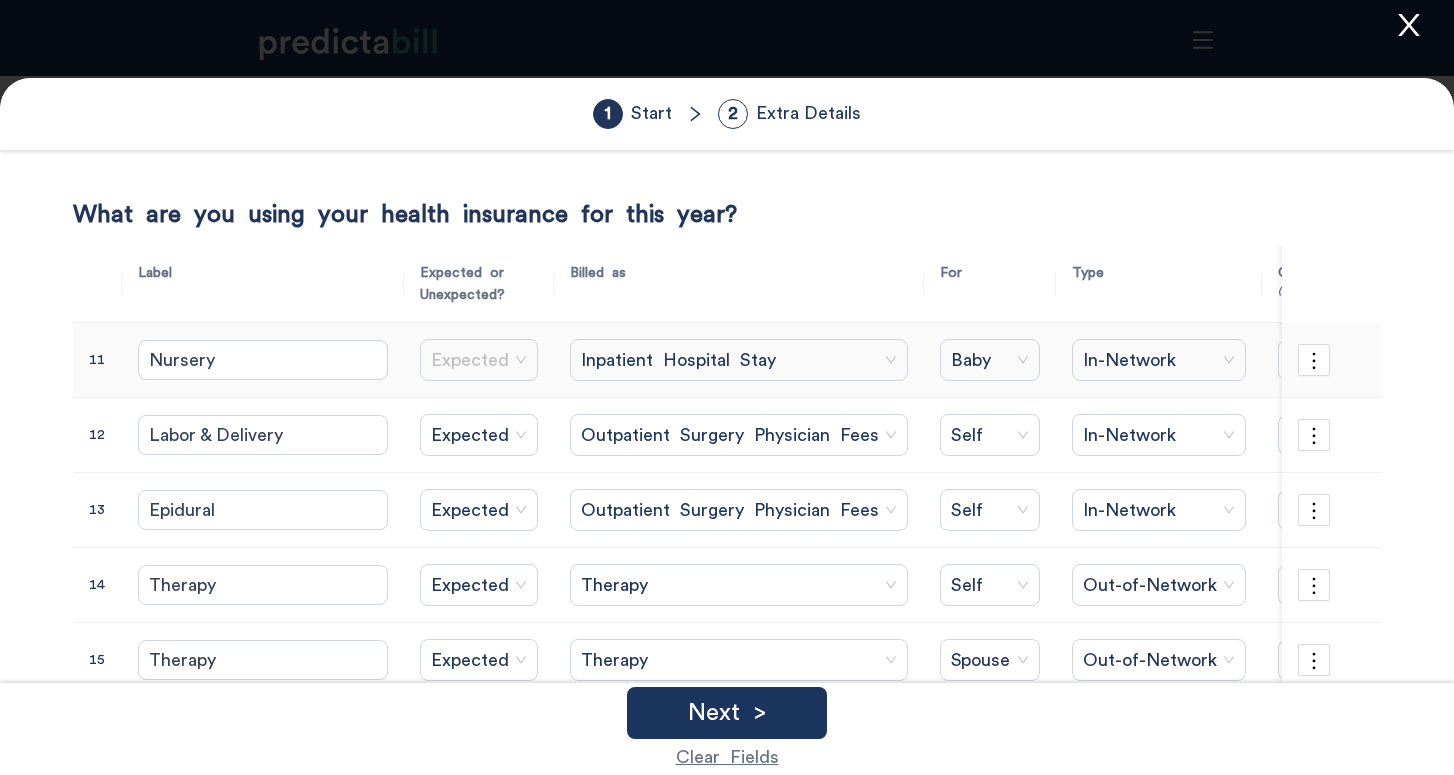 click on "Expected" at bounding box center (479, 360) 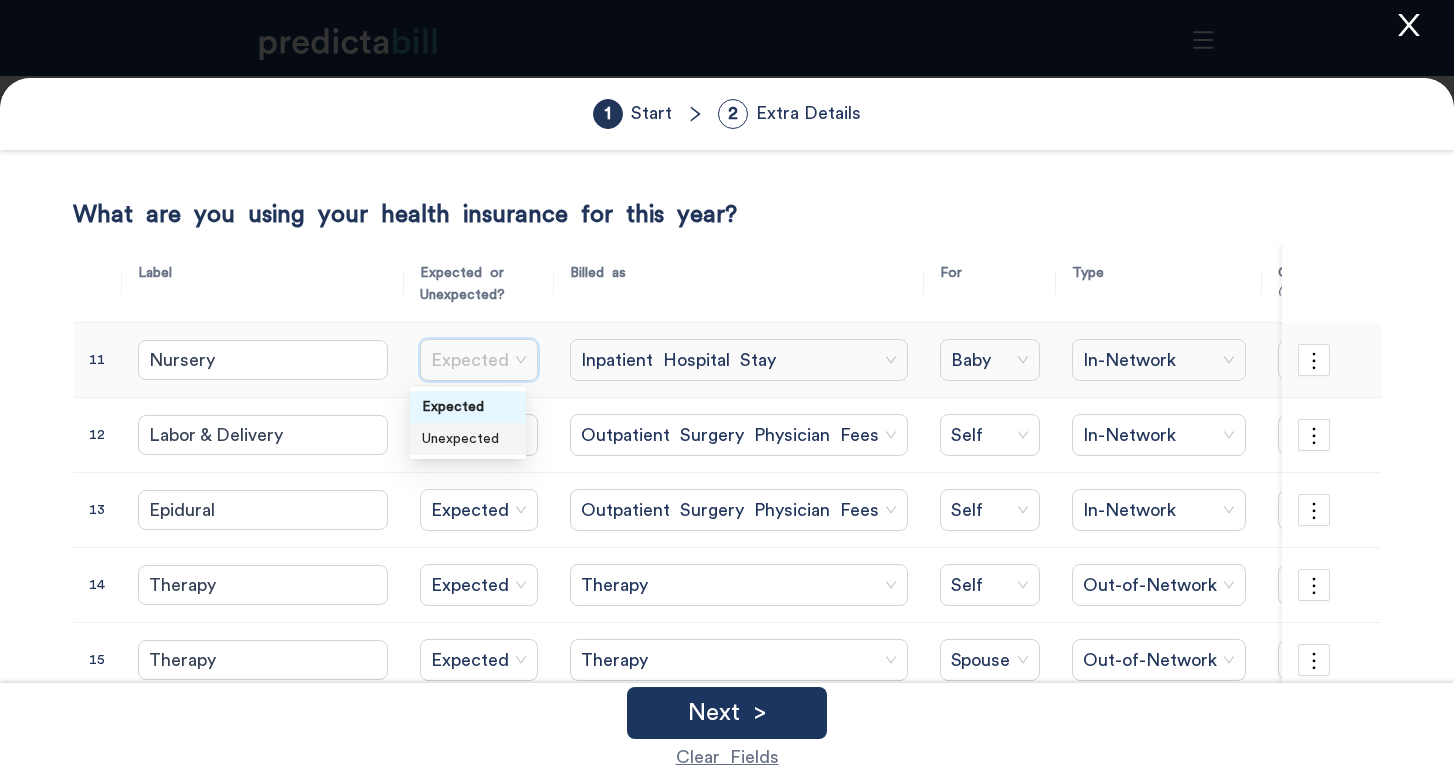 click on "Unexpected" at bounding box center (468, 439) 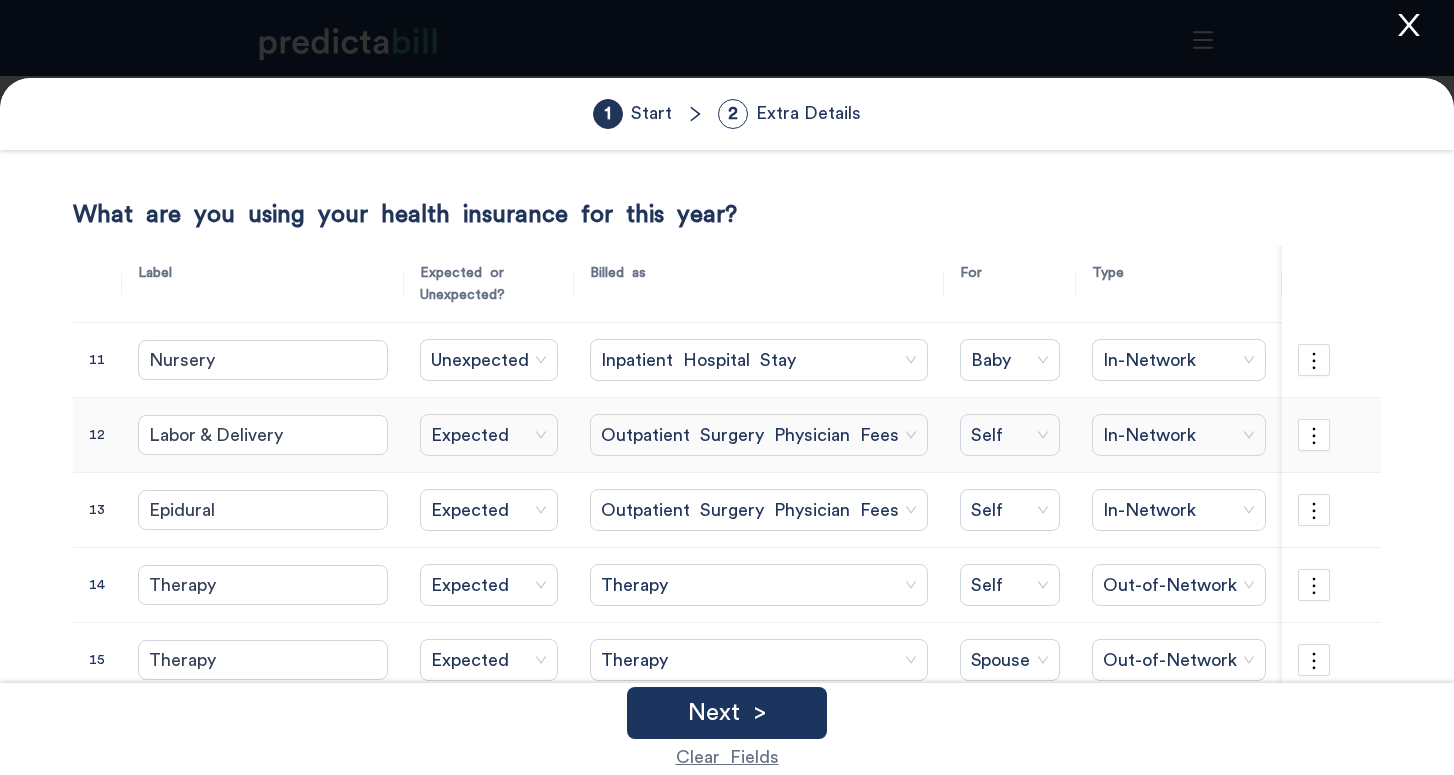 click on "Expected" at bounding box center (489, 435) 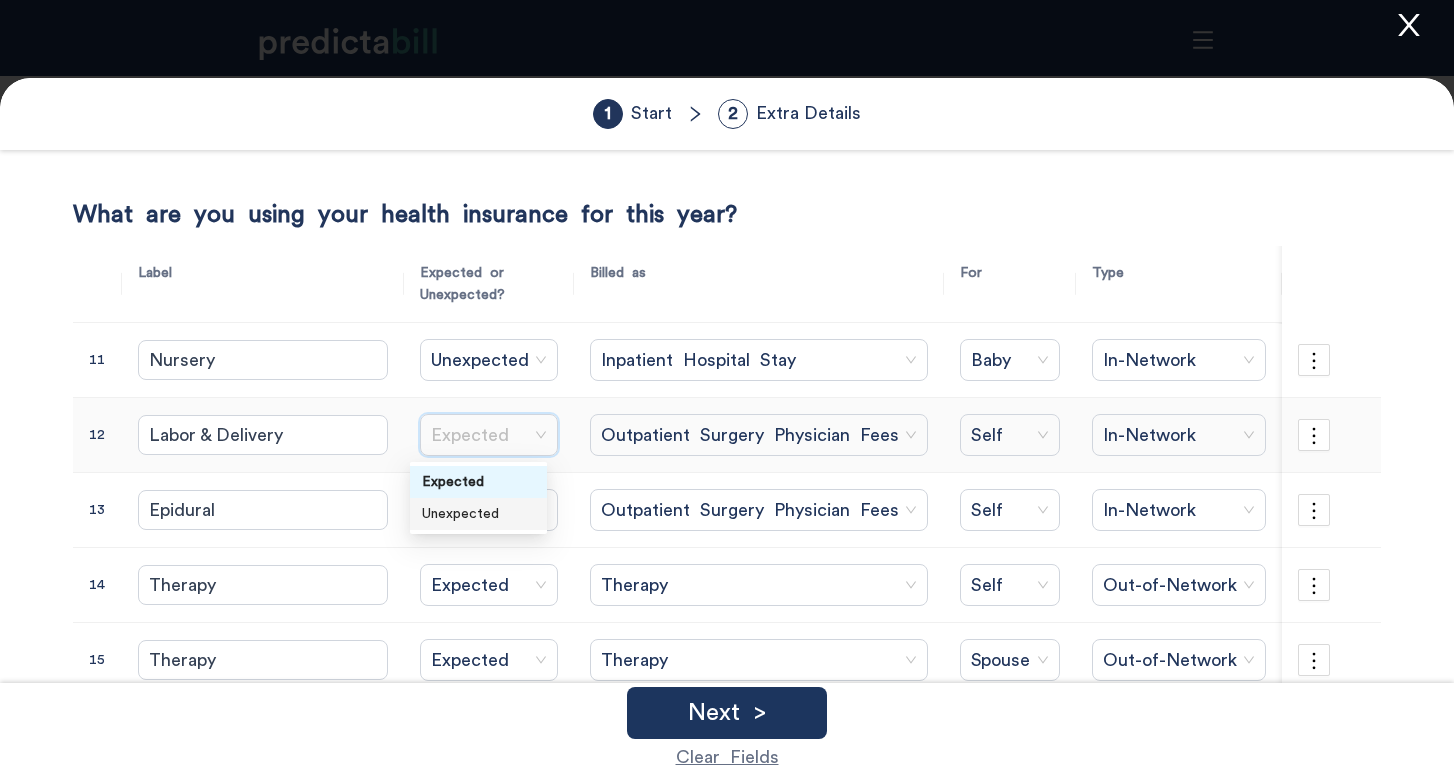 click on "Unexpected" at bounding box center (478, 514) 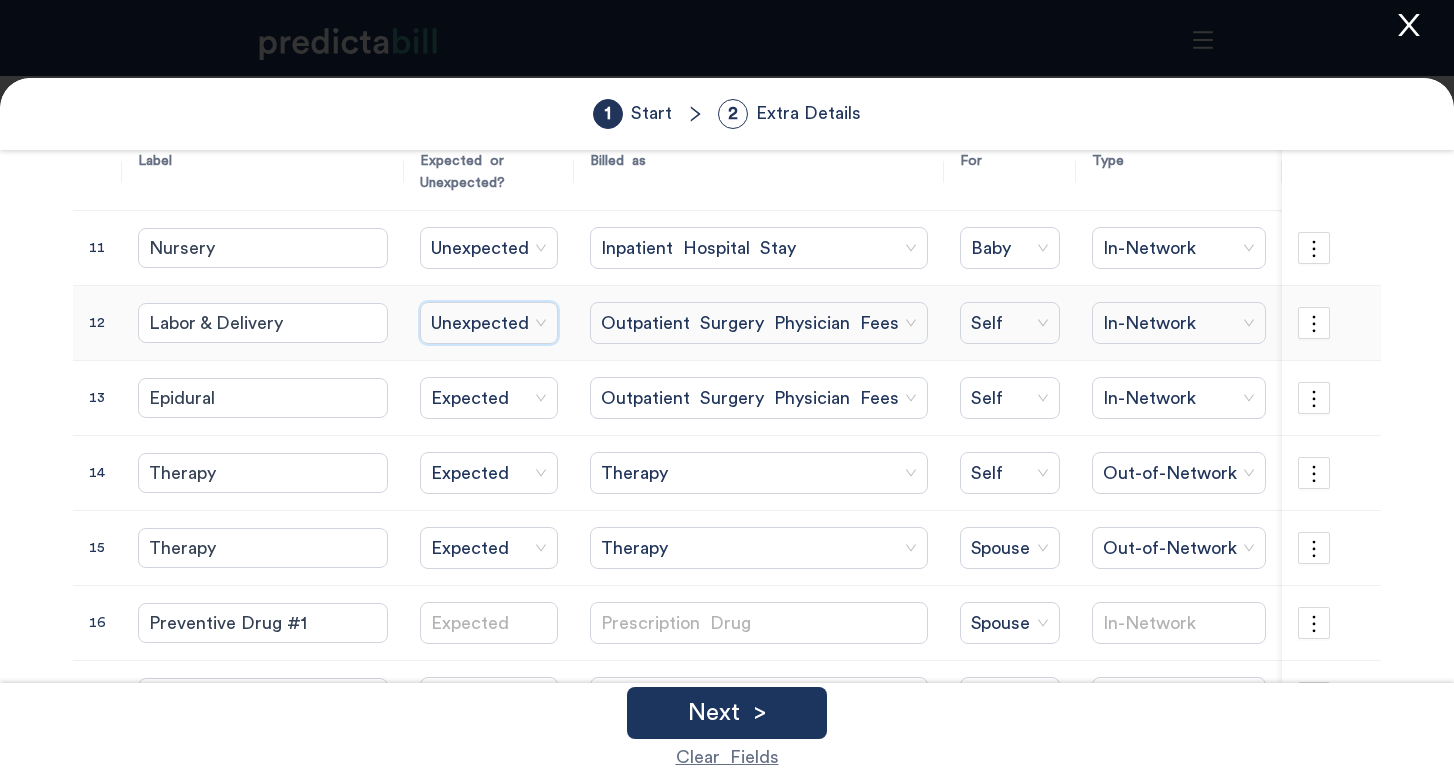 scroll, scrollTop: 122, scrollLeft: 0, axis: vertical 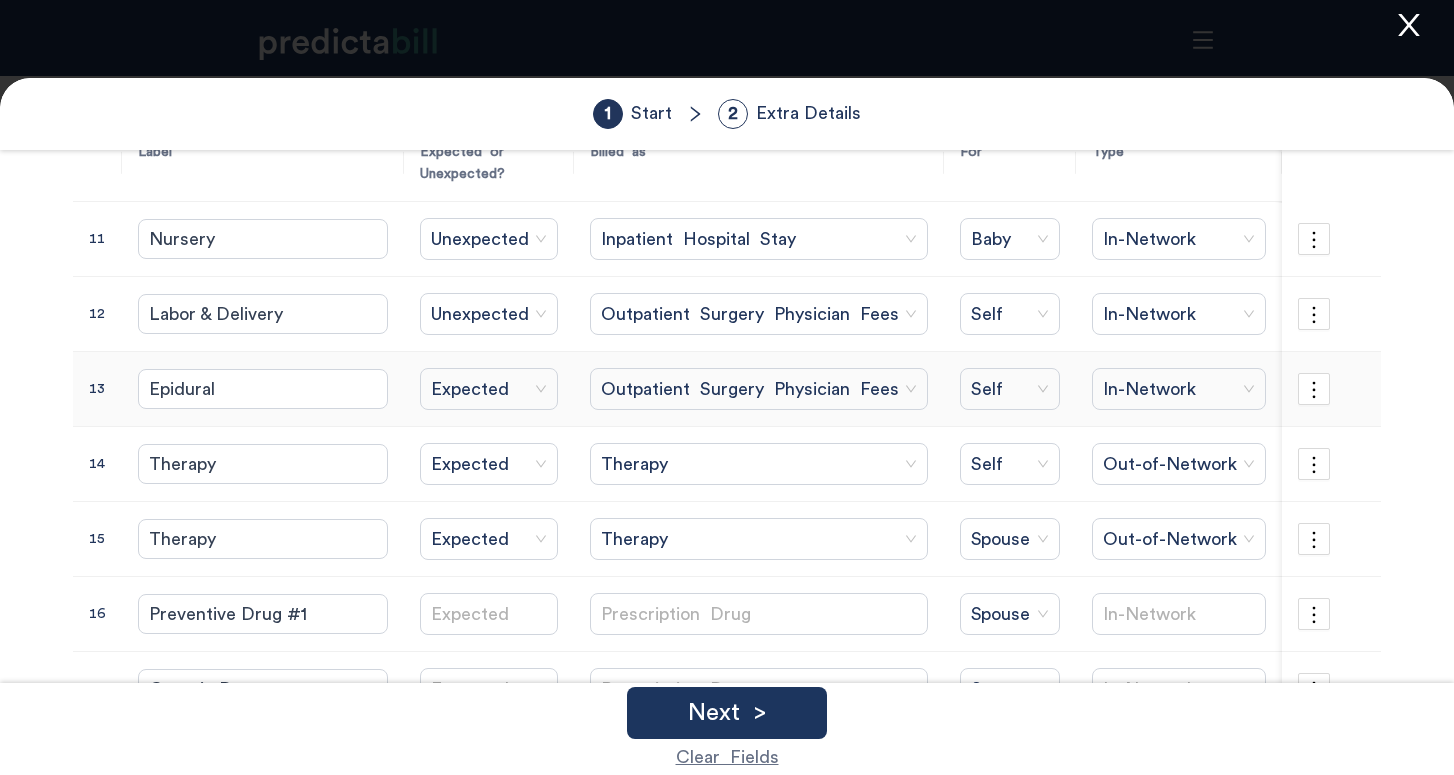 click on "Expected" at bounding box center [489, 389] 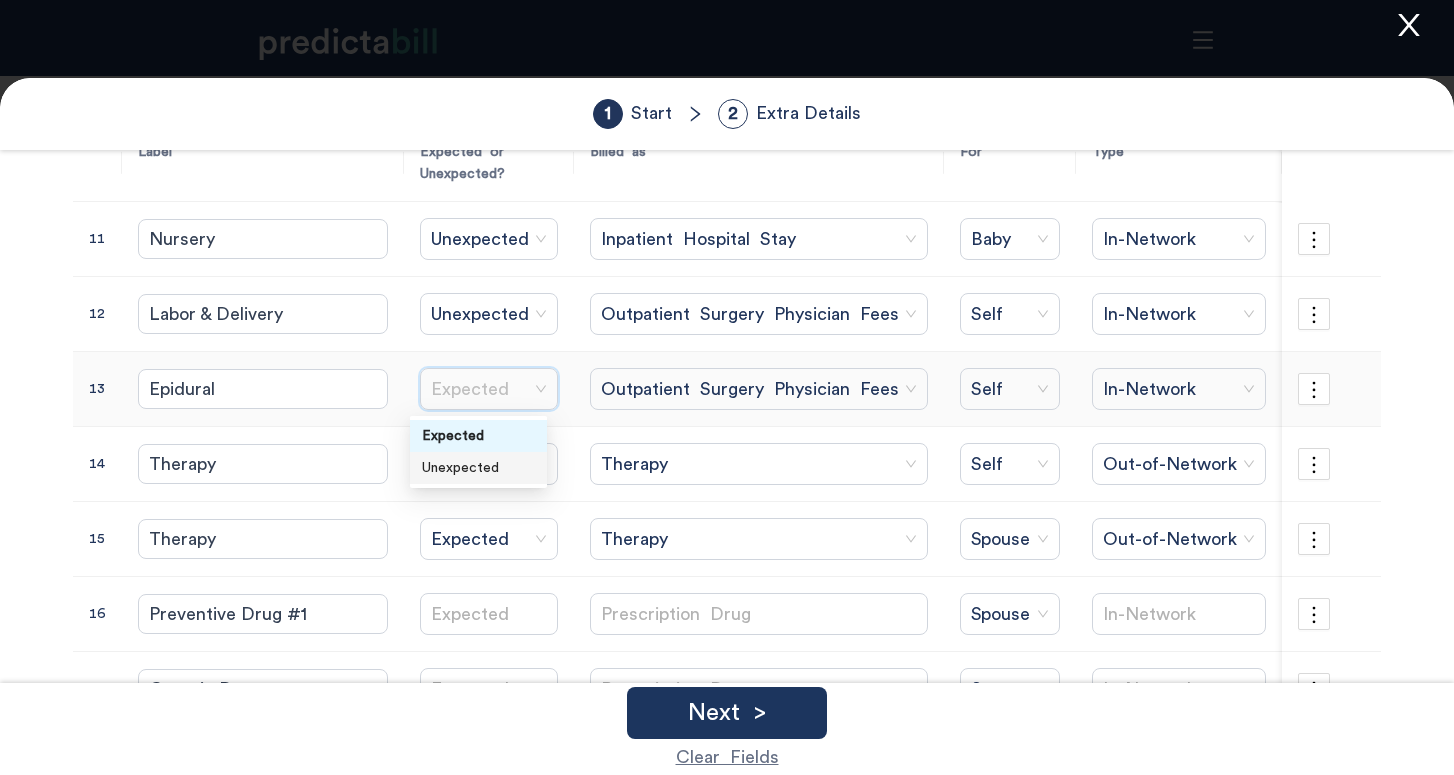 click on "Unexpected" at bounding box center (478, 468) 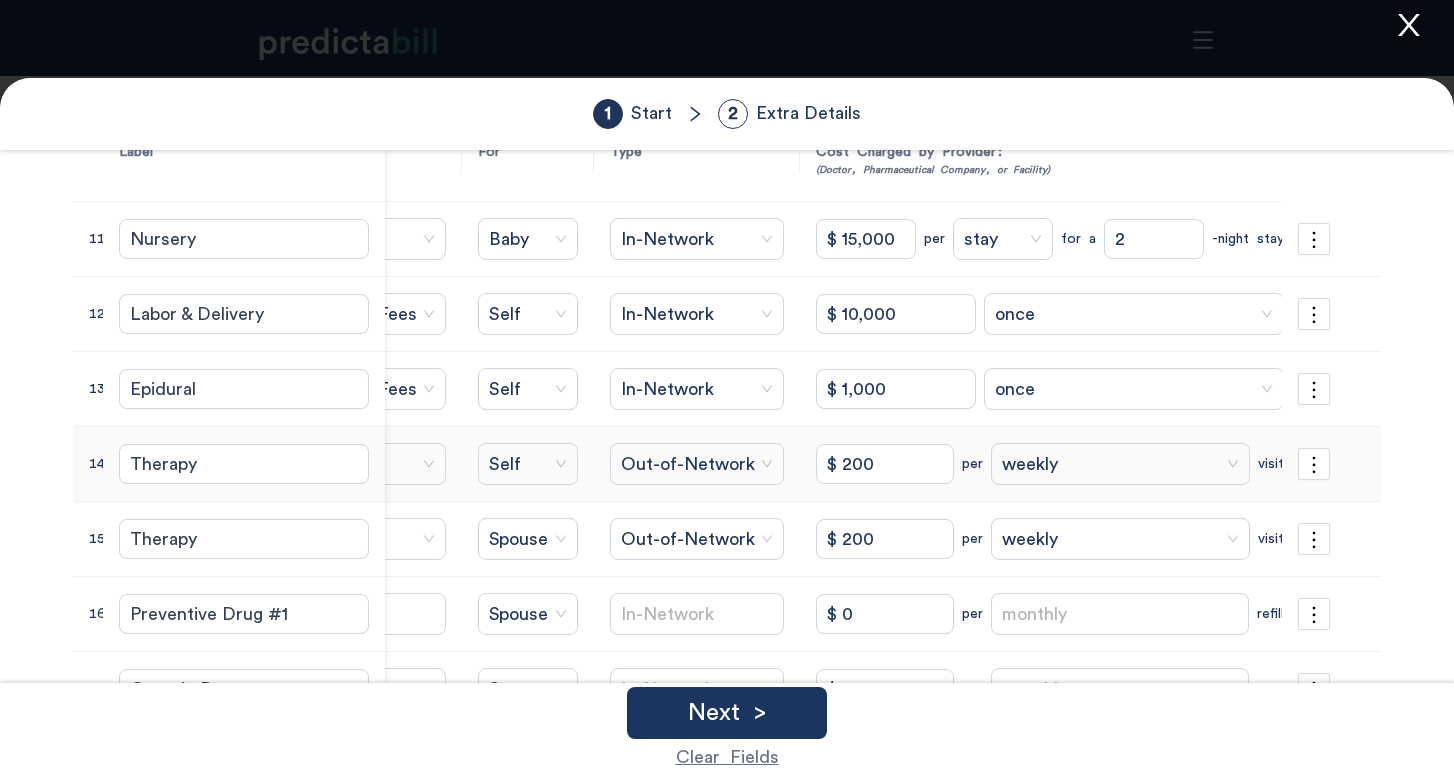 scroll, scrollTop: 0, scrollLeft: 481, axis: horizontal 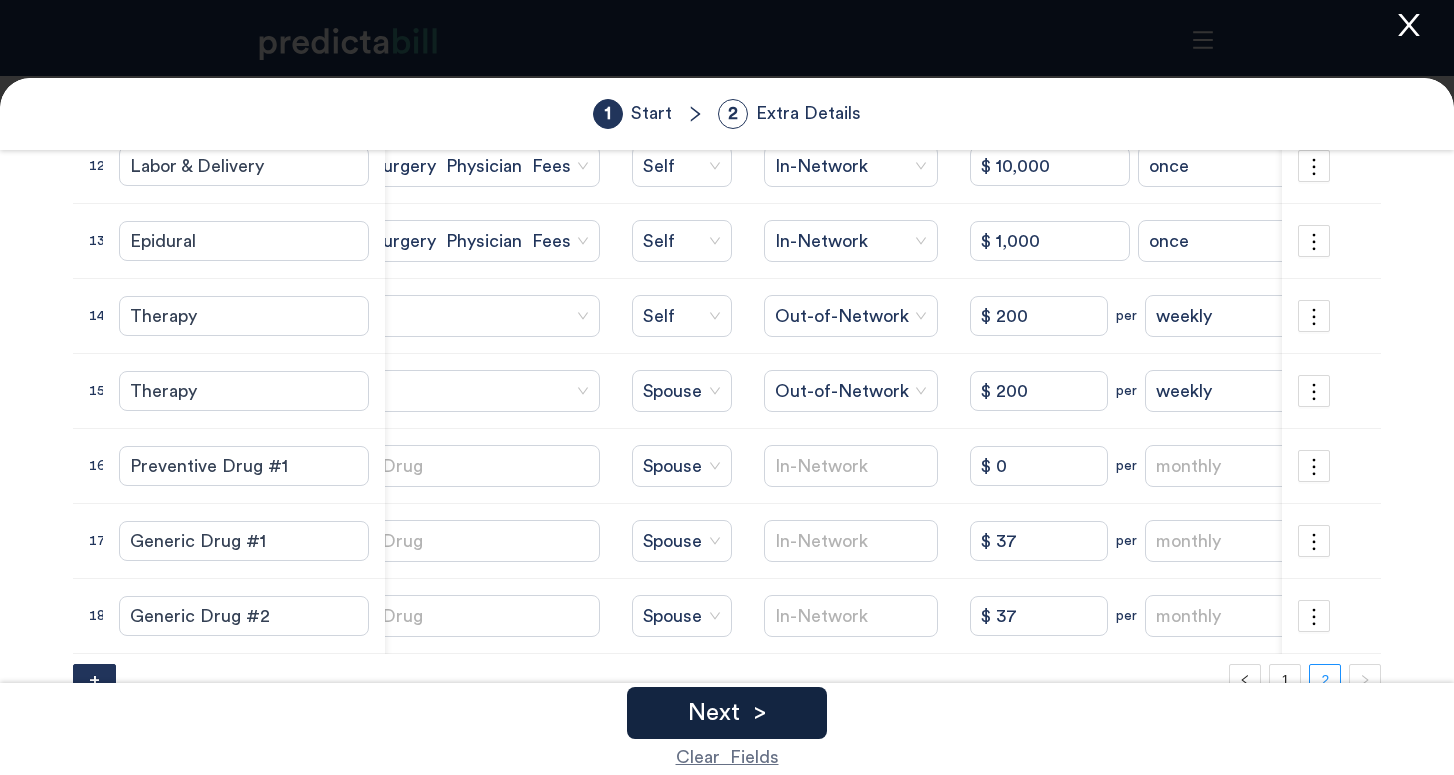 click on "Next >" at bounding box center [727, 713] 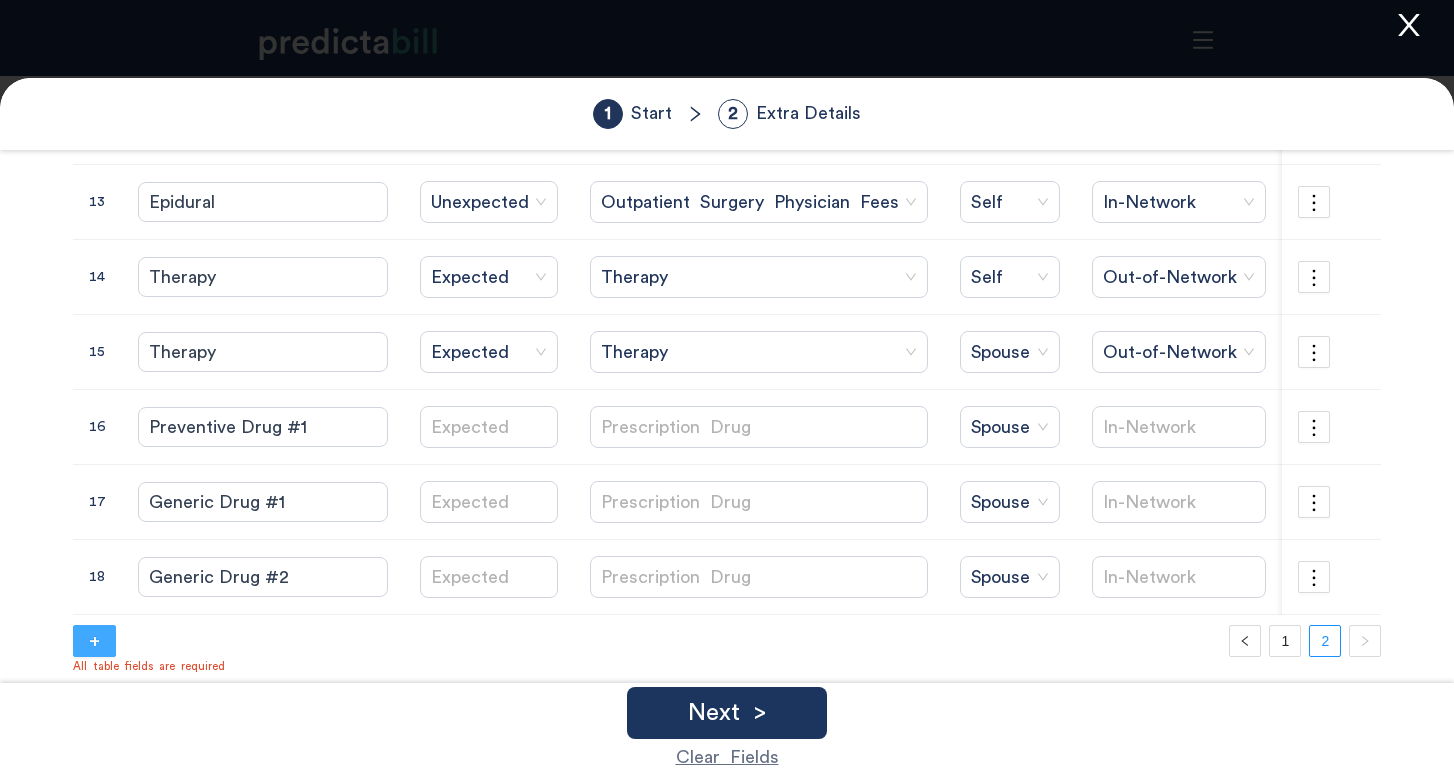 click on "+" at bounding box center [94, 641] 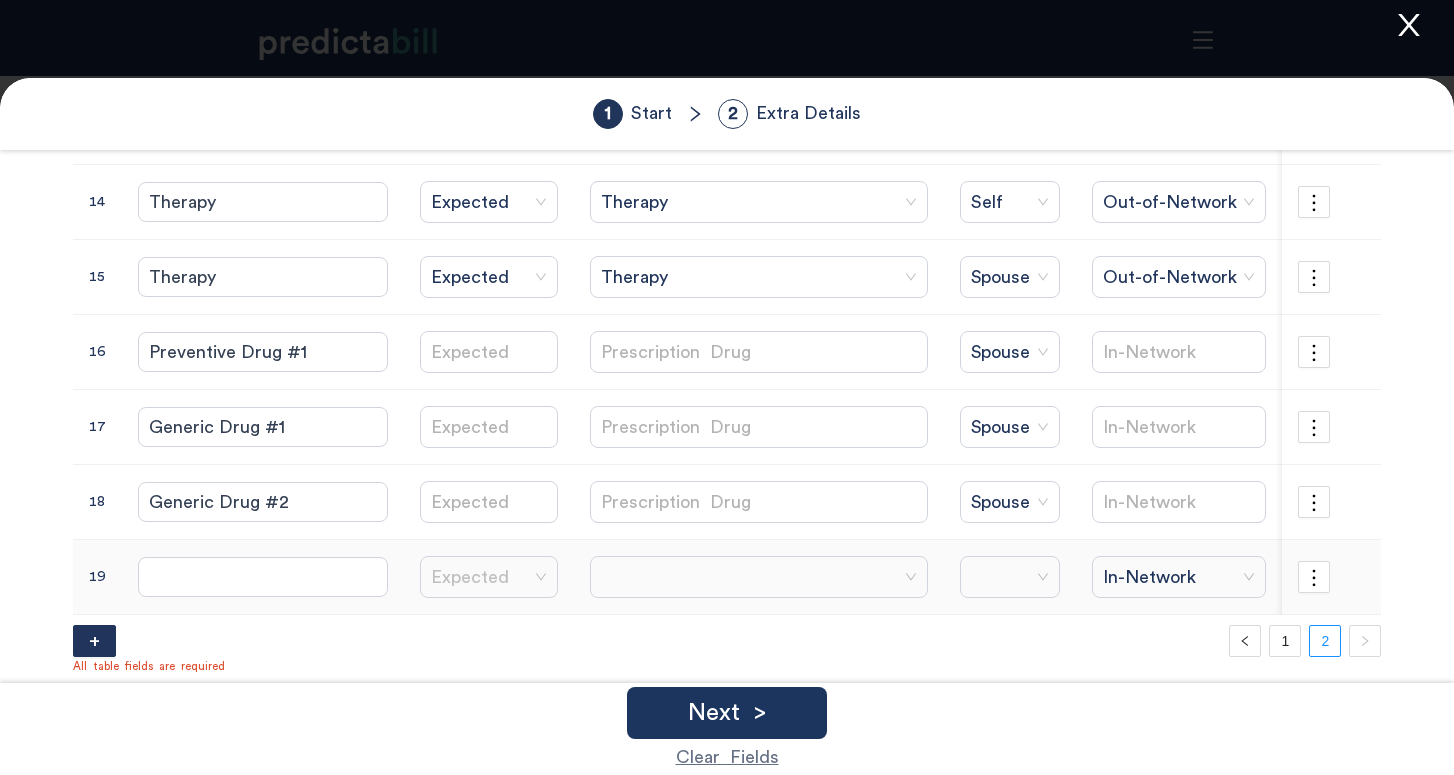 click on "Expected" at bounding box center (489, 577) 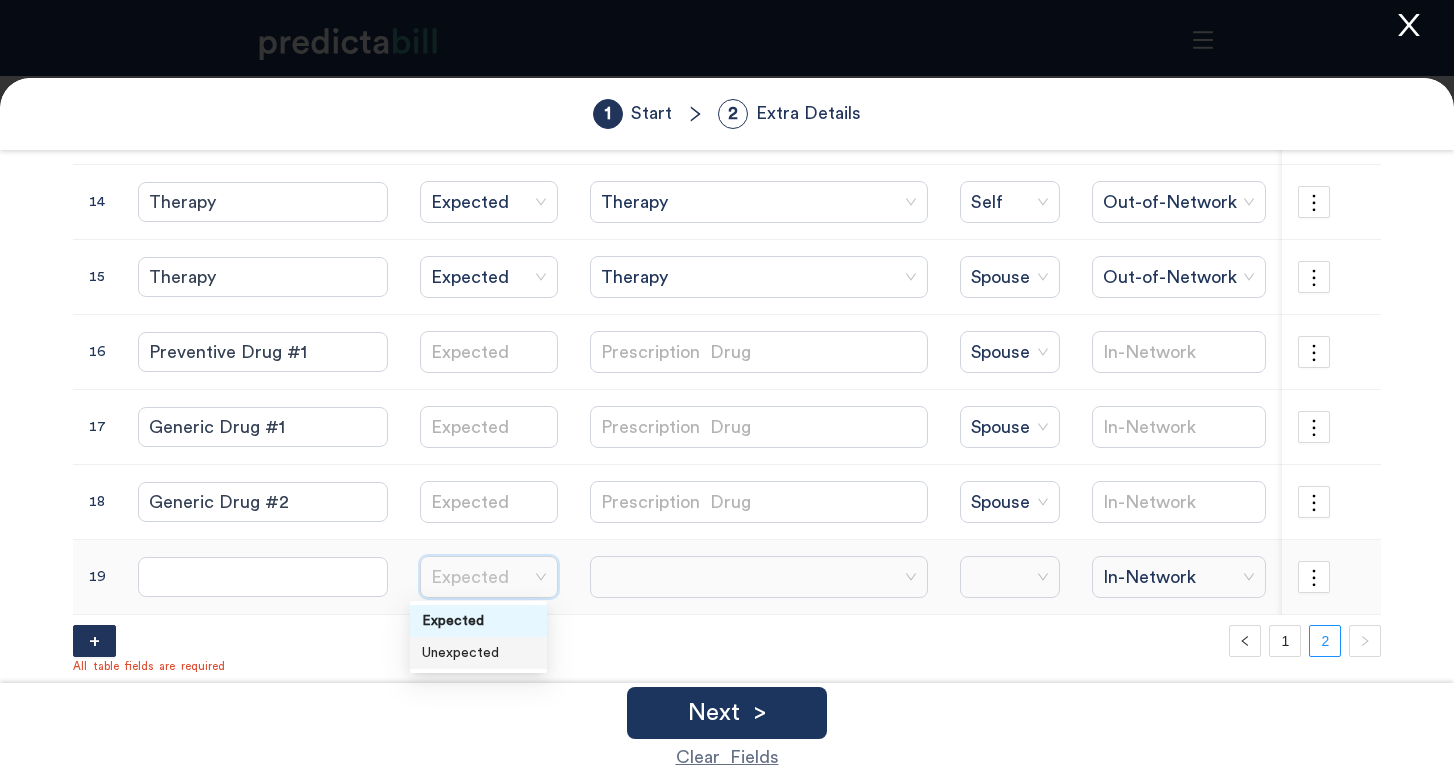click on "Unexpected" at bounding box center [478, 653] 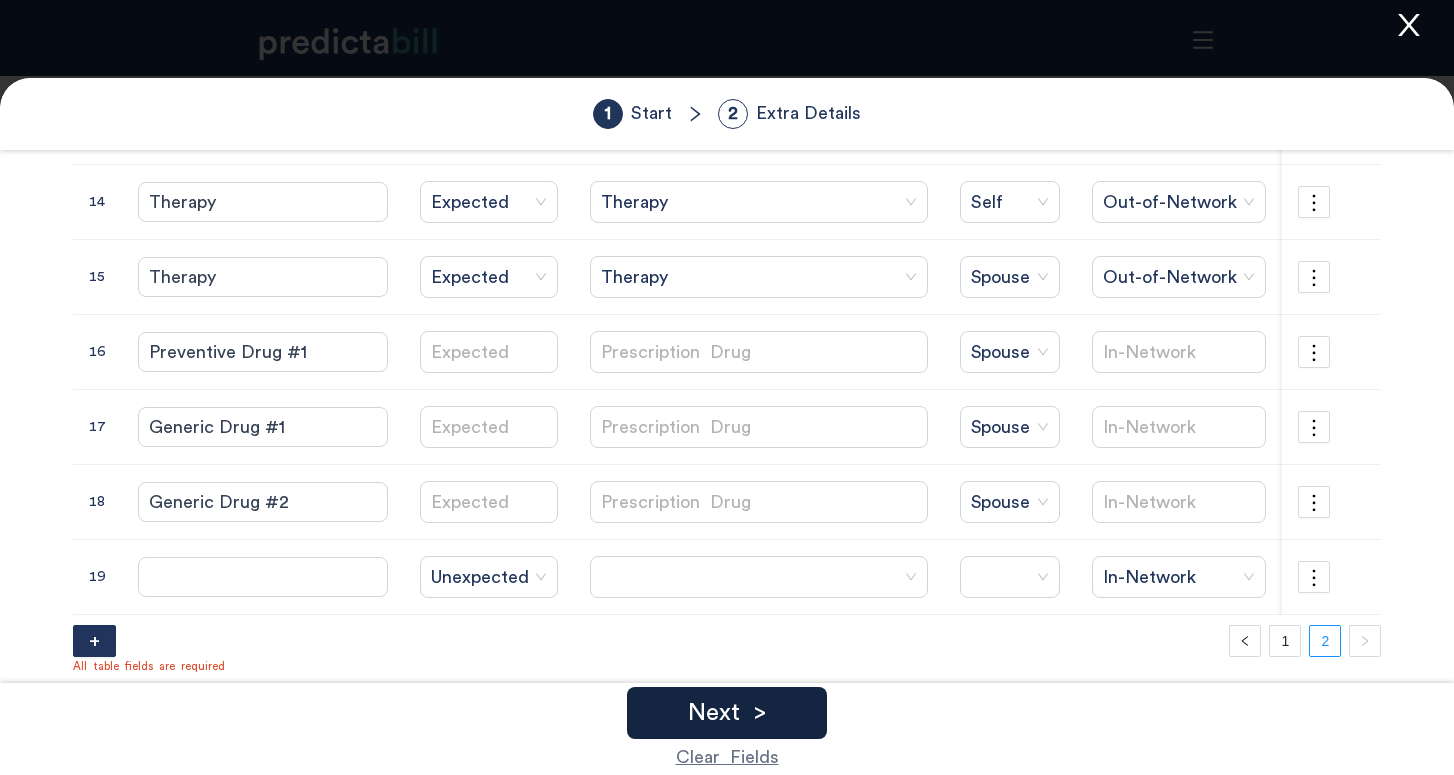 click on "Next >" at bounding box center (727, 713) 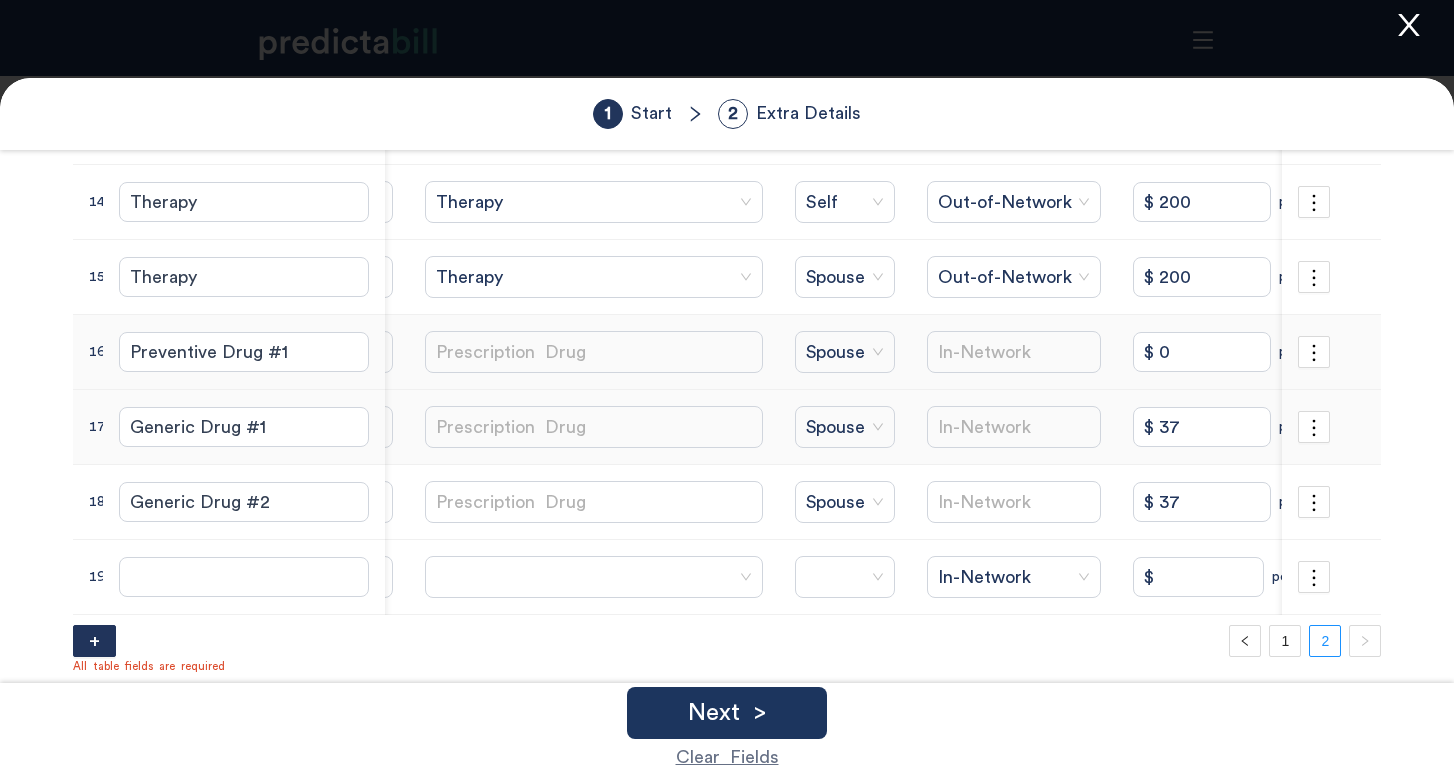 scroll, scrollTop: 0, scrollLeft: 166, axis: horizontal 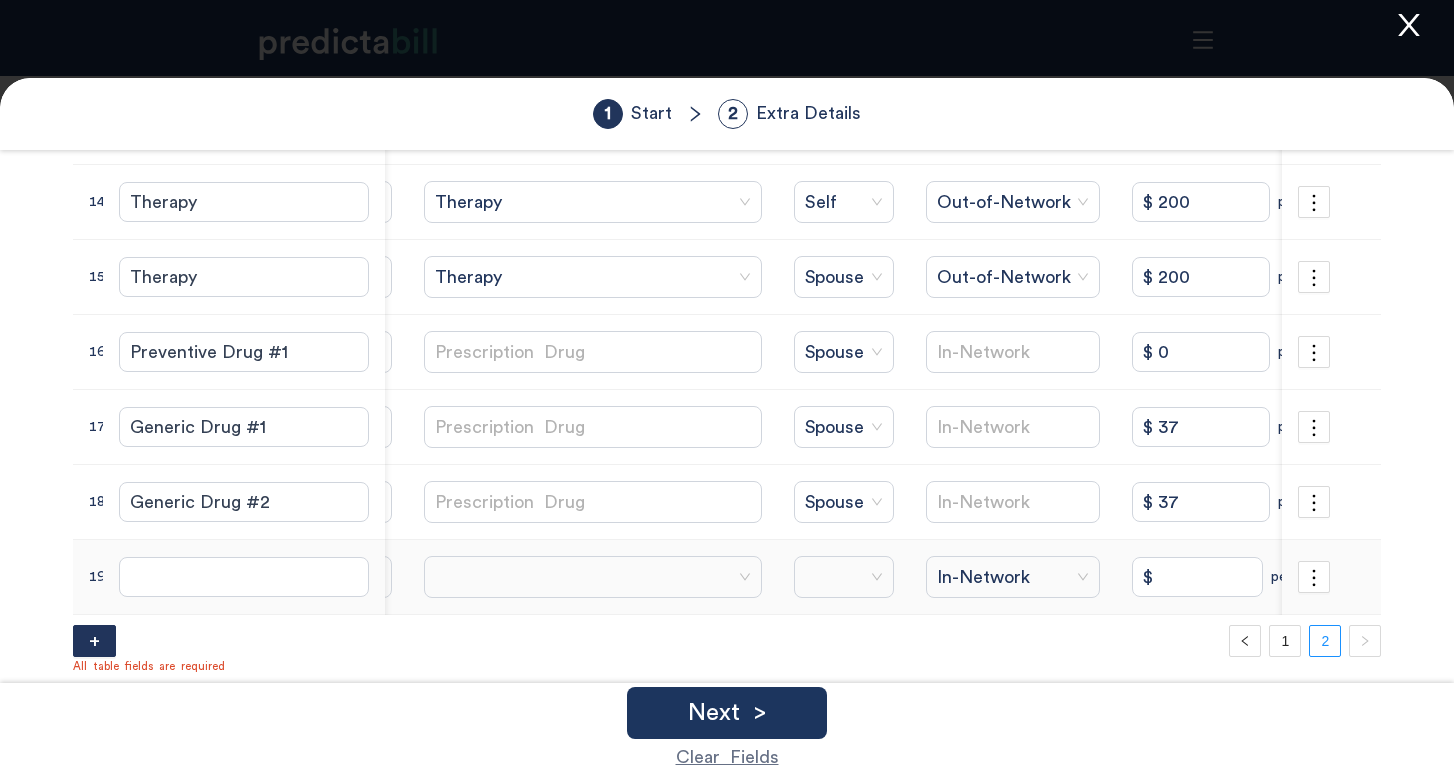 click on "In-Network" at bounding box center [1013, 577] 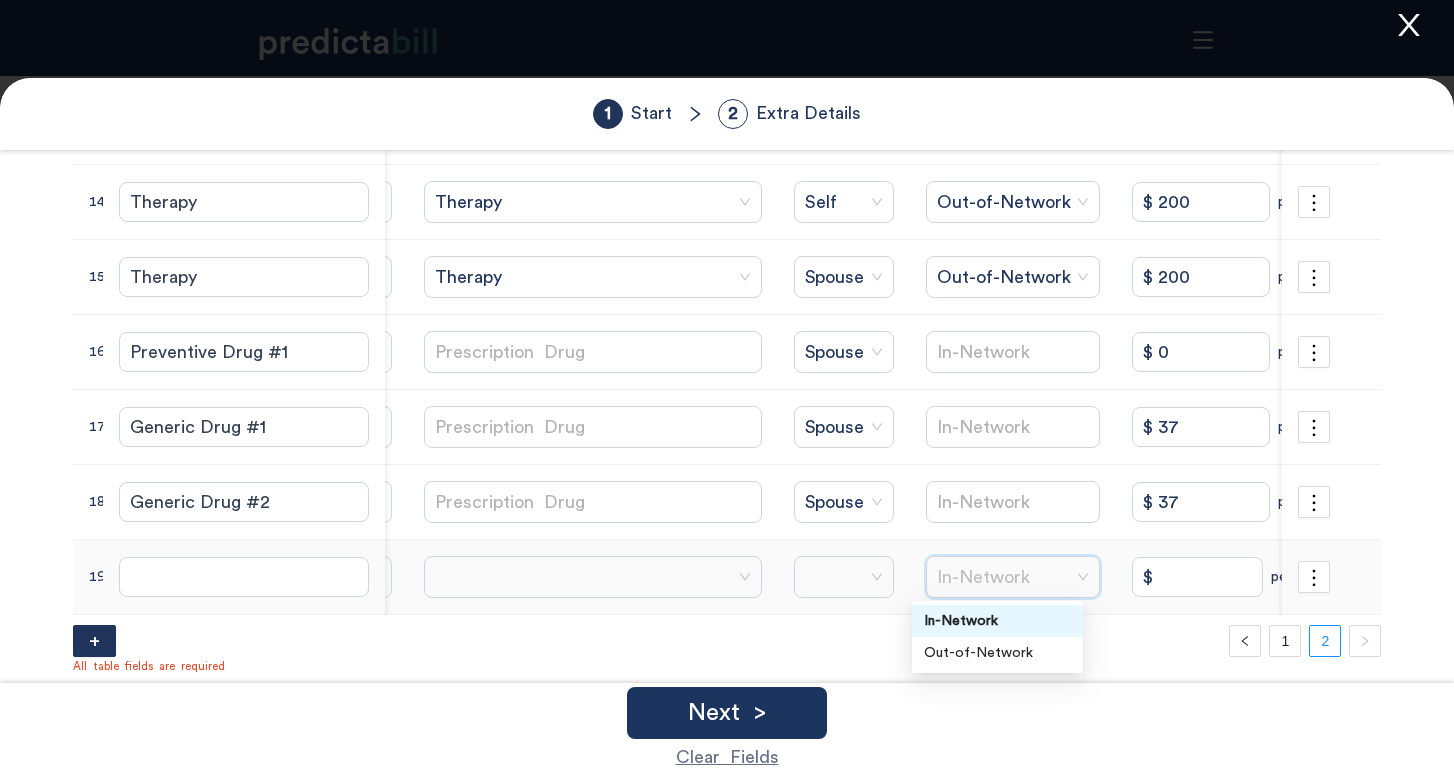 click at bounding box center [1006, 577] 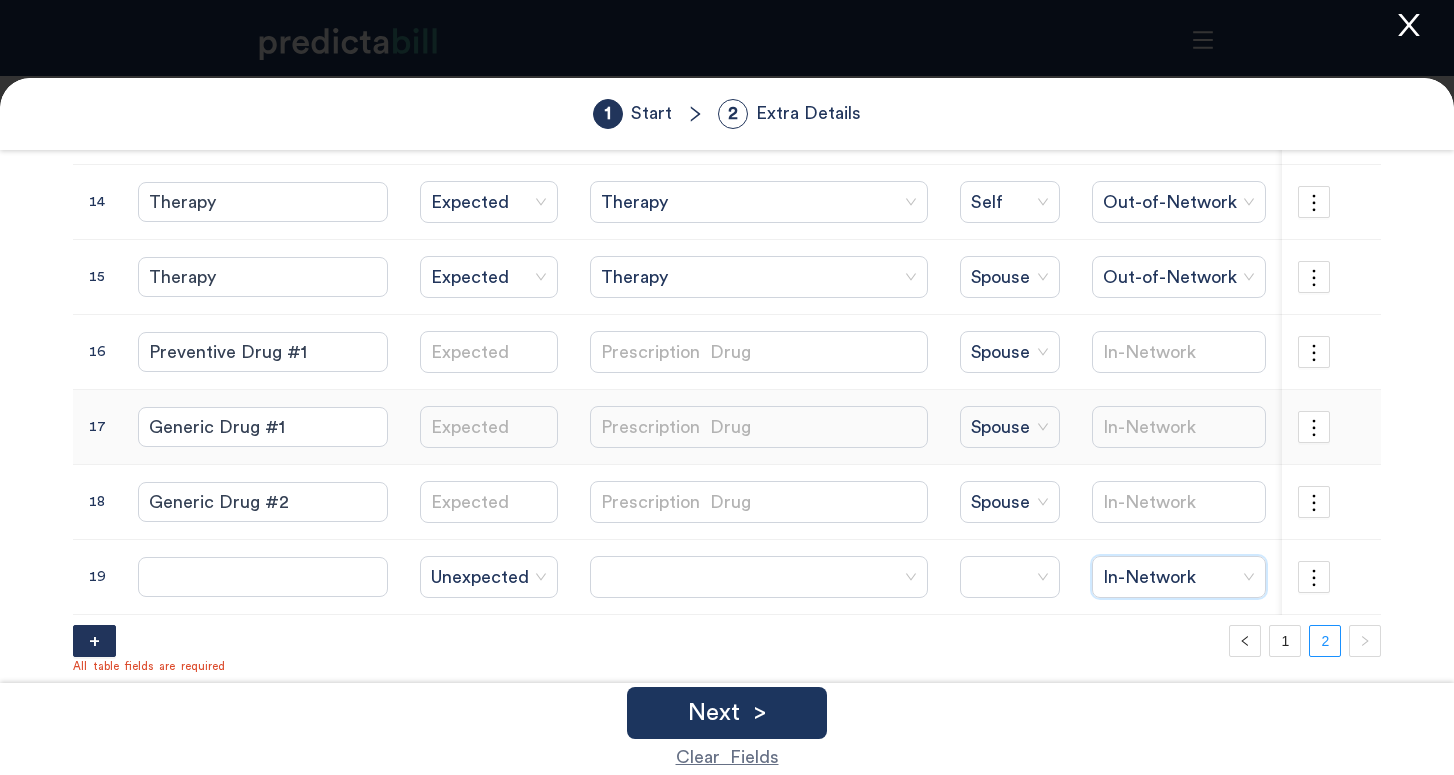 scroll, scrollTop: 0, scrollLeft: -1, axis: horizontal 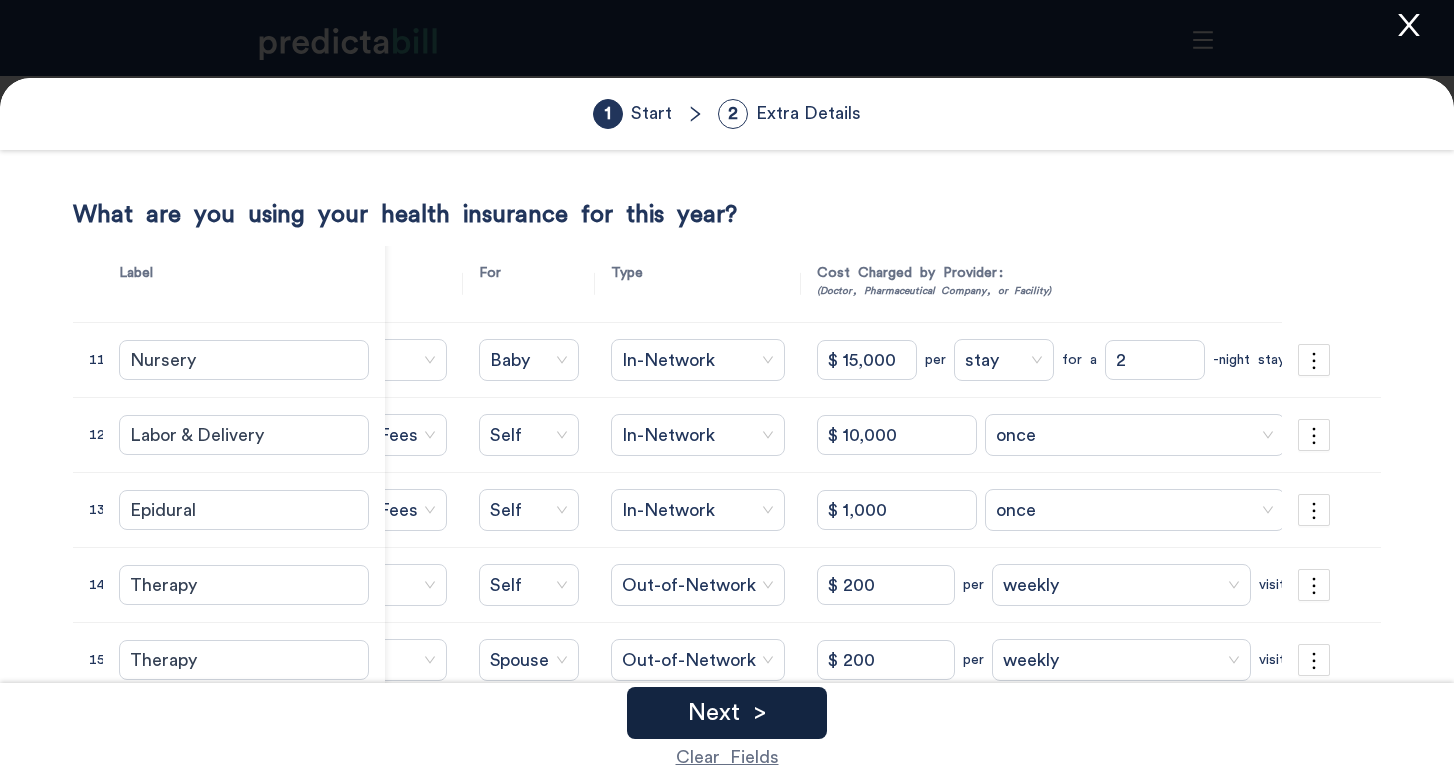 click on "Next >" at bounding box center (727, 713) 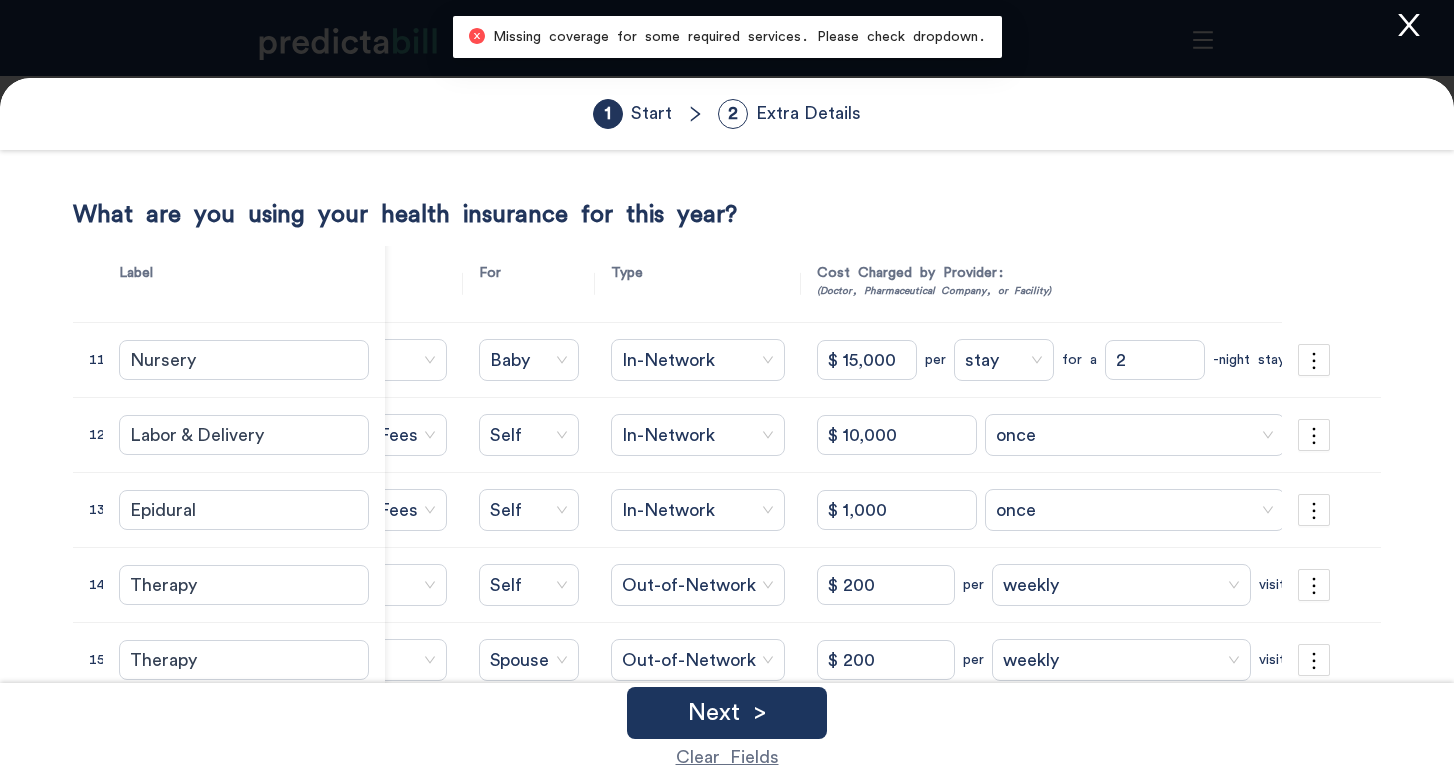 click on "Clear Fields" at bounding box center [727, 757] 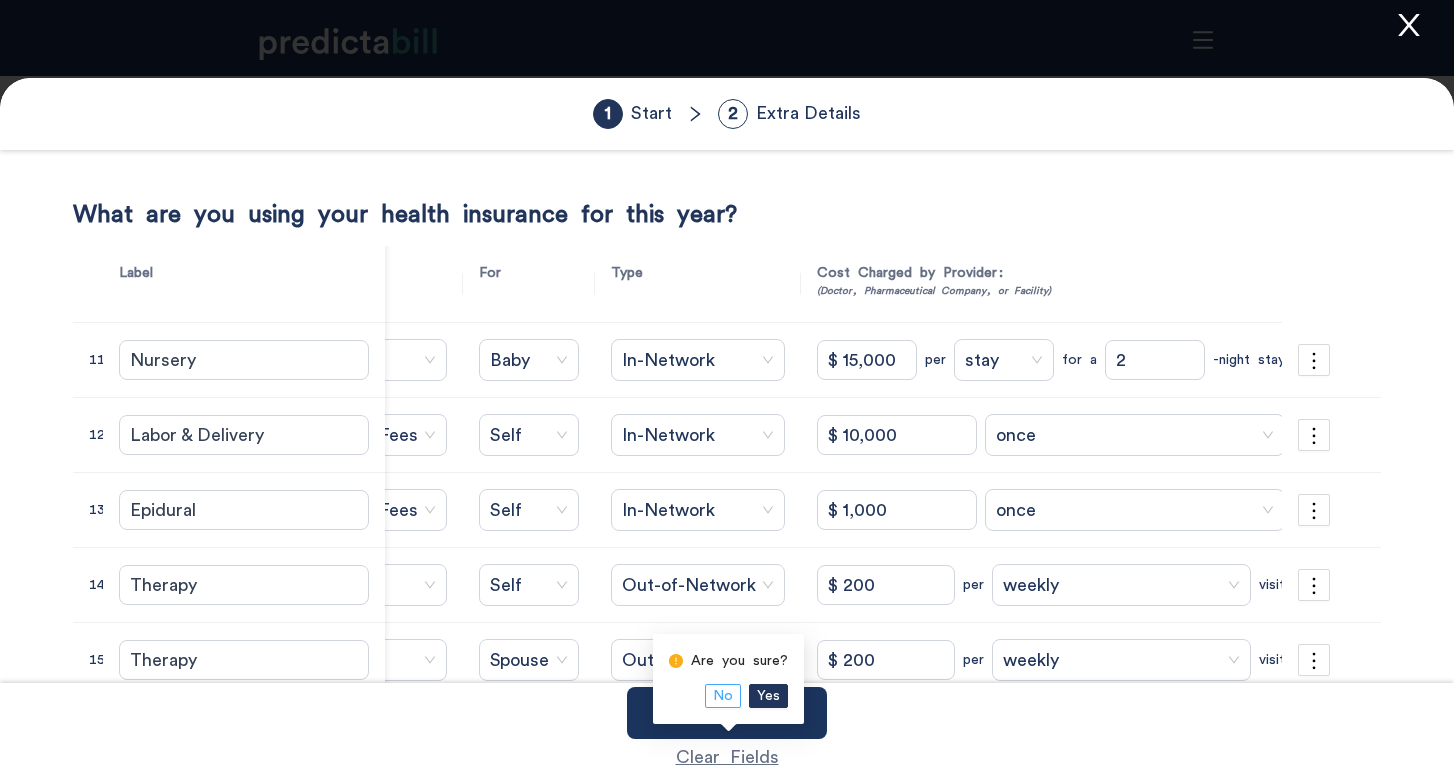 click on "No" at bounding box center [723, 696] 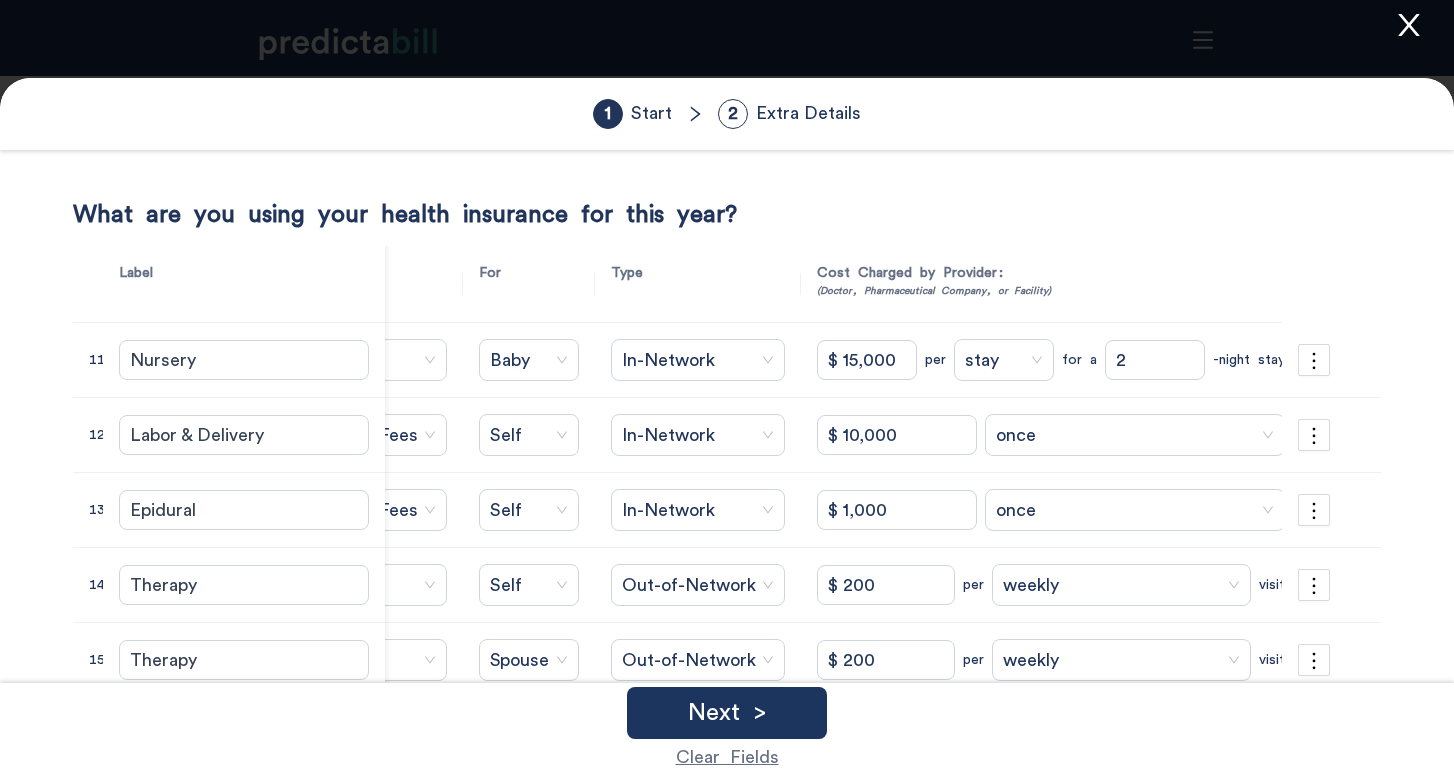 click 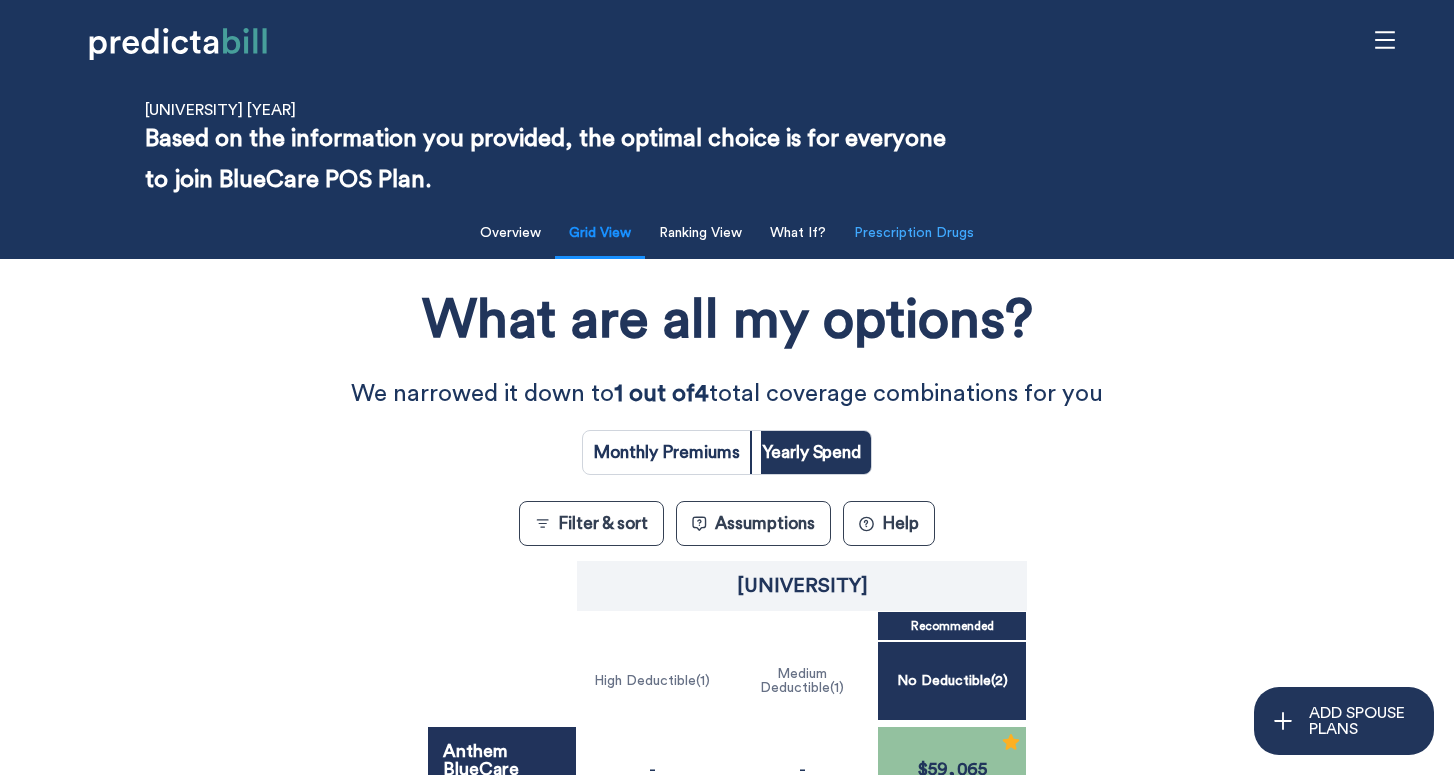 scroll, scrollTop: 0, scrollLeft: 0, axis: both 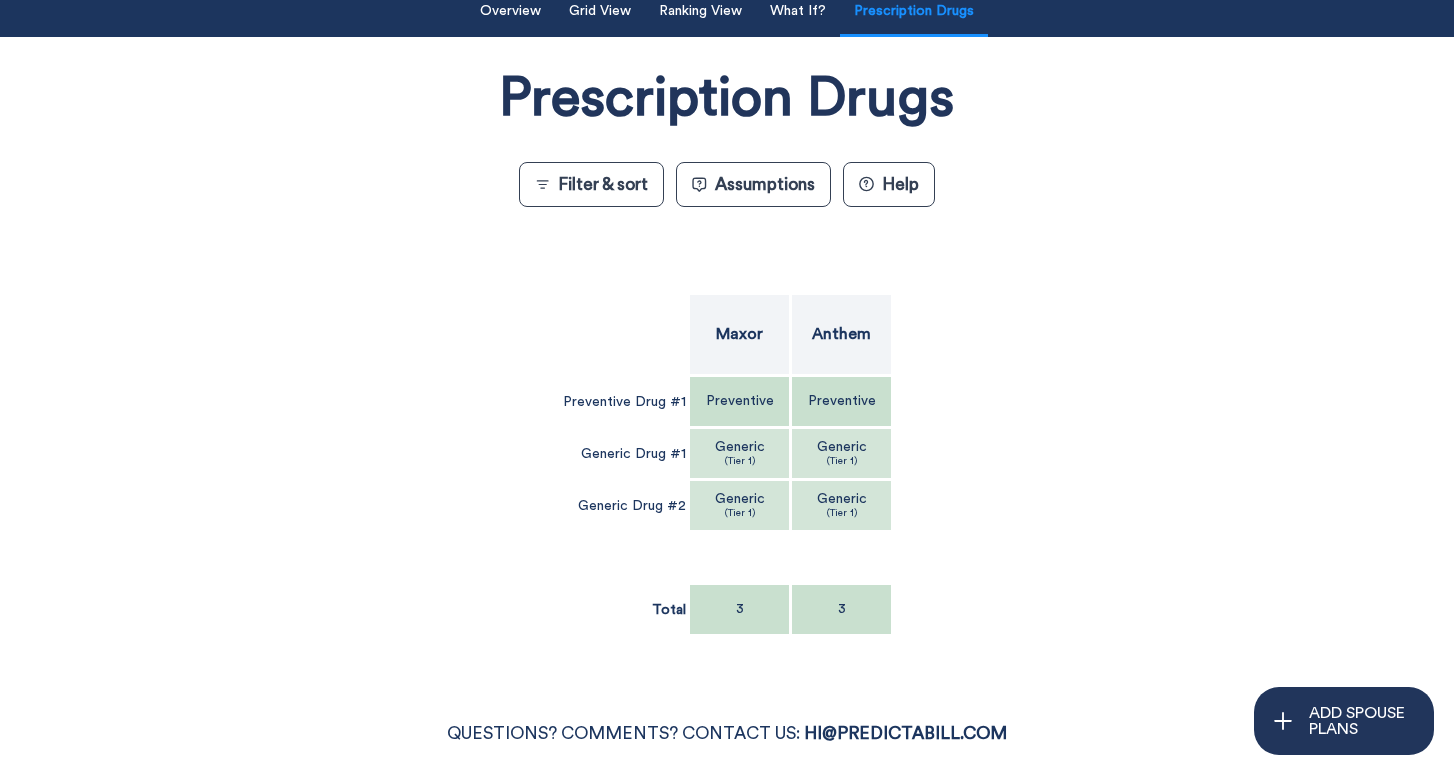 click on "Assumptions" at bounding box center (753, 184) 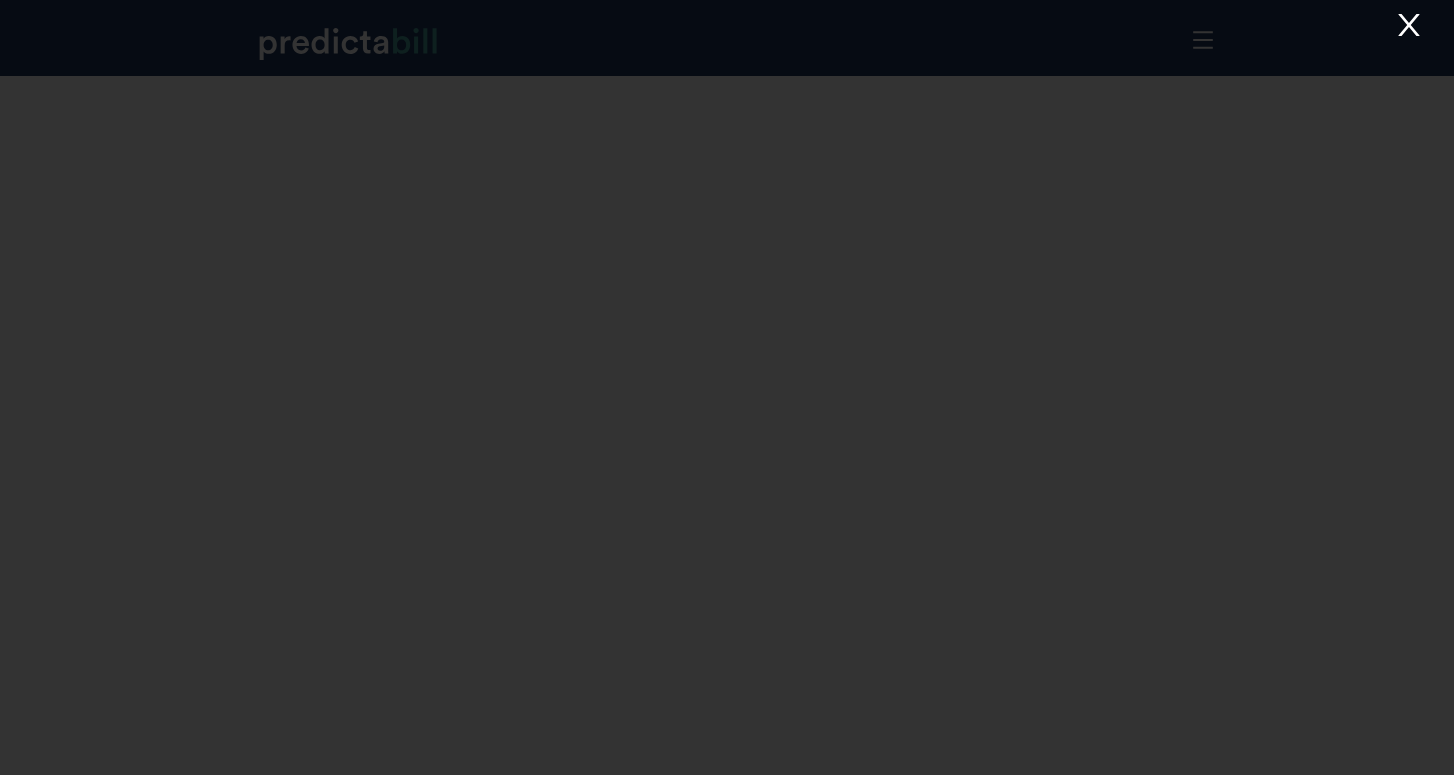 scroll, scrollTop: 0, scrollLeft: 0, axis: both 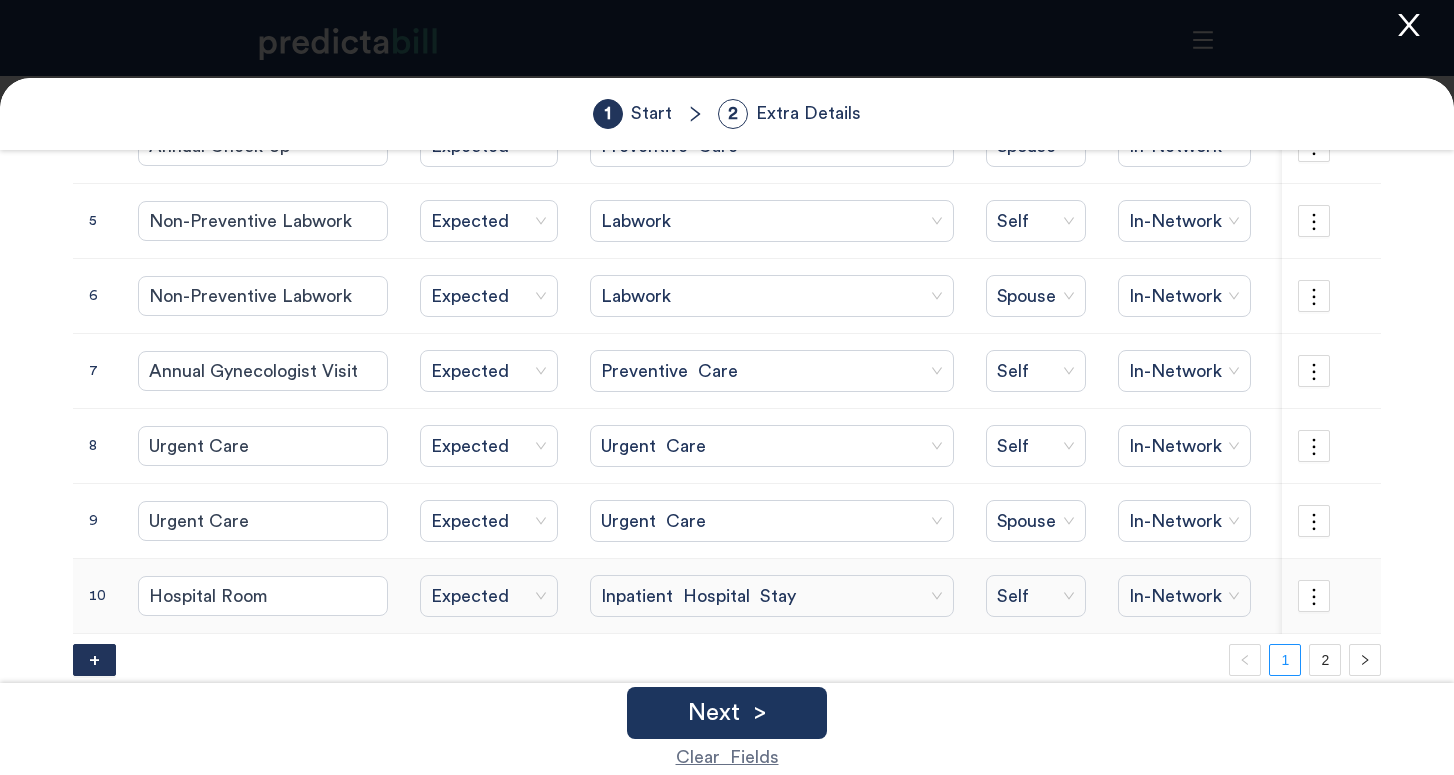 click on "Expected" at bounding box center (489, 596) 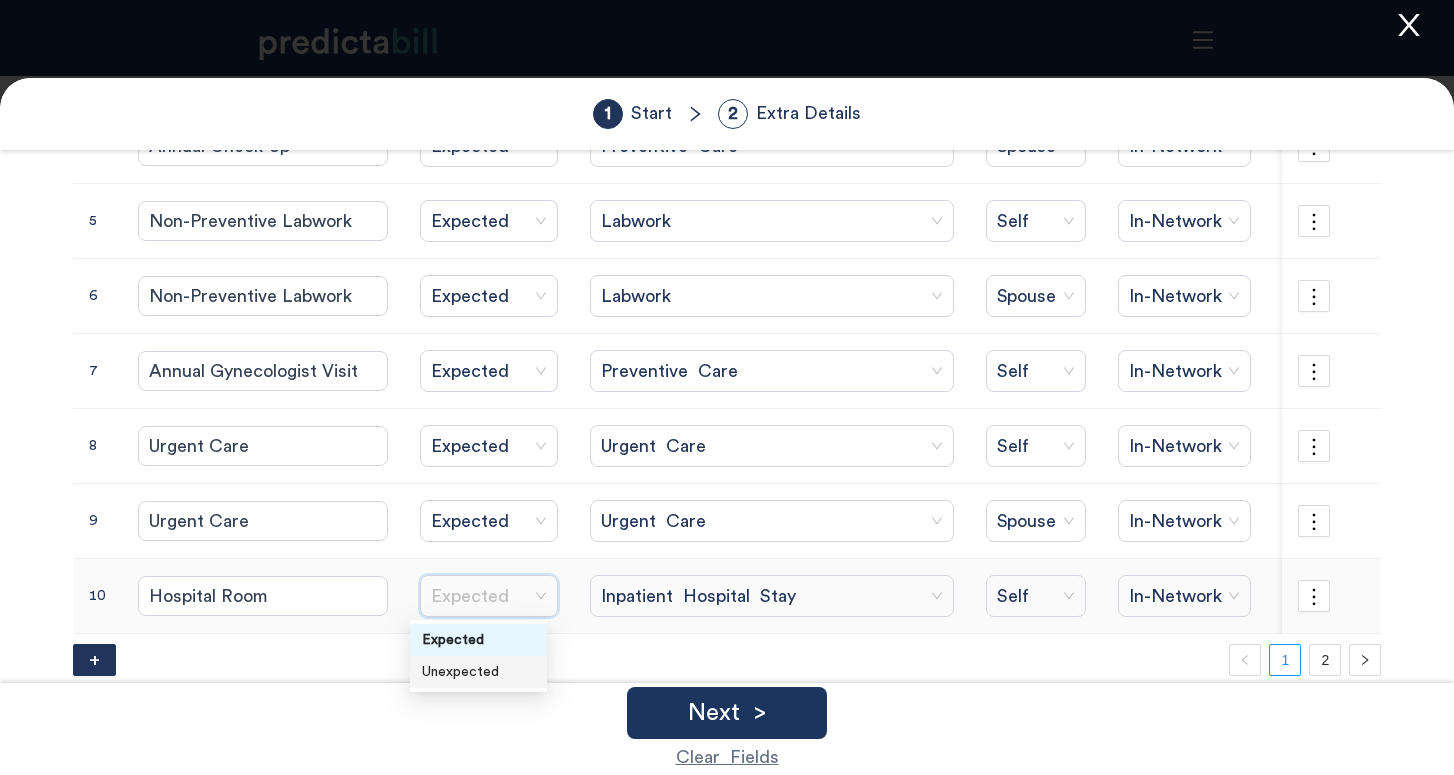 click on "Unexpected" at bounding box center (478, 672) 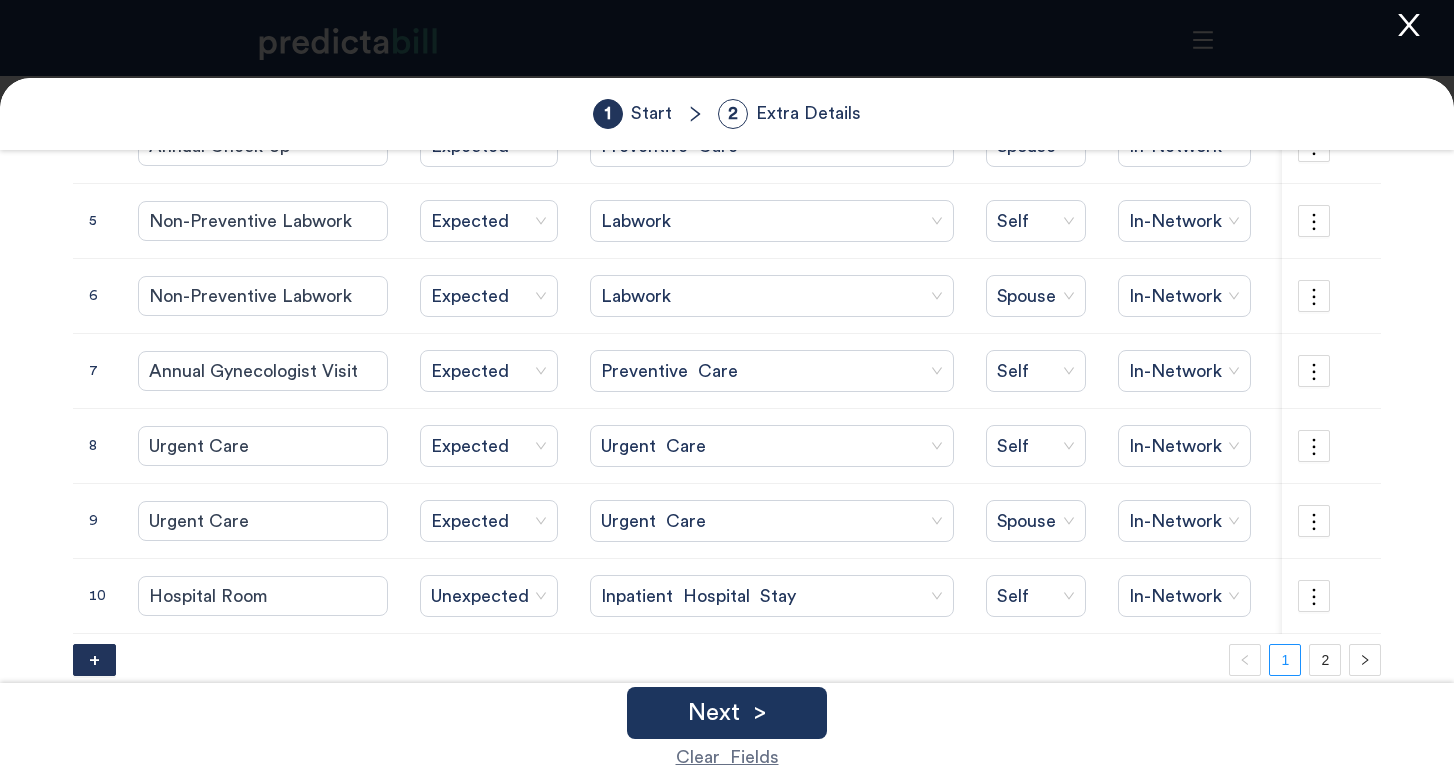click on "+ 1 2" at bounding box center (727, 660) 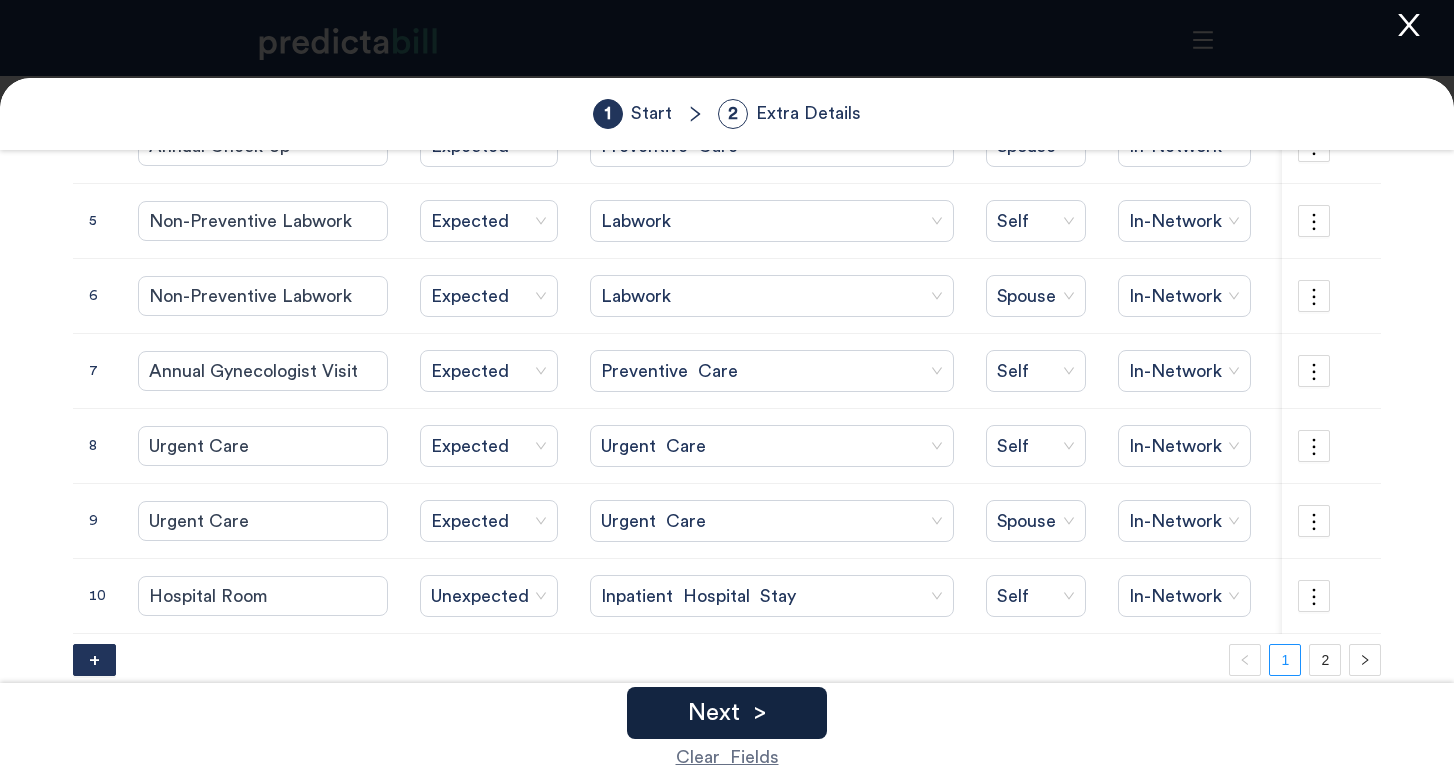 click on "Next >" at bounding box center (727, 713) 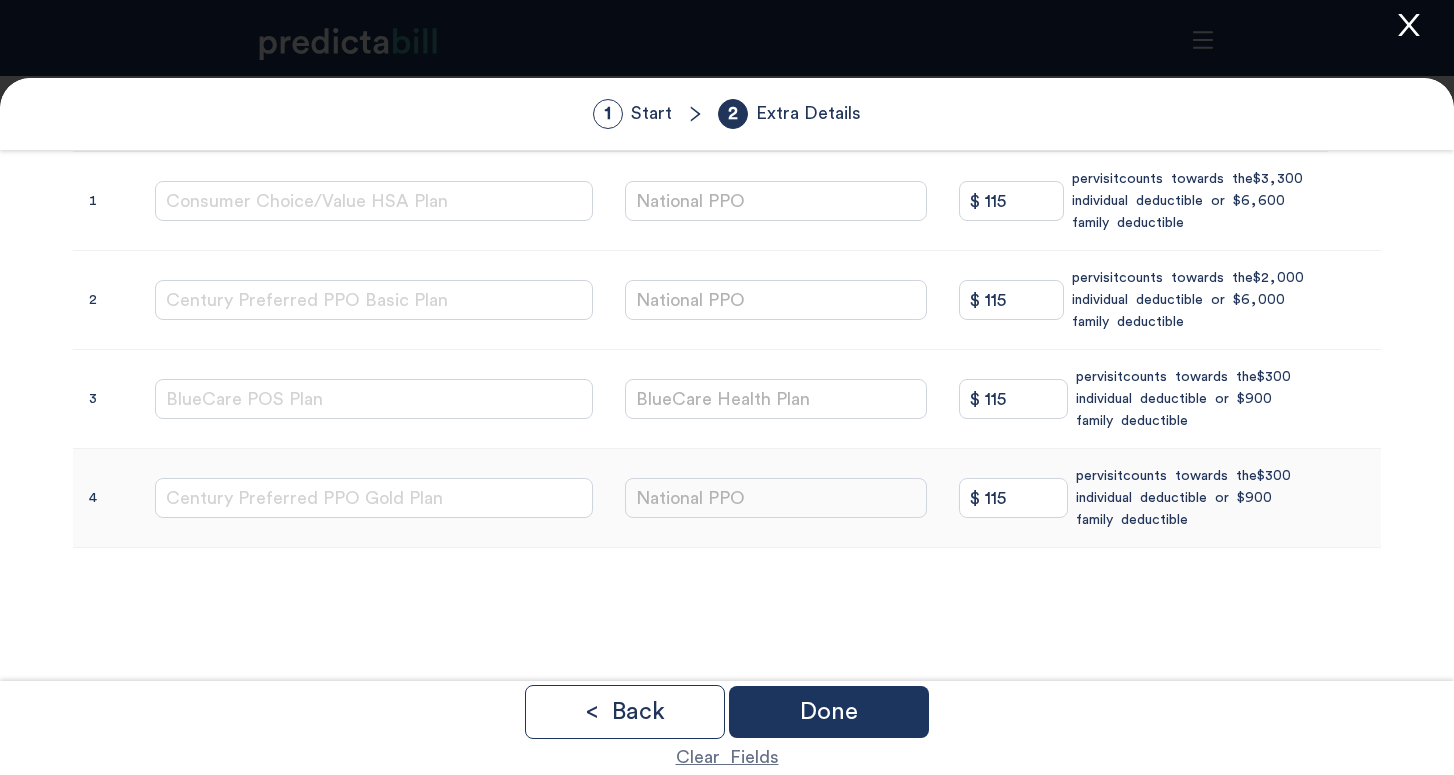 scroll, scrollTop: 229, scrollLeft: 0, axis: vertical 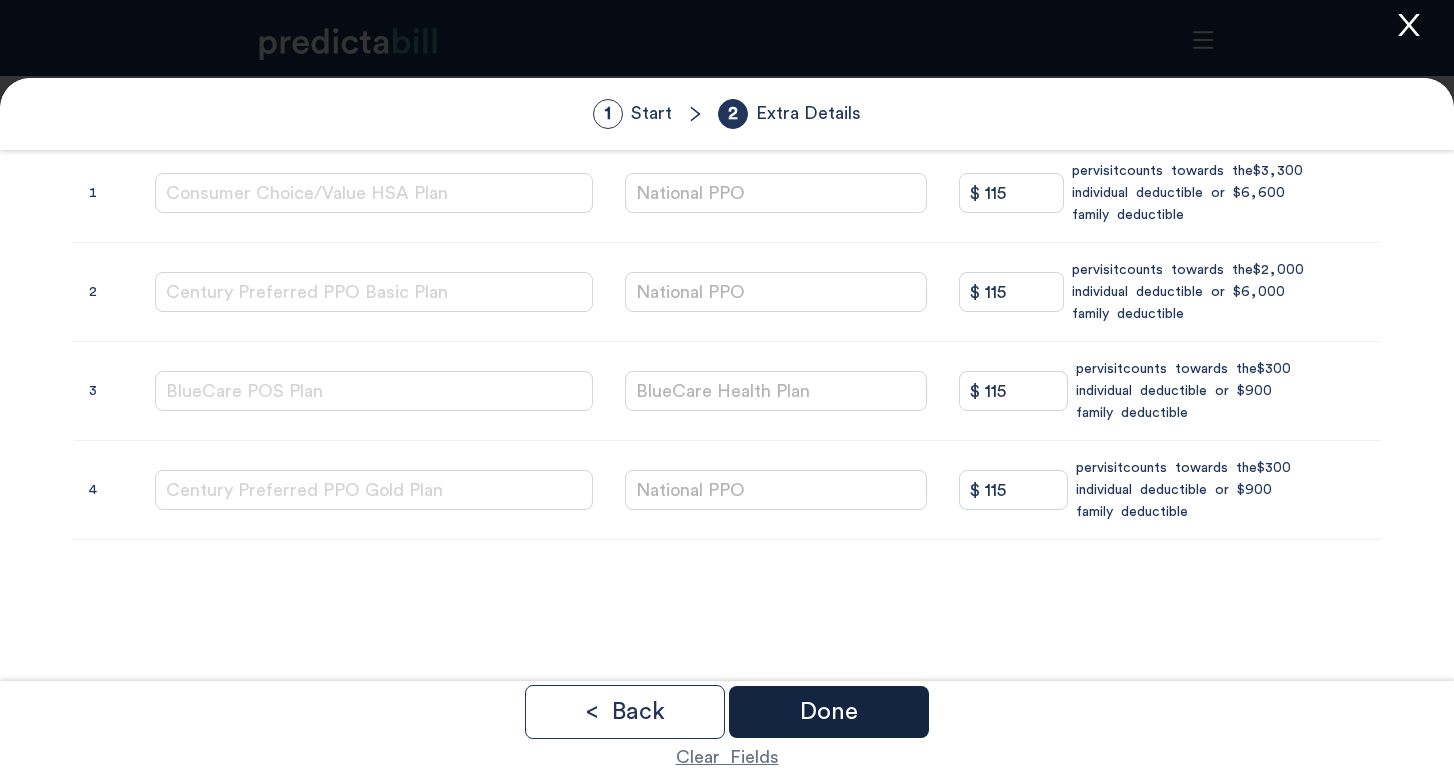 click on "Done" at bounding box center (829, 712) 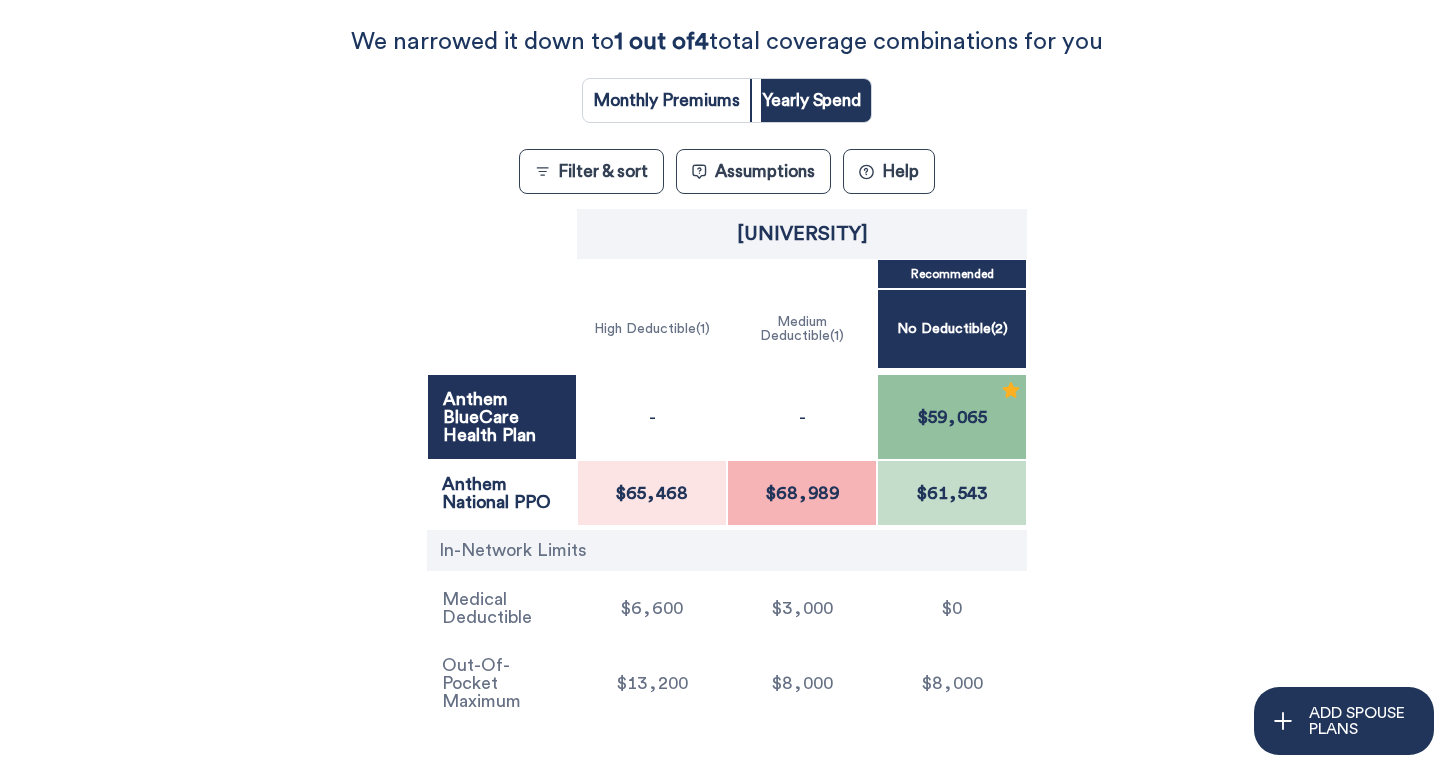 scroll, scrollTop: 355, scrollLeft: 0, axis: vertical 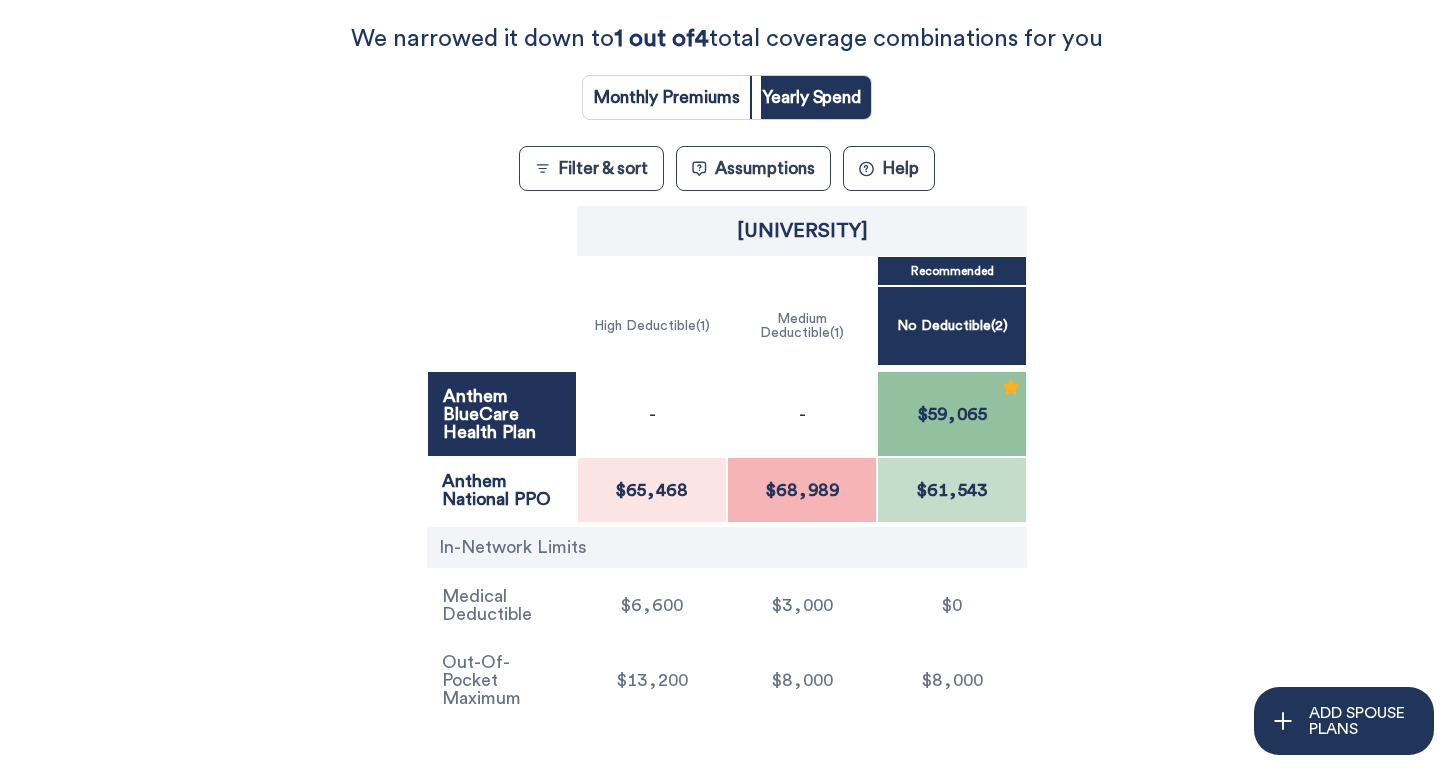 click on "Filter & sort" at bounding box center [591, 168] 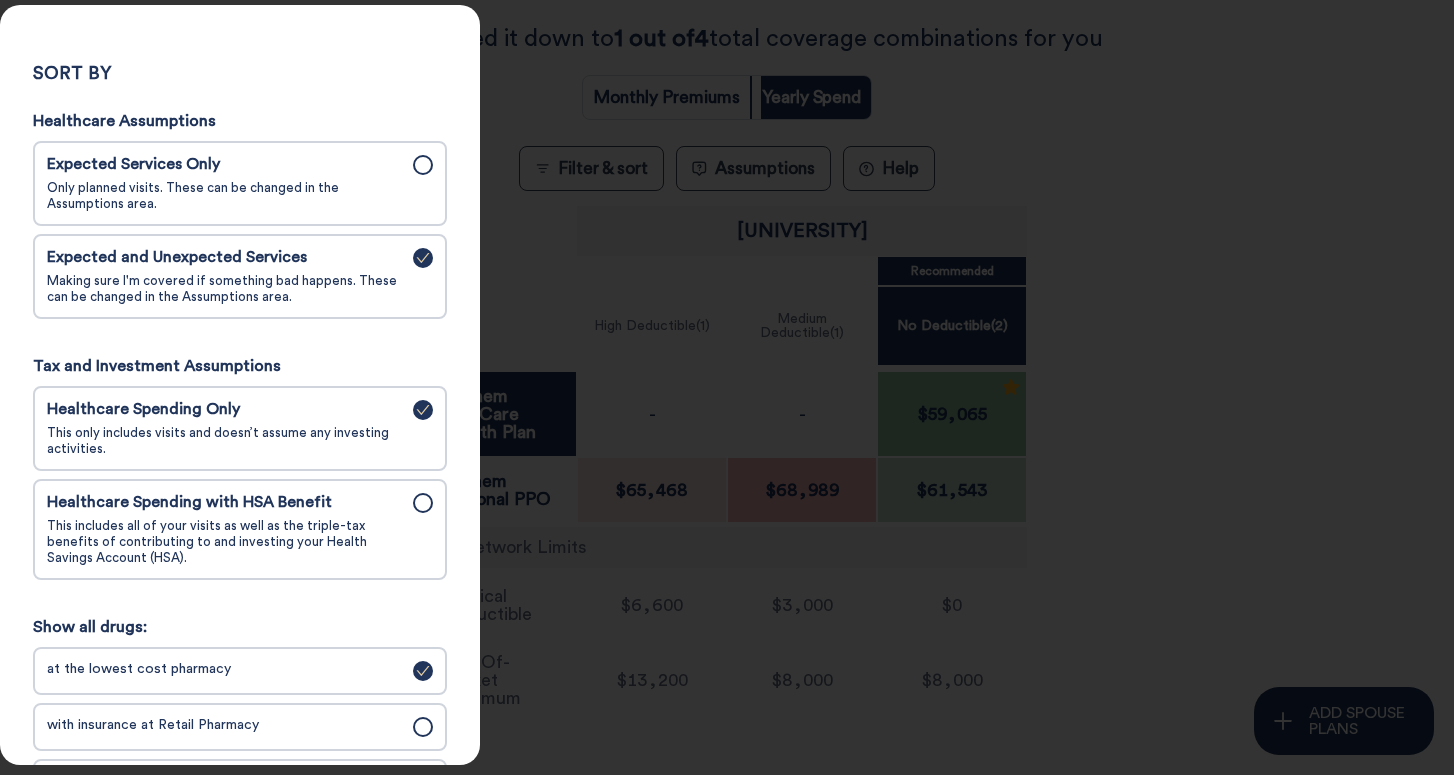 scroll, scrollTop: 111, scrollLeft: 0, axis: vertical 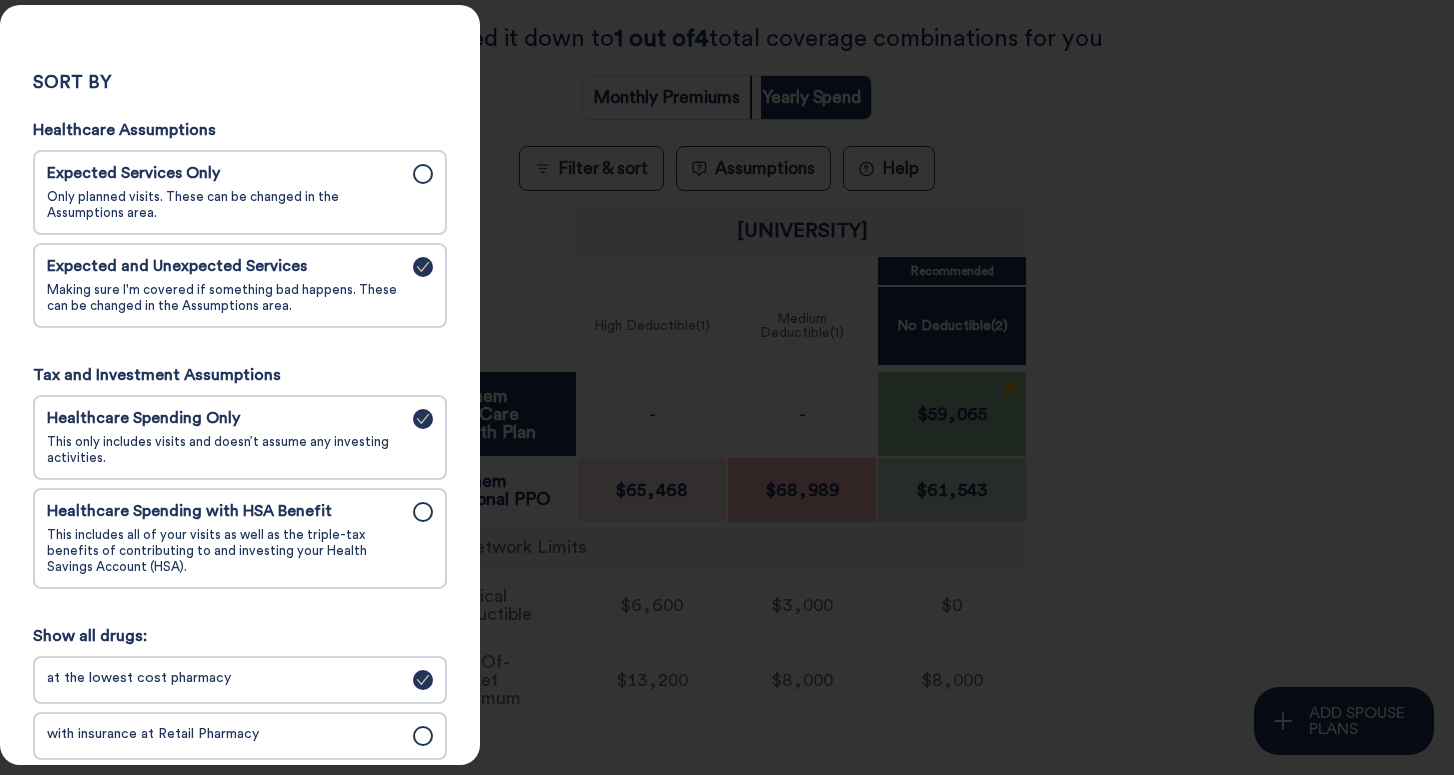 click at bounding box center (423, 512) 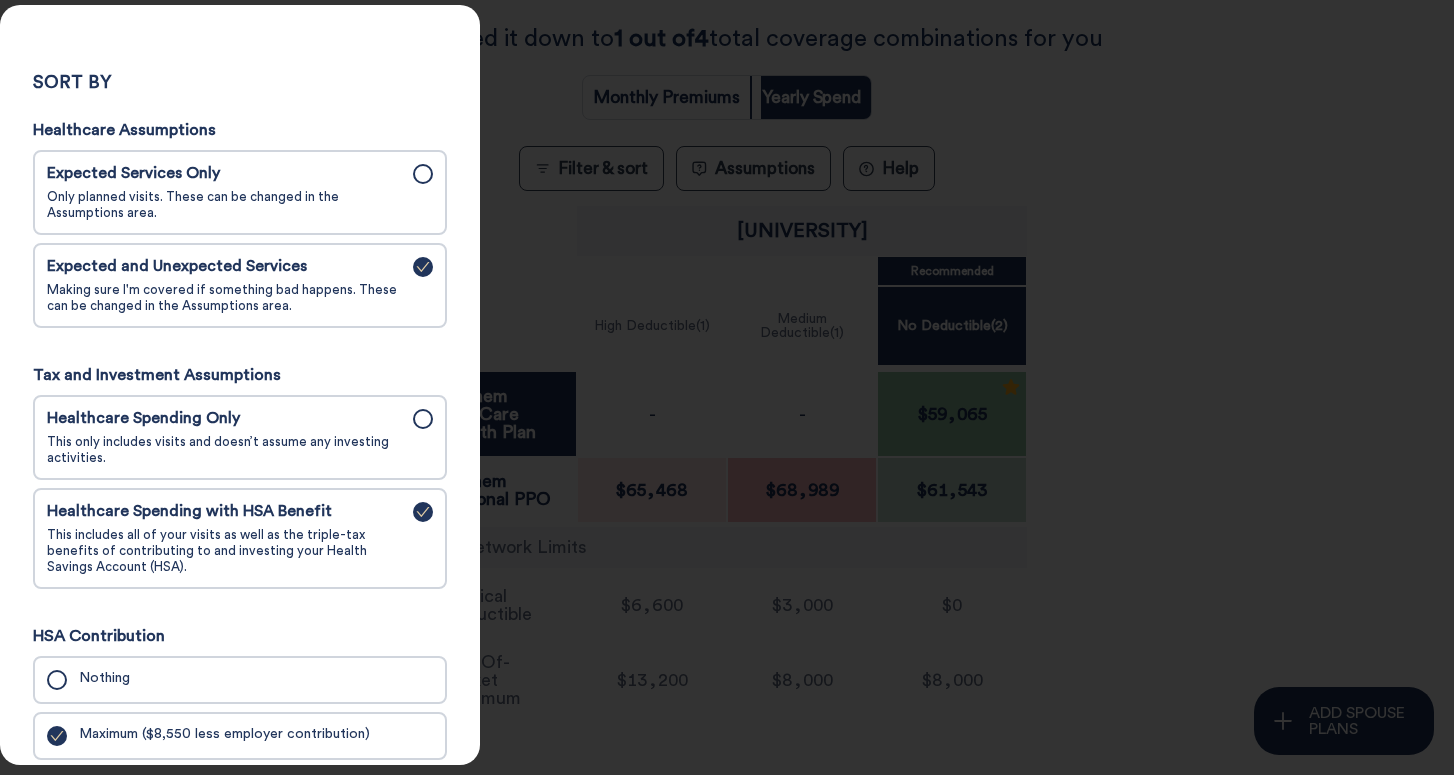 click at bounding box center [423, 174] 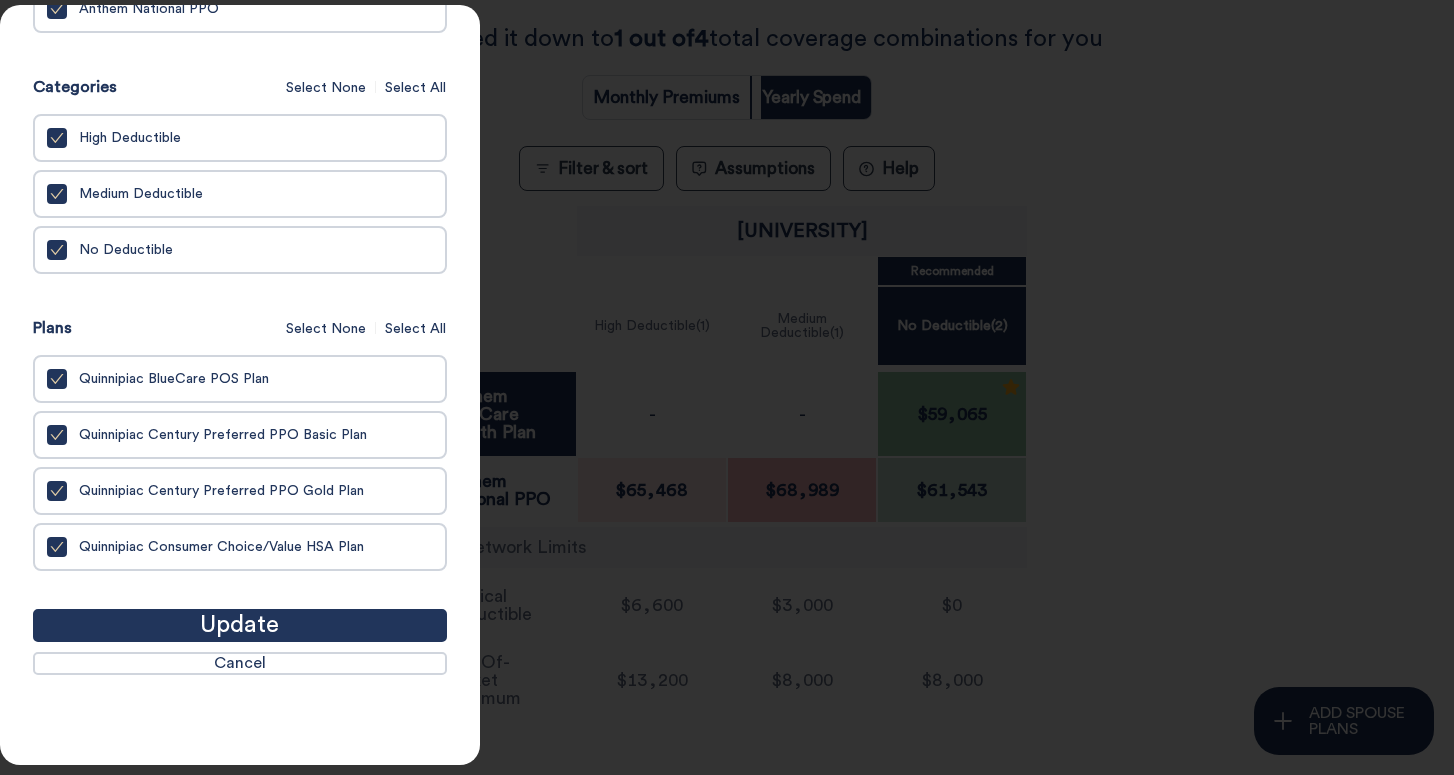 scroll, scrollTop: 1785, scrollLeft: 0, axis: vertical 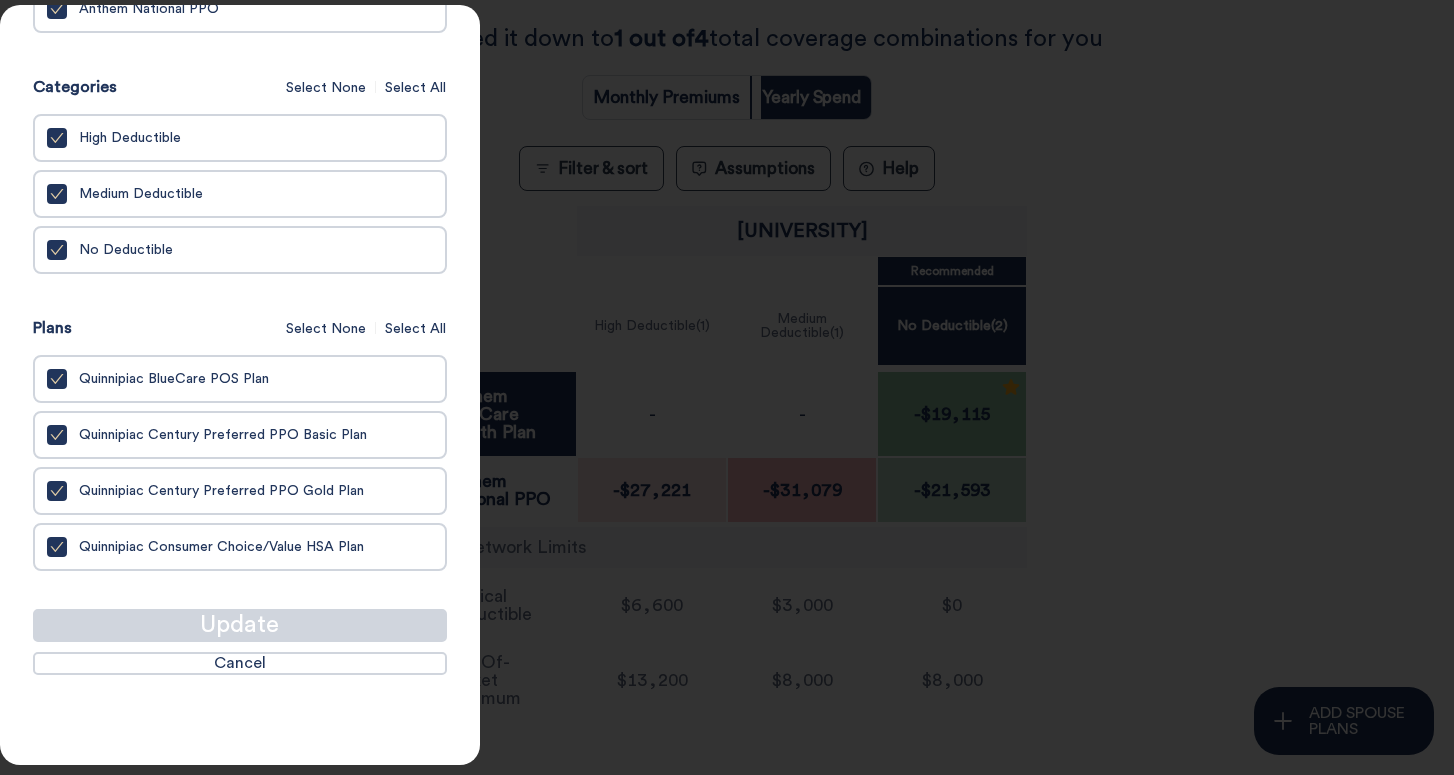 click at bounding box center (727, 387) 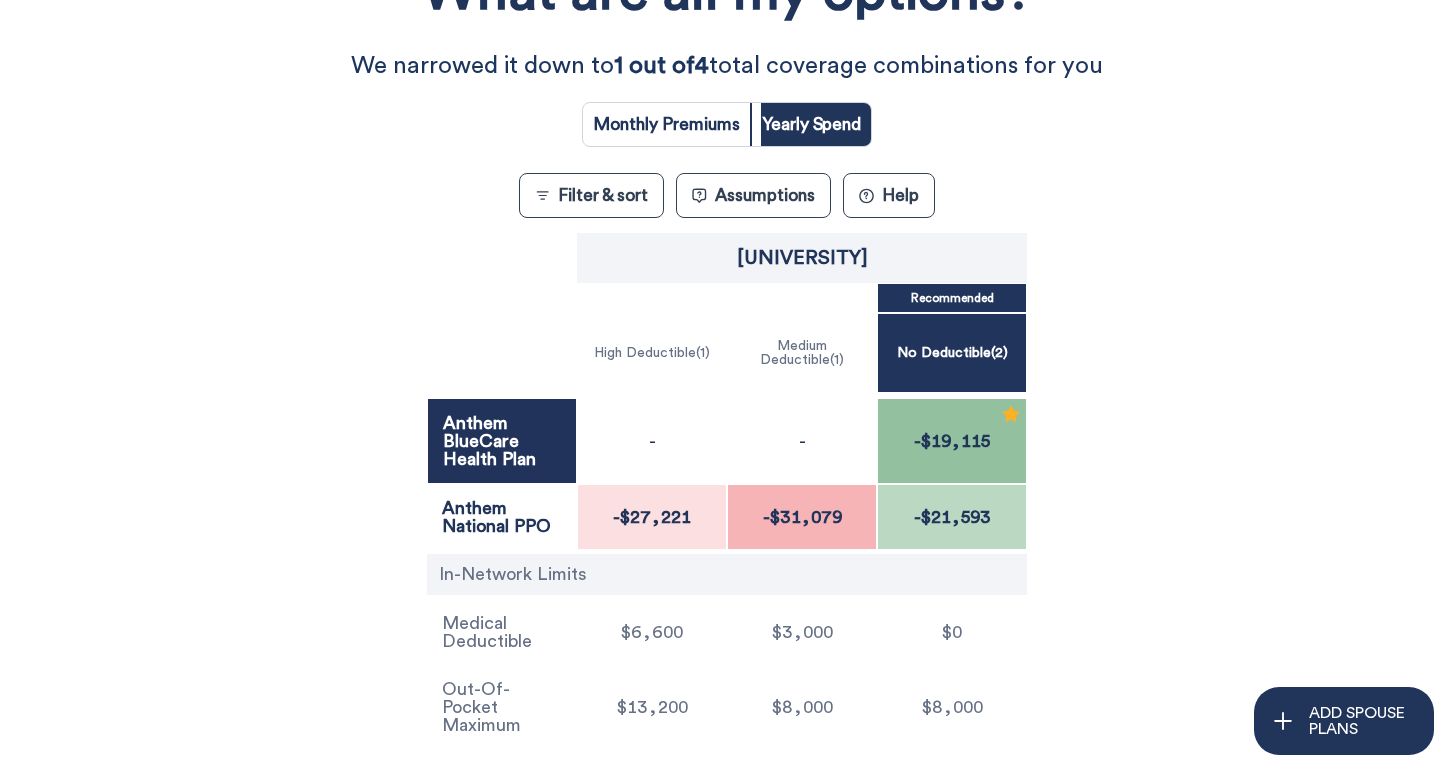 scroll, scrollTop: 304, scrollLeft: 0, axis: vertical 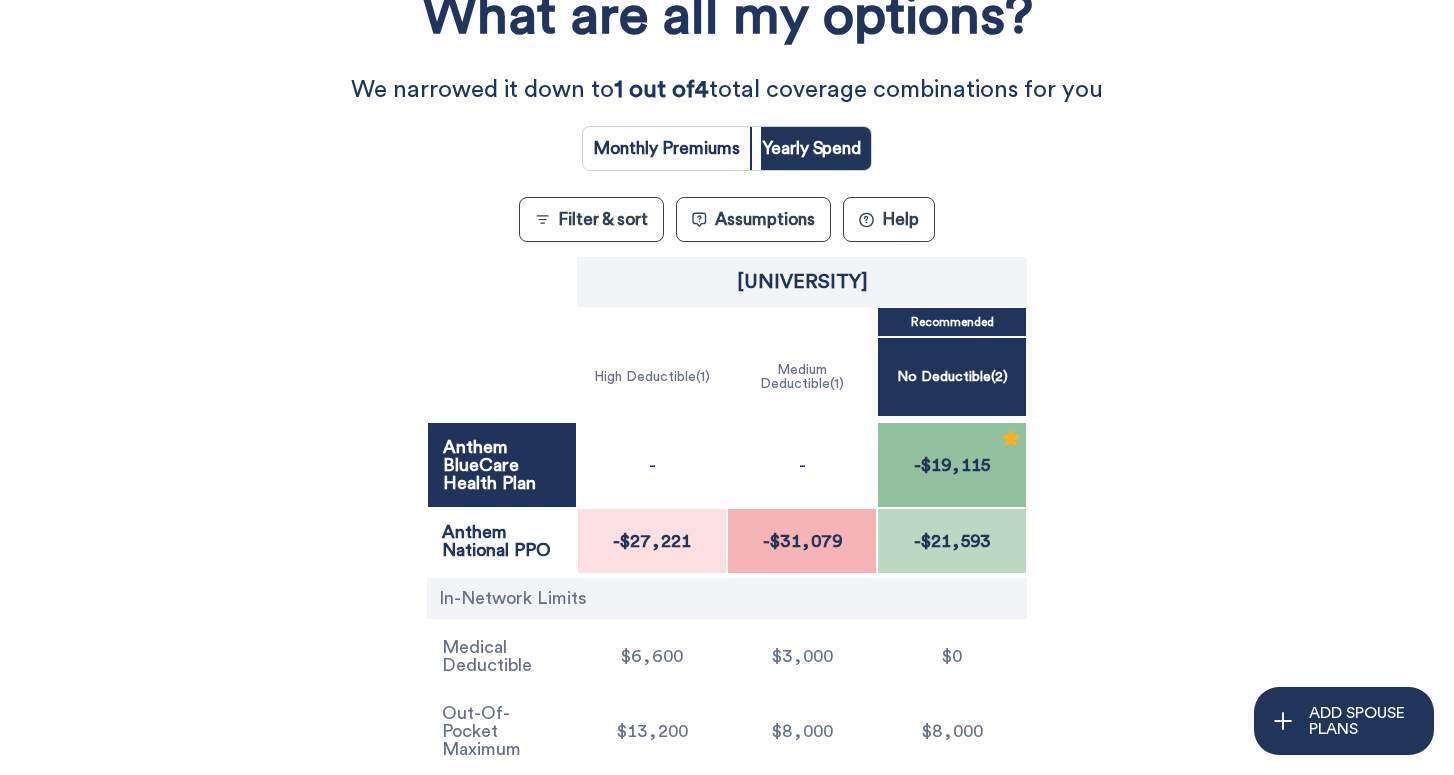 click at bounding box center [666, 148] 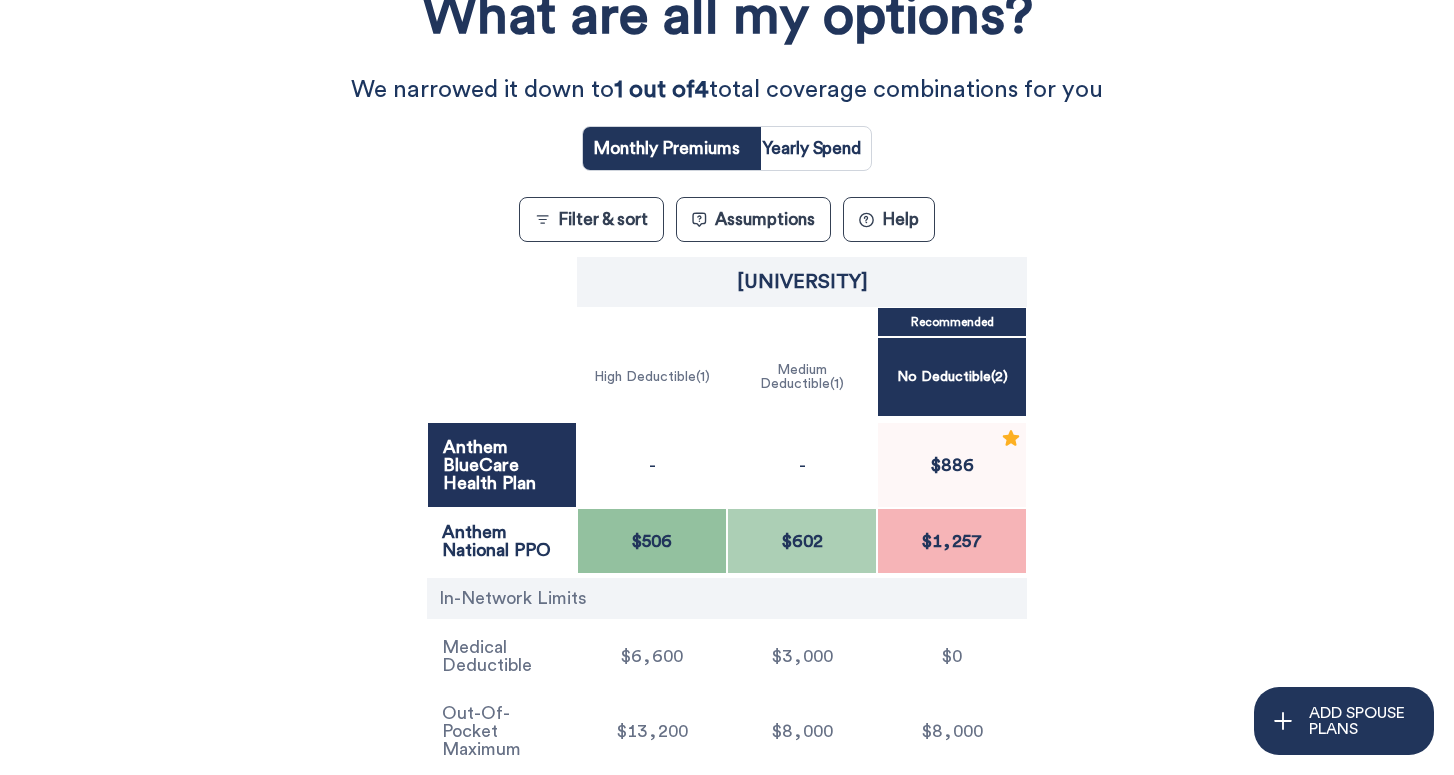 click at bounding box center [811, 148] 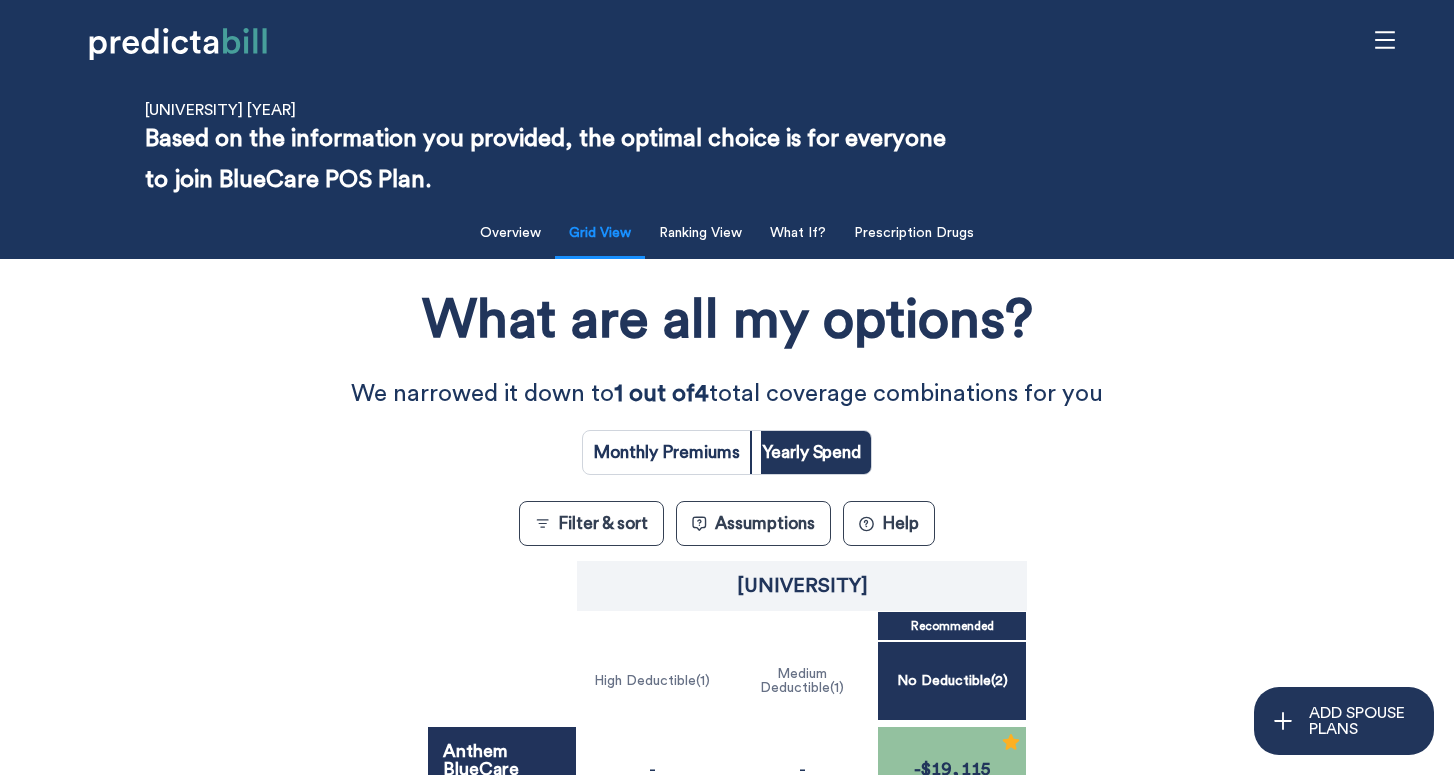scroll, scrollTop: 0, scrollLeft: 0, axis: both 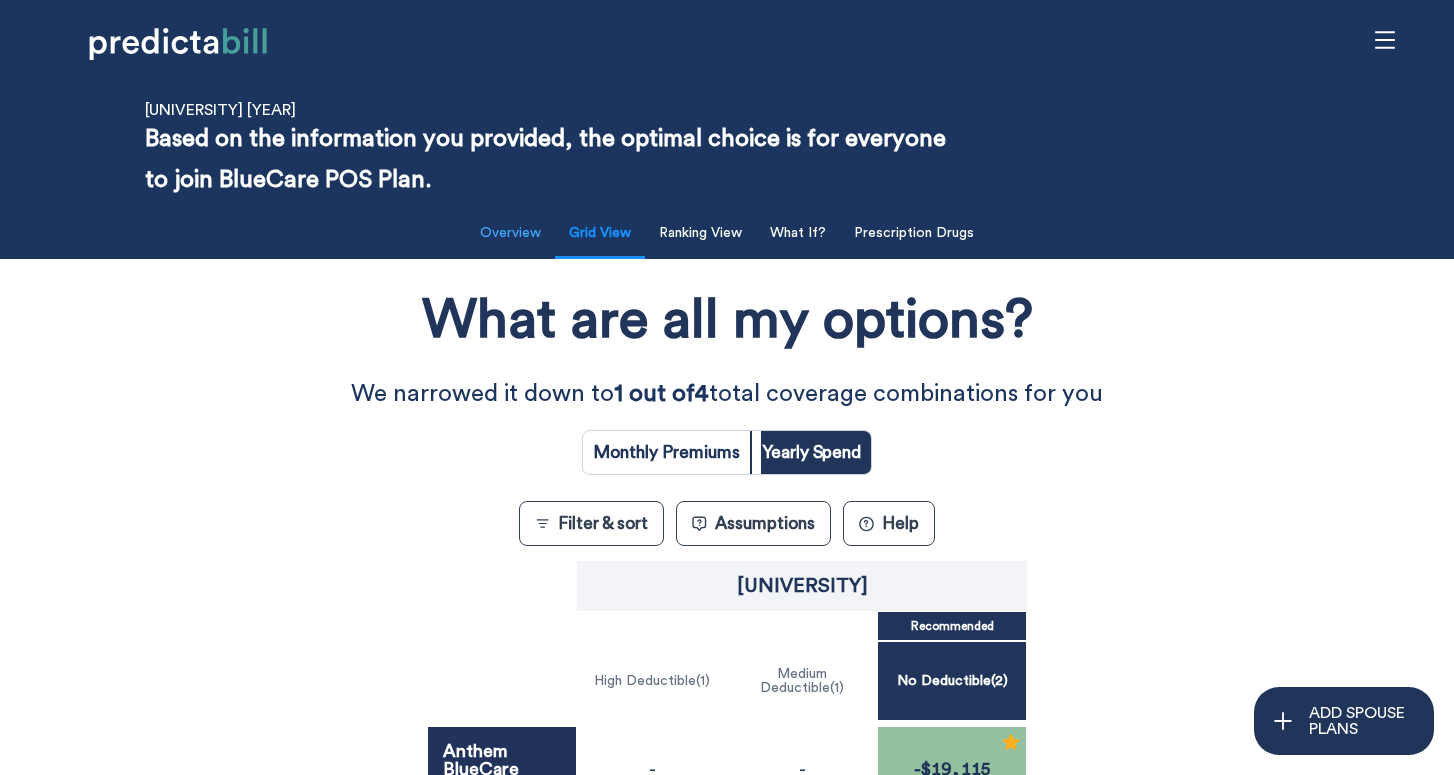 click on "Overview" at bounding box center [510, 233] 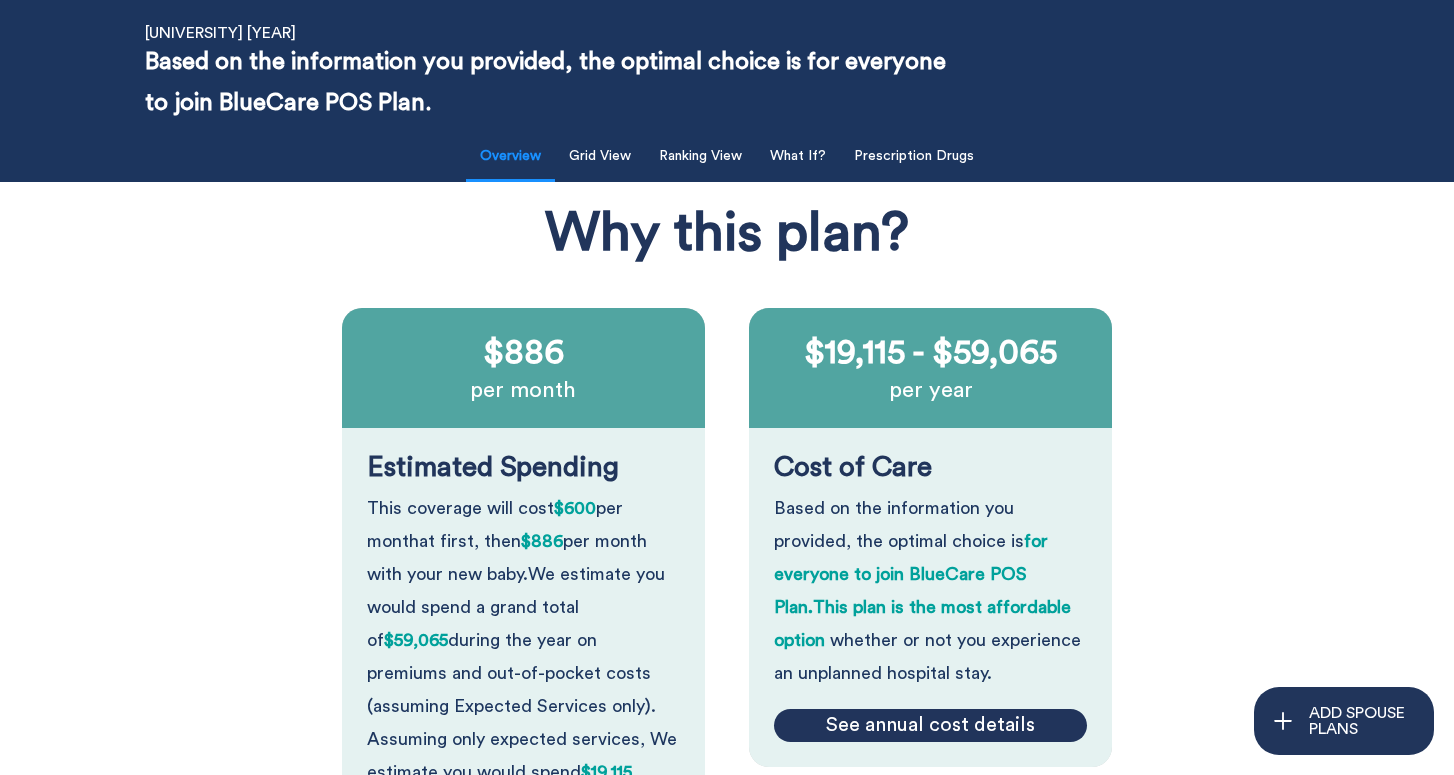scroll, scrollTop: 90, scrollLeft: 0, axis: vertical 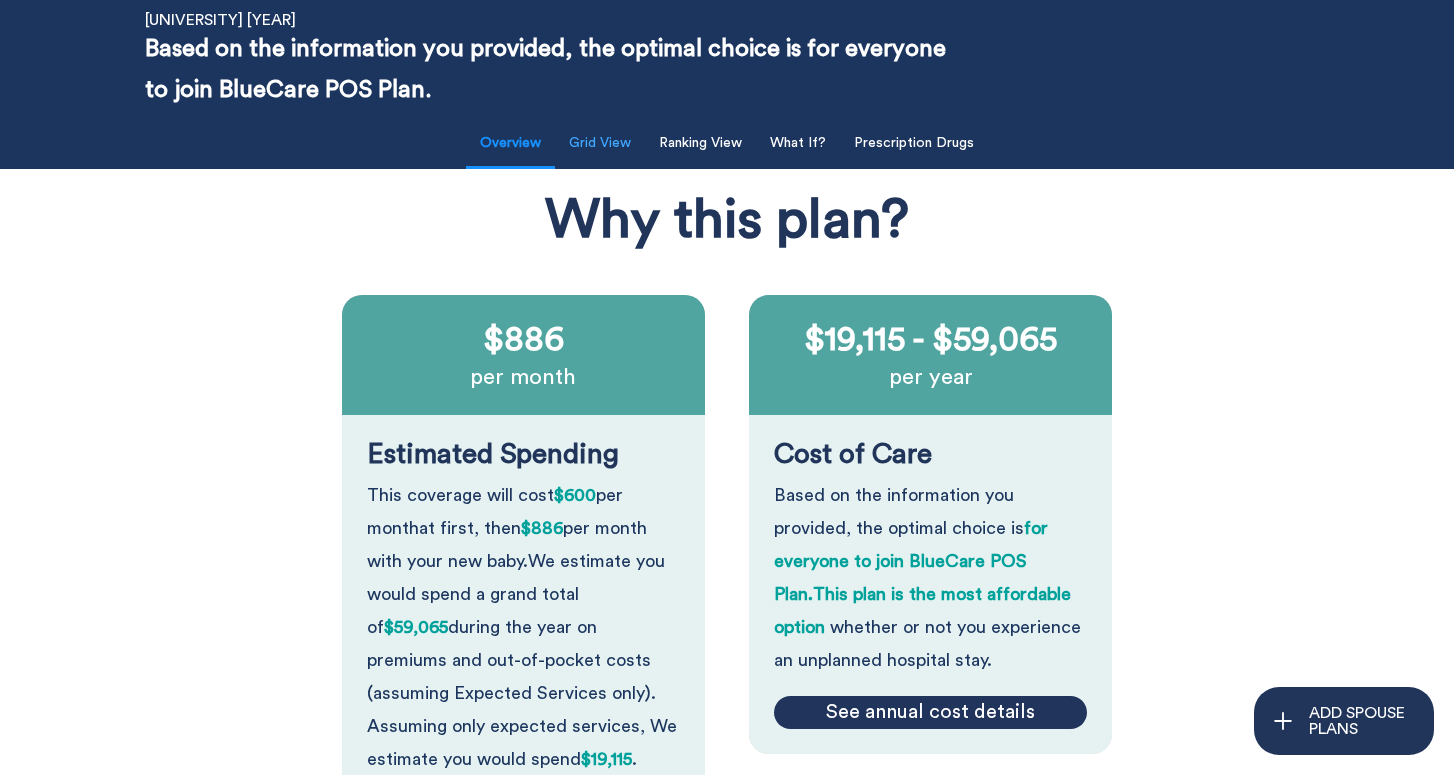 click on "Grid View" at bounding box center [600, 143] 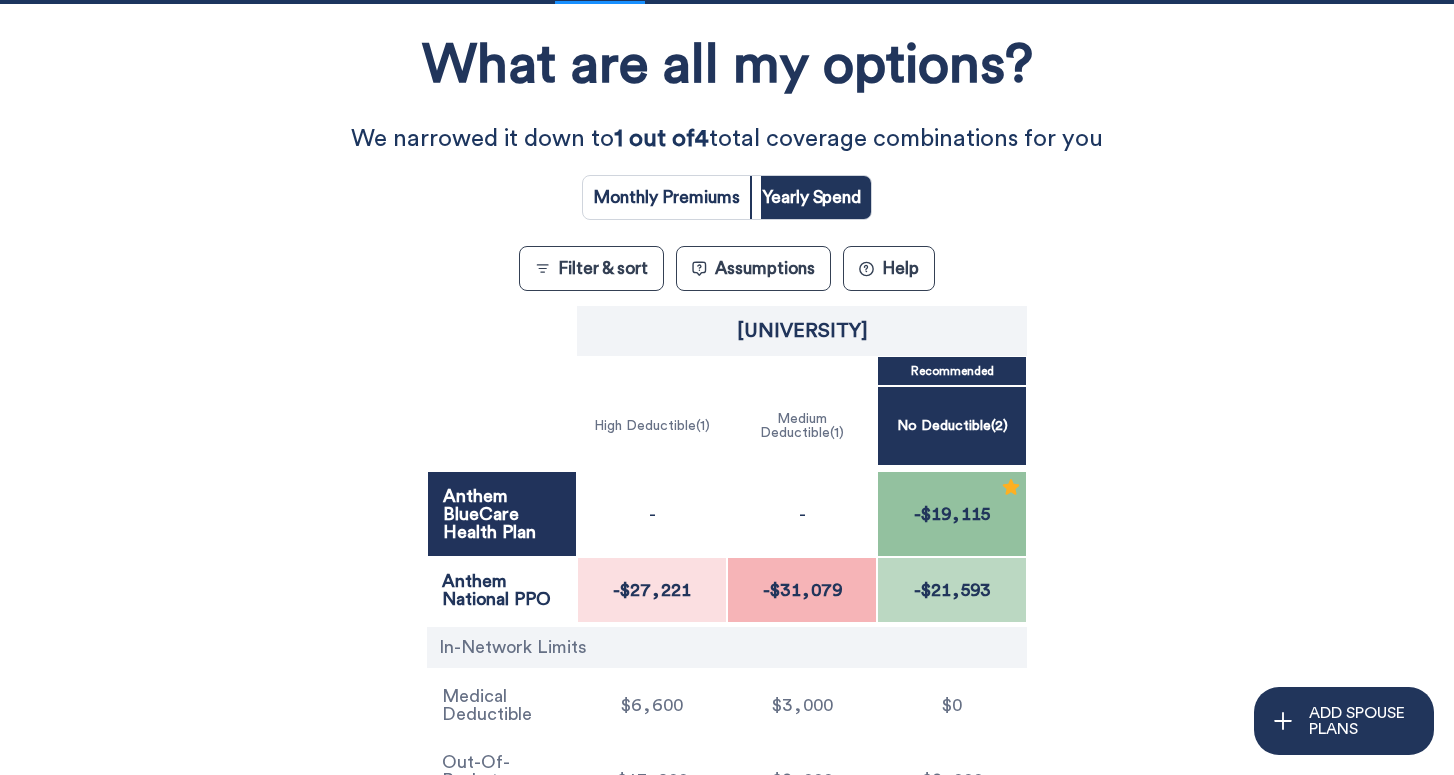 scroll, scrollTop: 287, scrollLeft: 0, axis: vertical 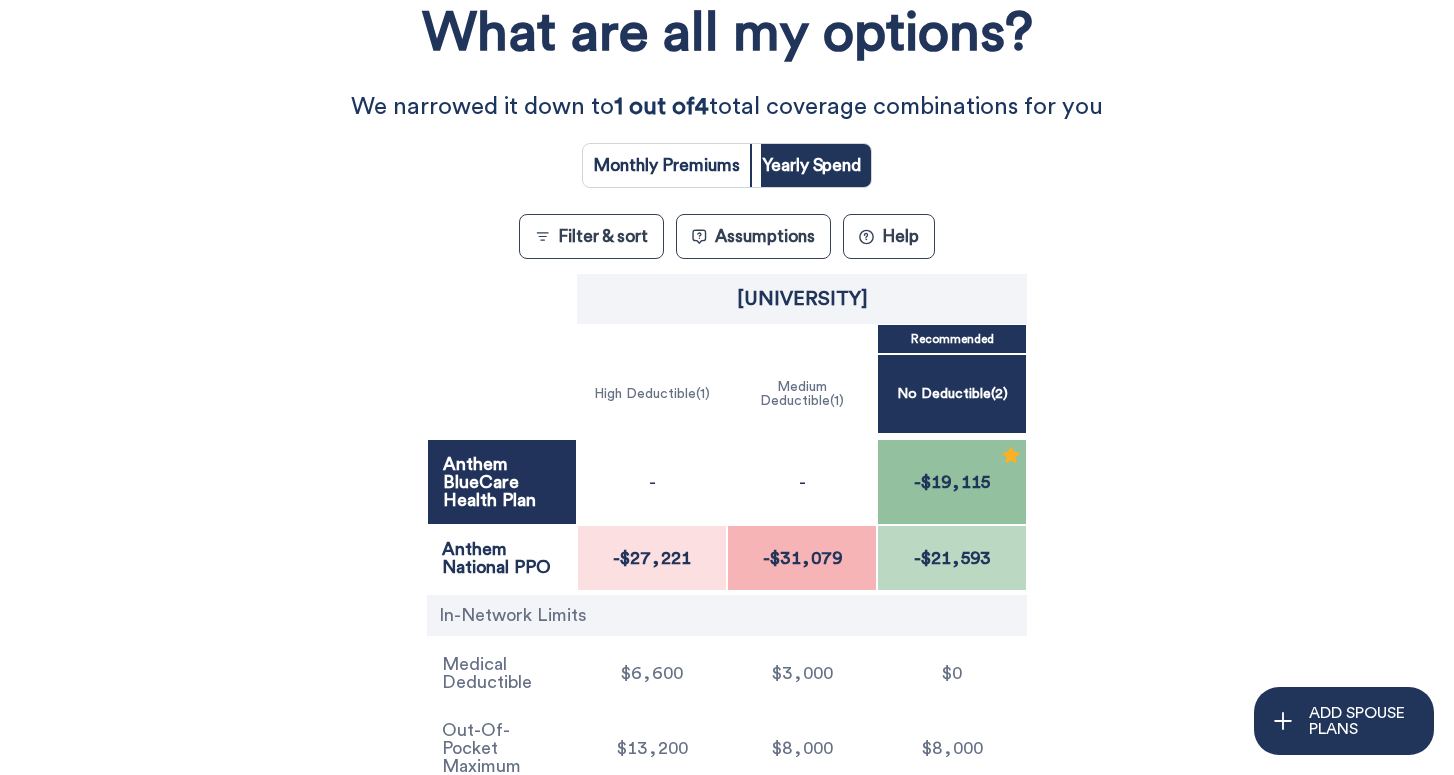 click at bounding box center (666, 165) 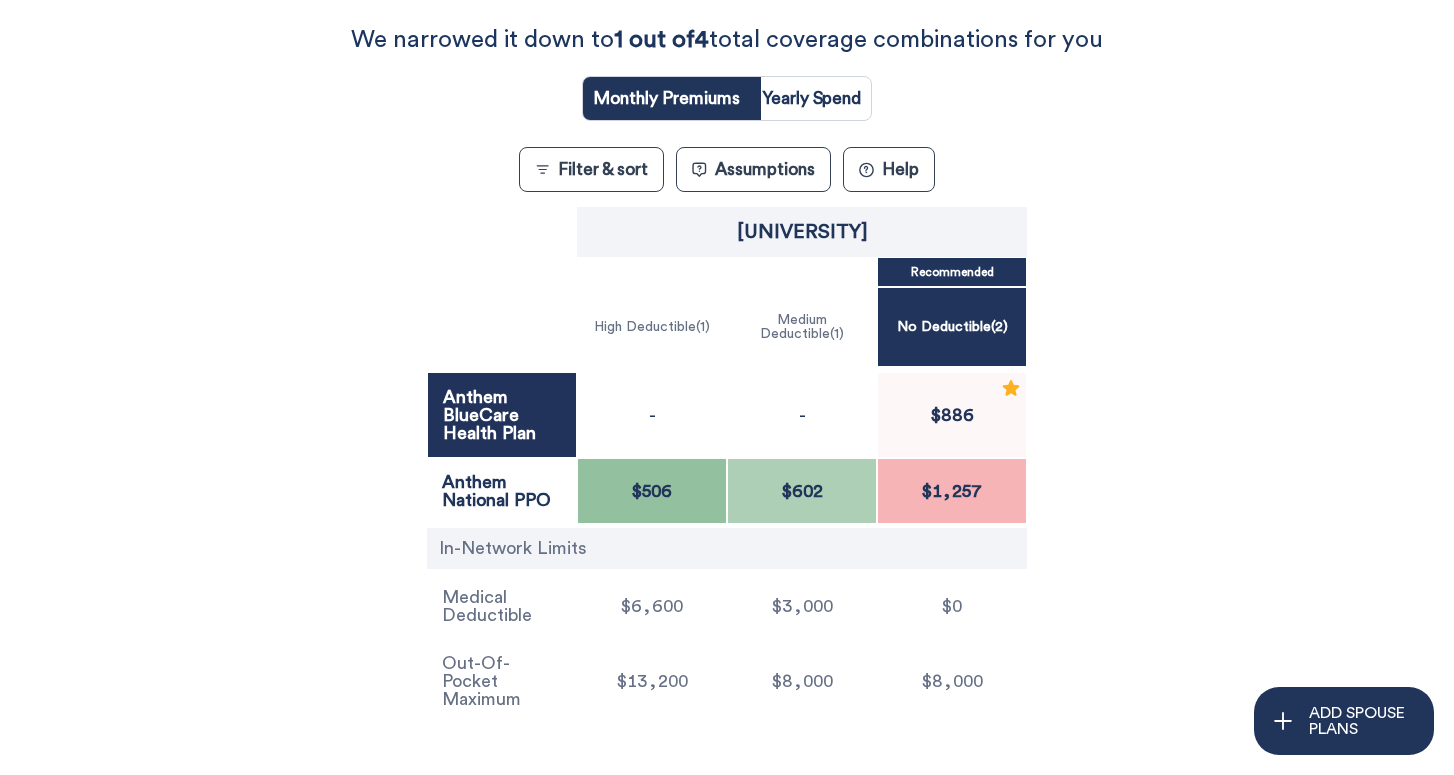 scroll, scrollTop: 351, scrollLeft: 0, axis: vertical 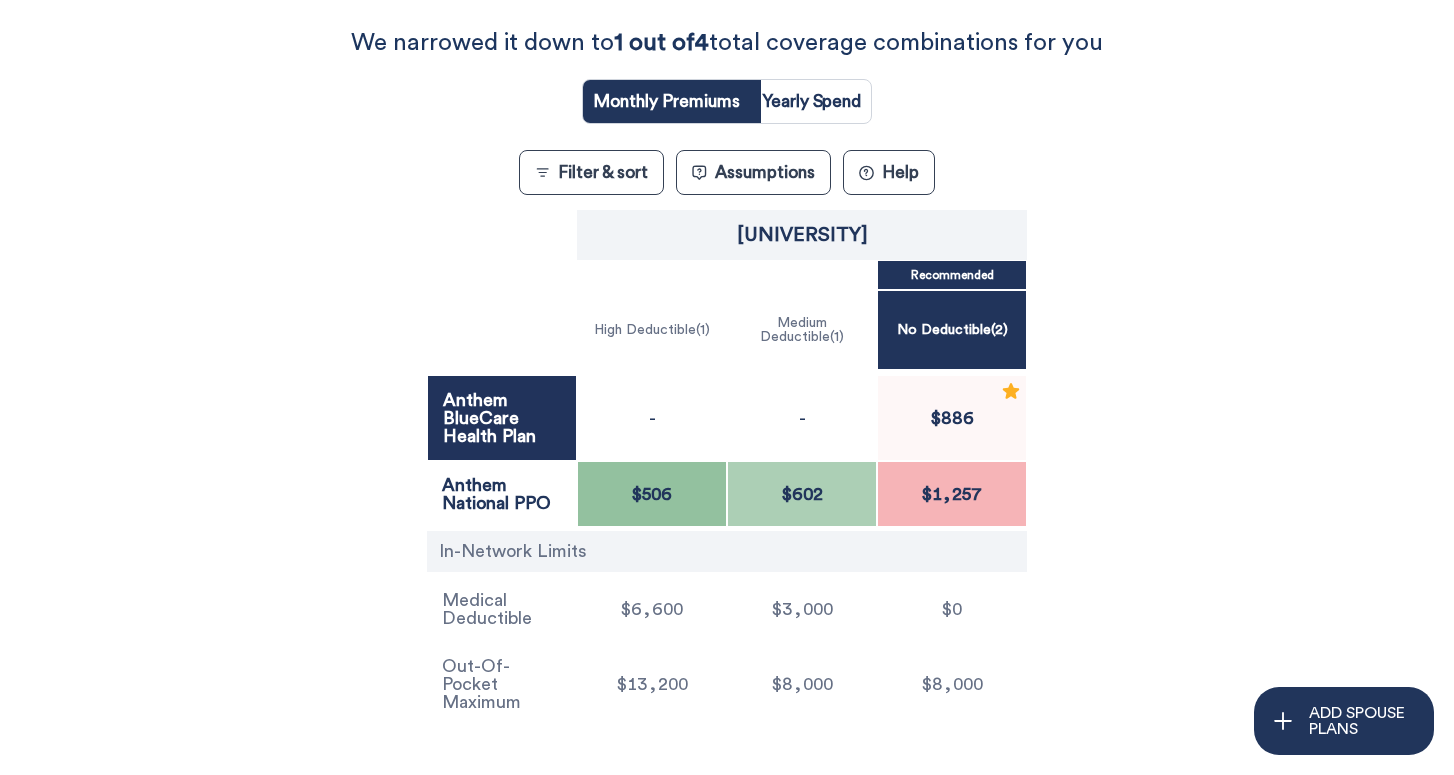 click on "No Deductible  ( 2 )" at bounding box center (952, 330) 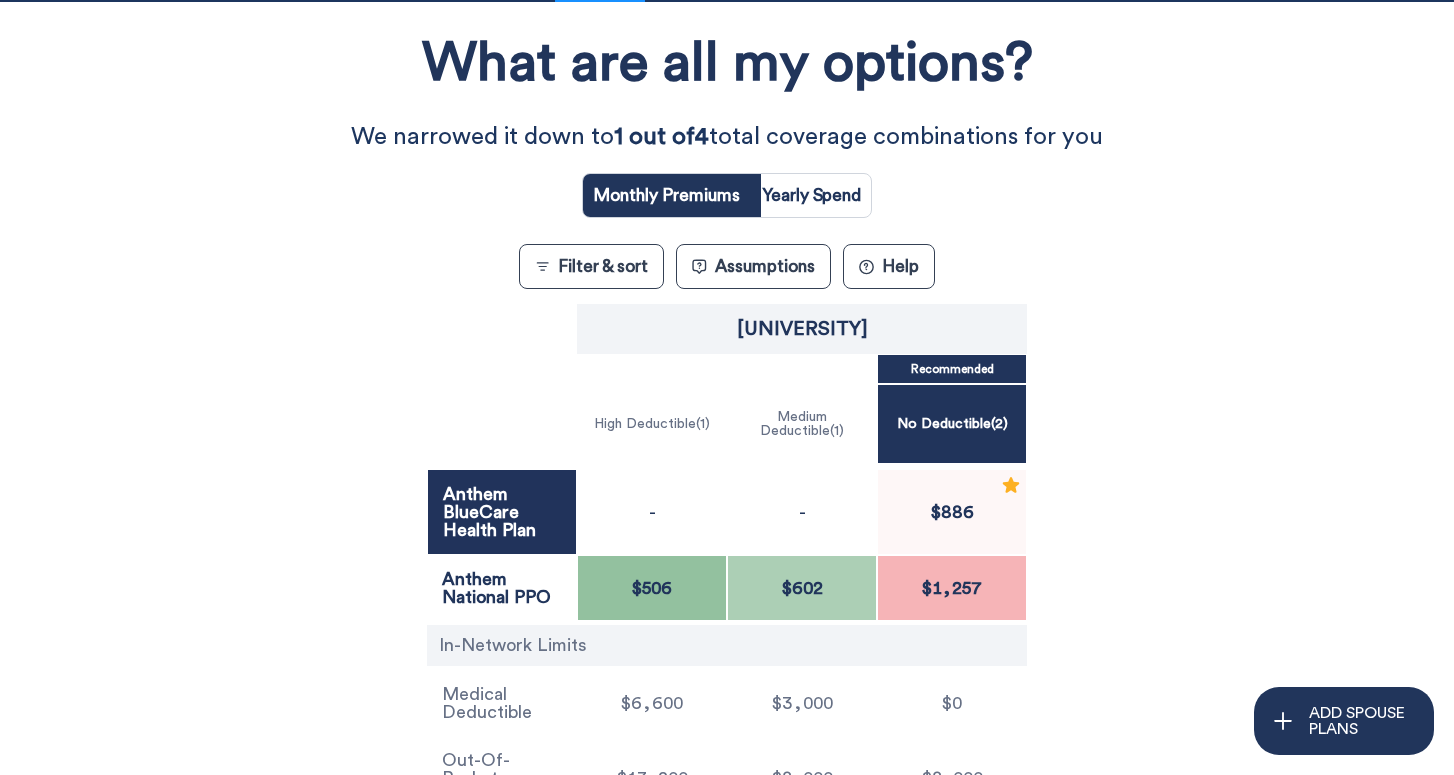 scroll, scrollTop: 241, scrollLeft: 0, axis: vertical 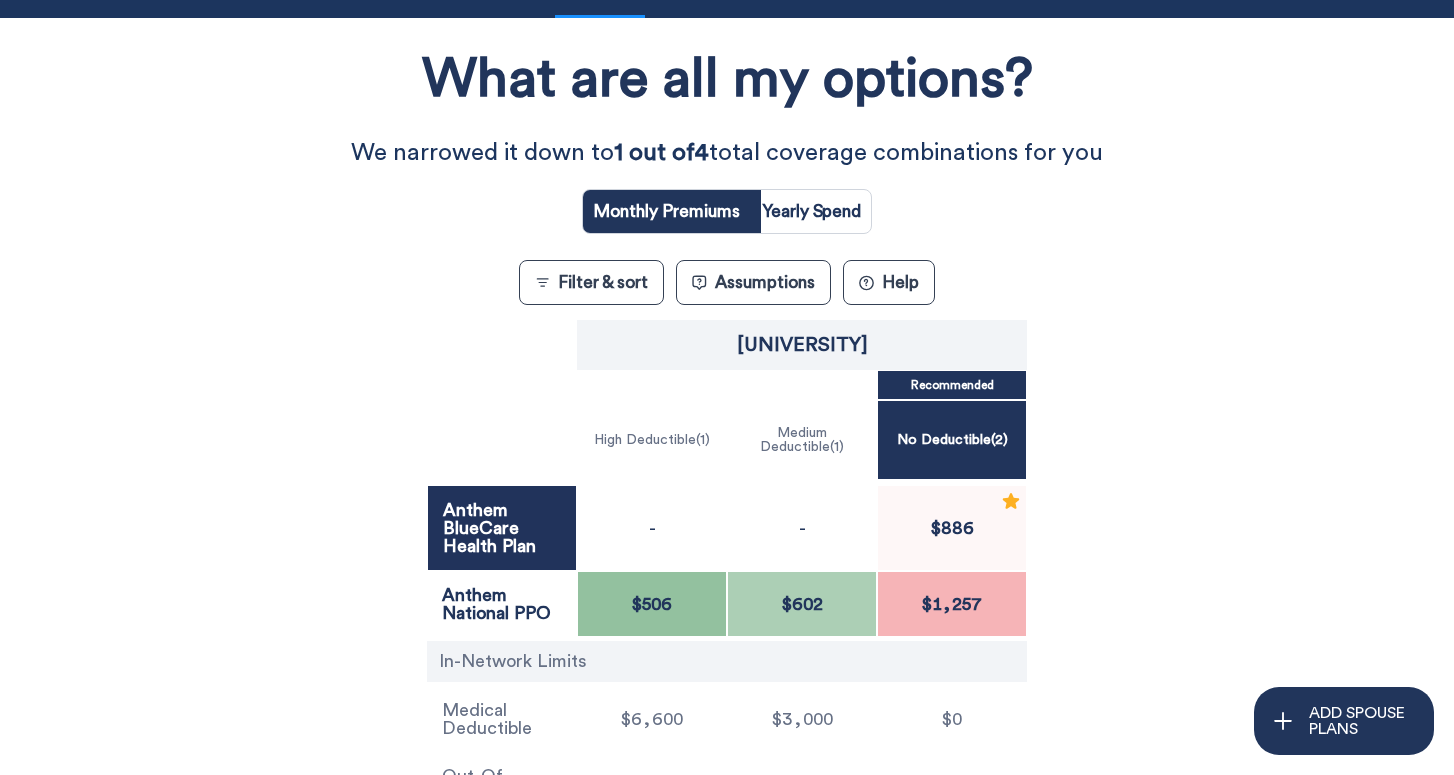 click on "Assumptions" at bounding box center [753, 282] 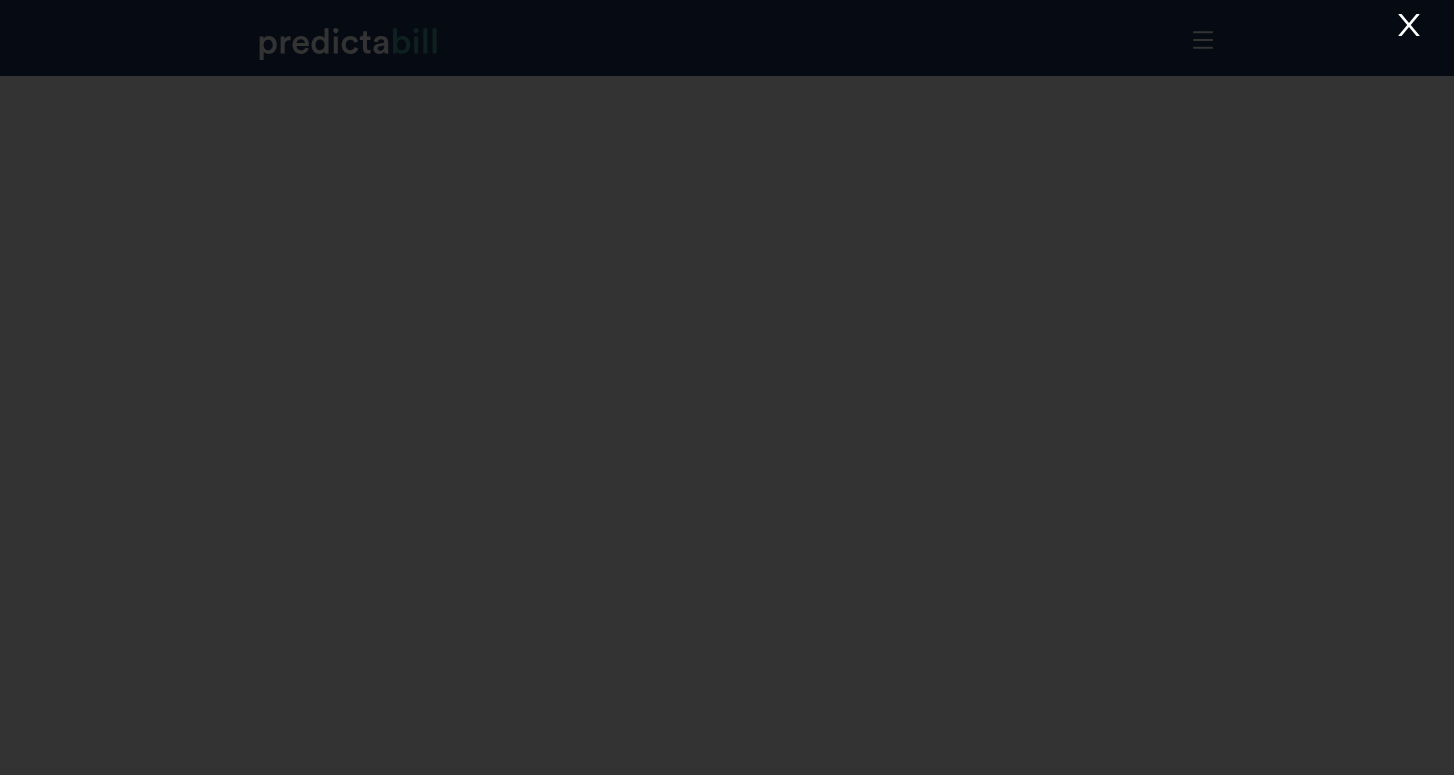 scroll, scrollTop: 0, scrollLeft: 0, axis: both 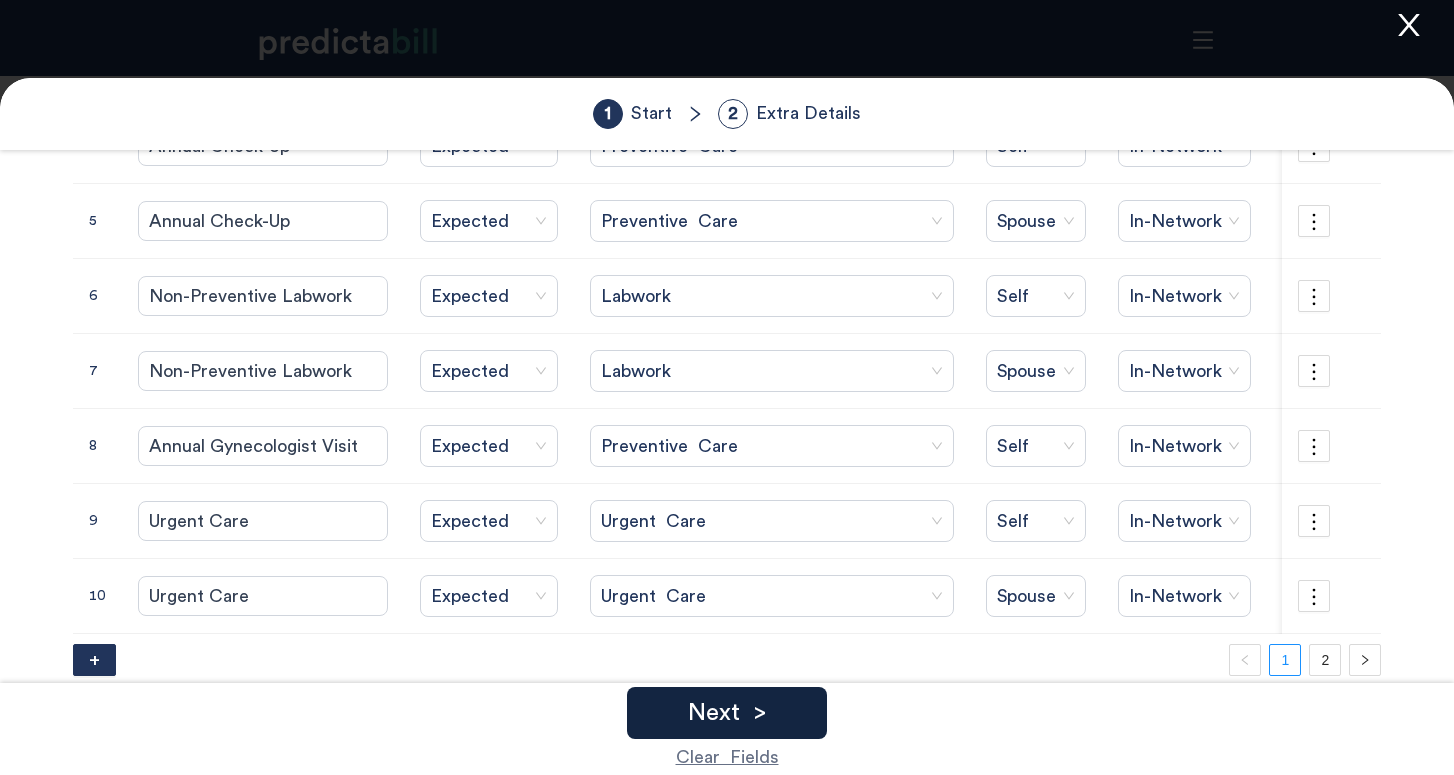 click on "Next >" at bounding box center [727, 713] 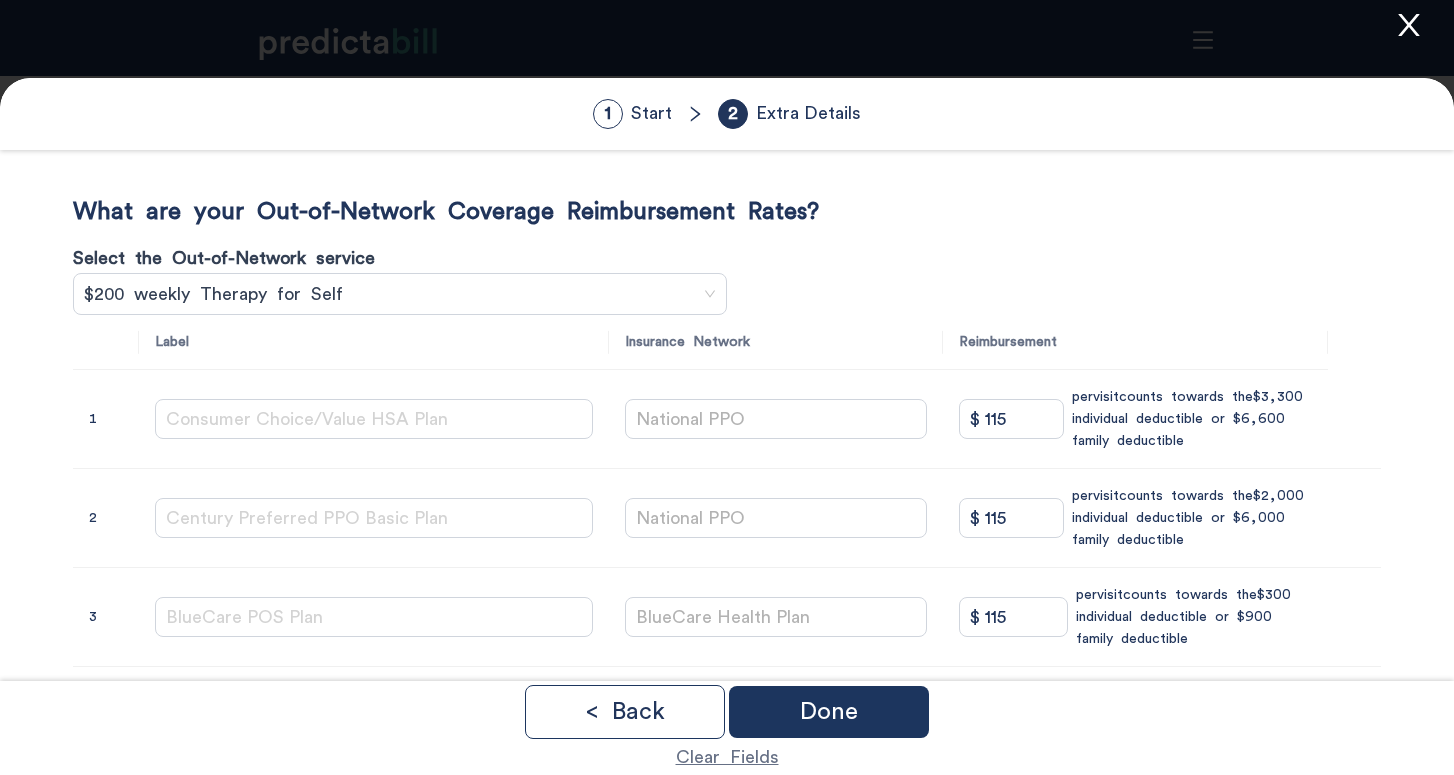 scroll, scrollTop: 0, scrollLeft: 0, axis: both 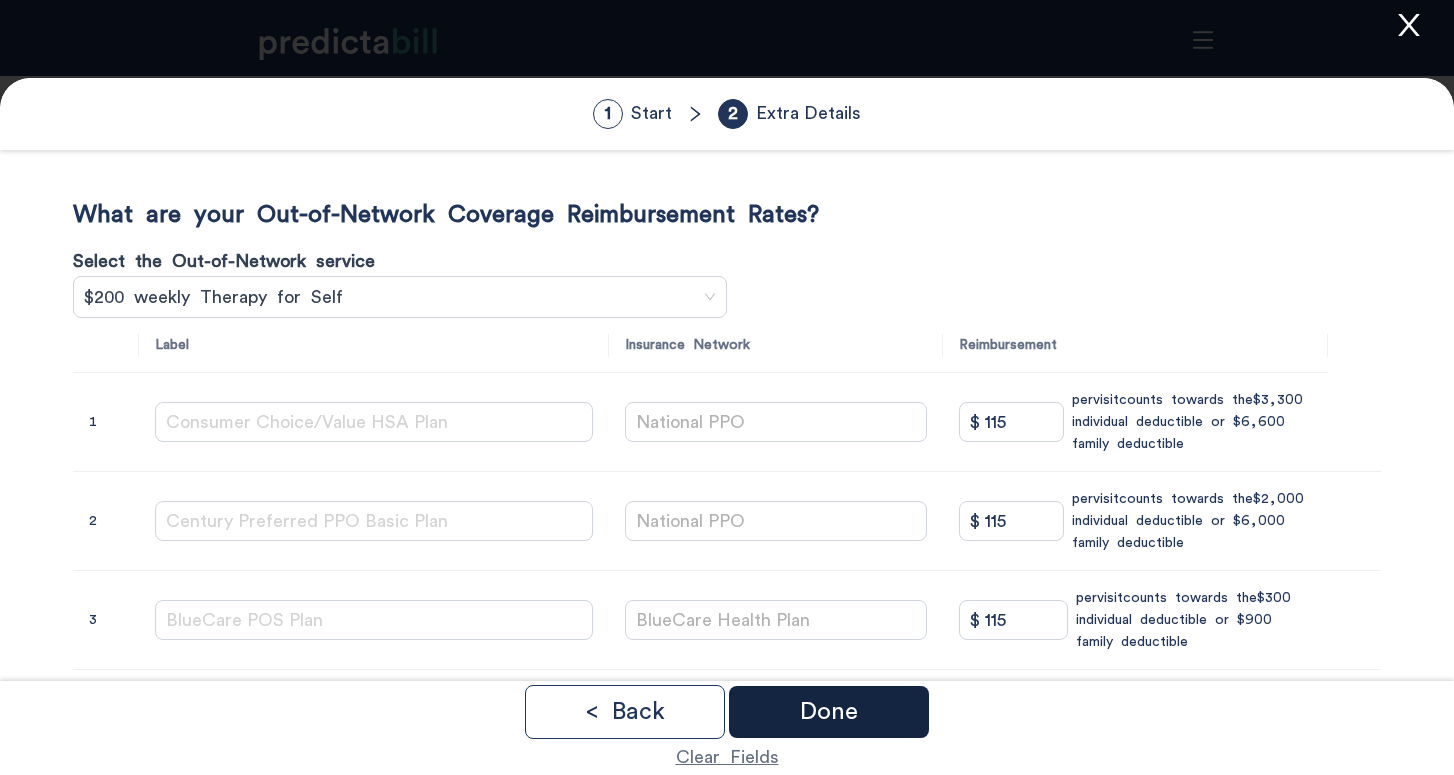 click on "Done" at bounding box center (829, 712) 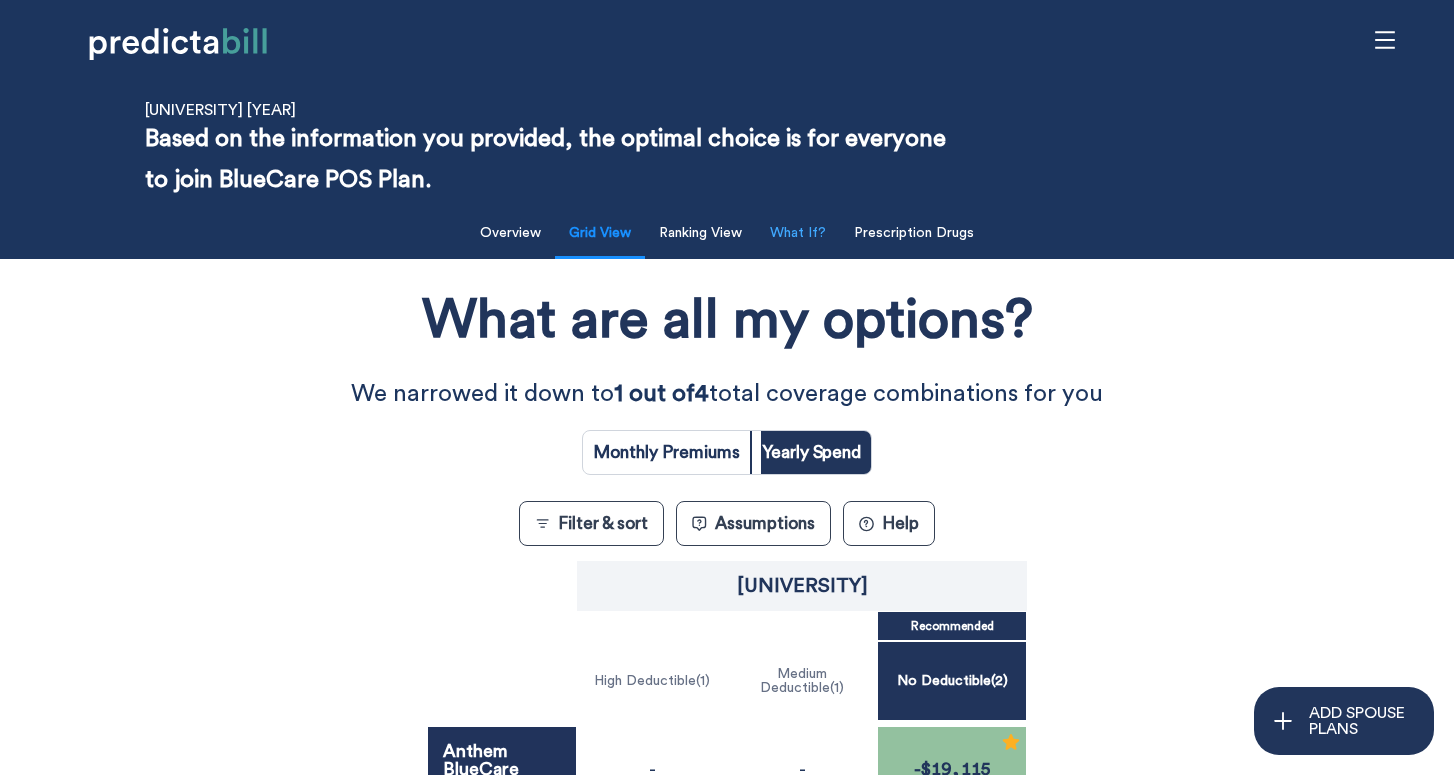 click on "What If?" at bounding box center (798, 233) 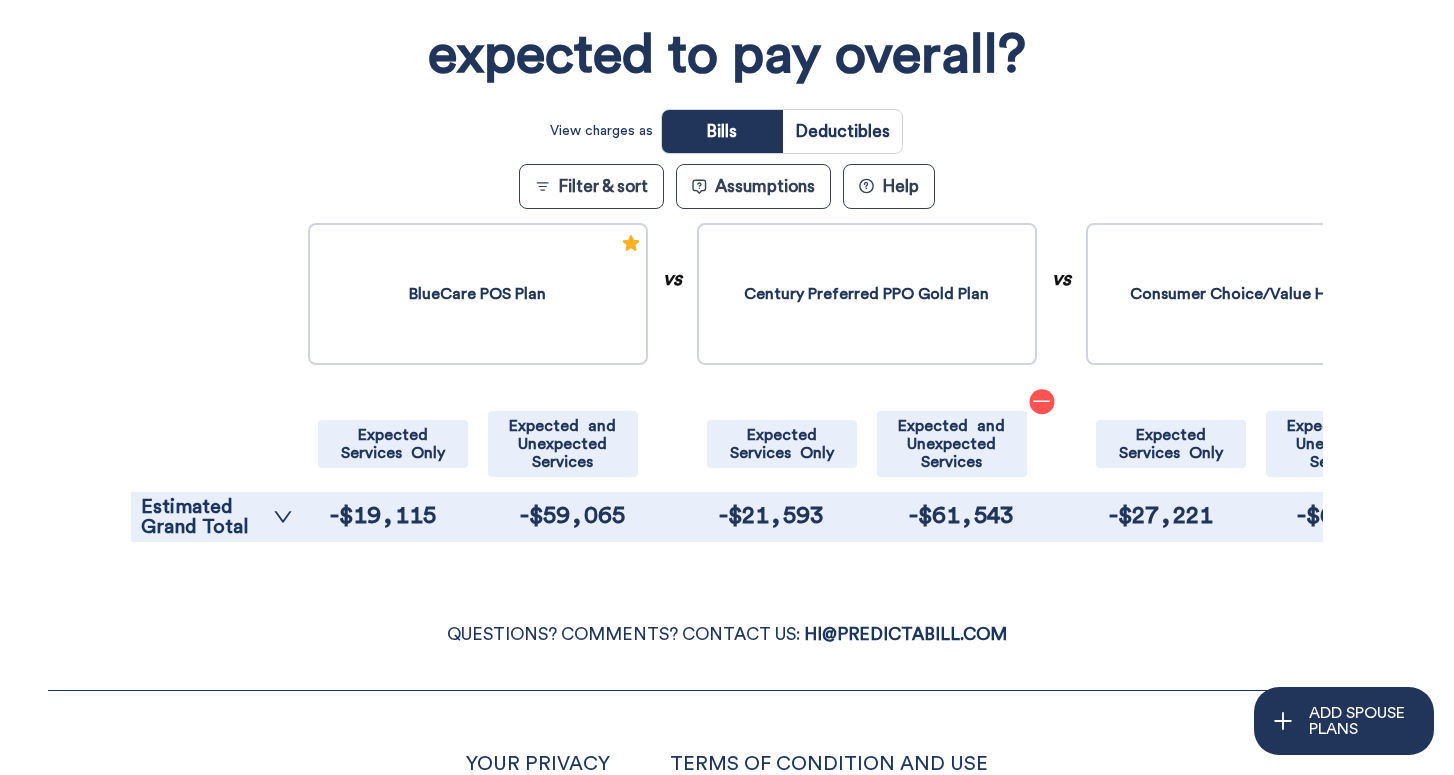 scroll, scrollTop: 343, scrollLeft: 0, axis: vertical 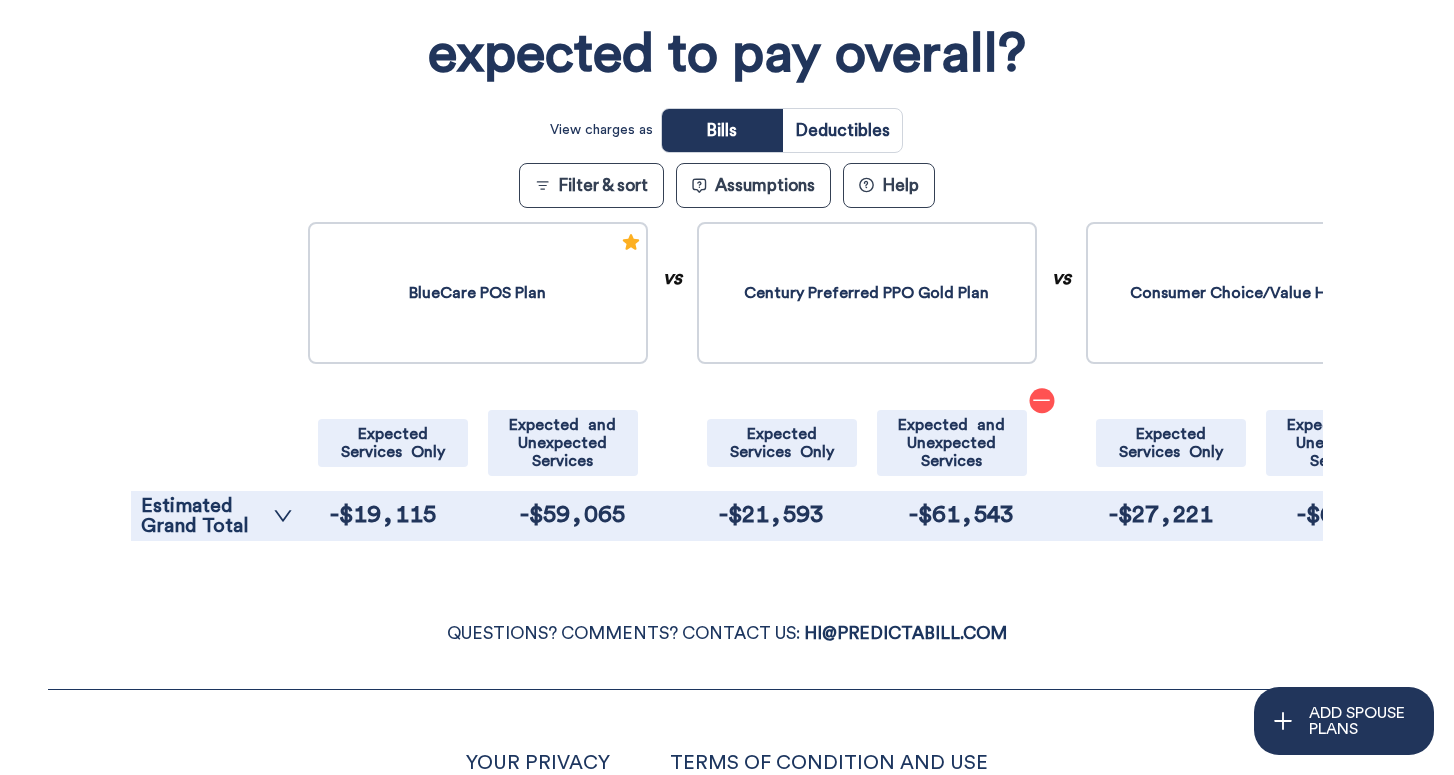 click at bounding box center [842, 130] 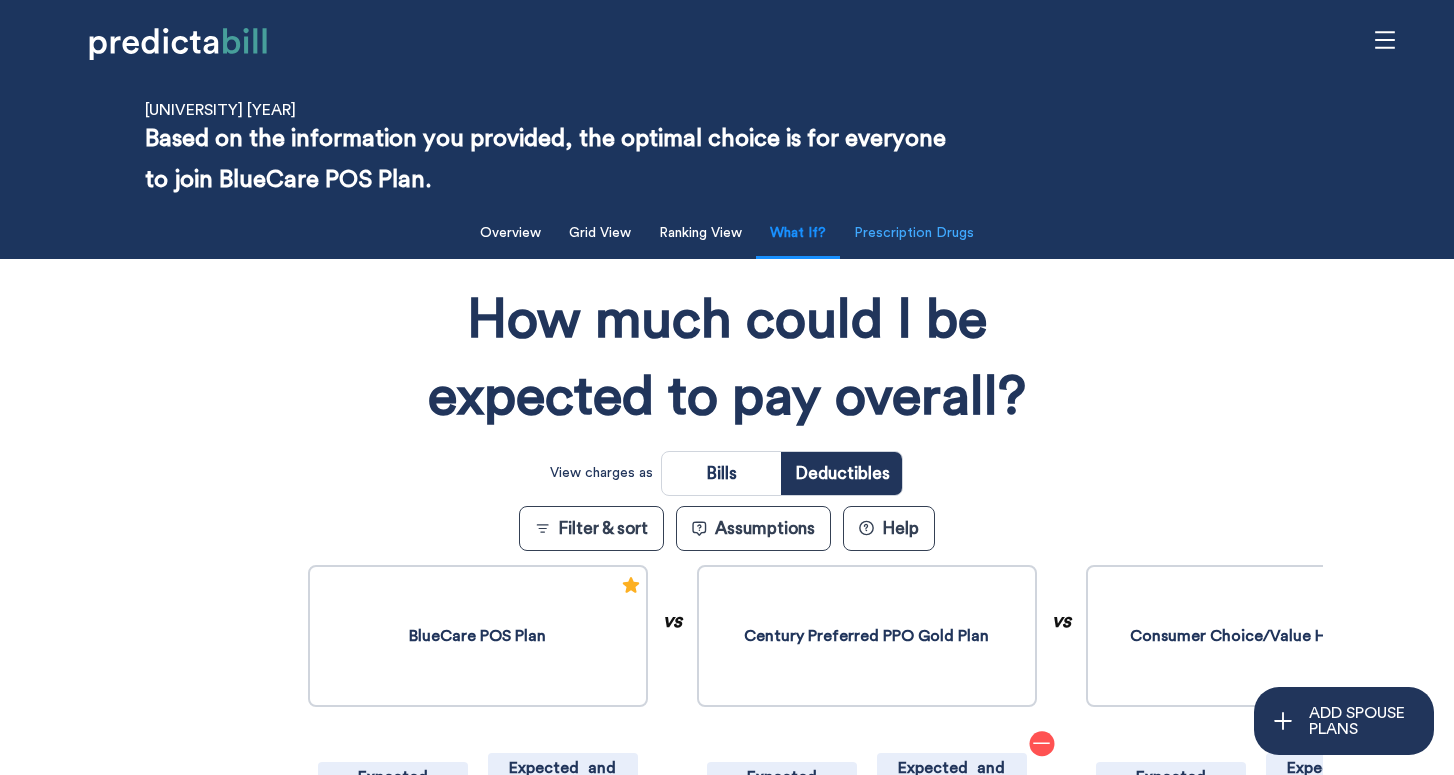 scroll, scrollTop: 0, scrollLeft: 0, axis: both 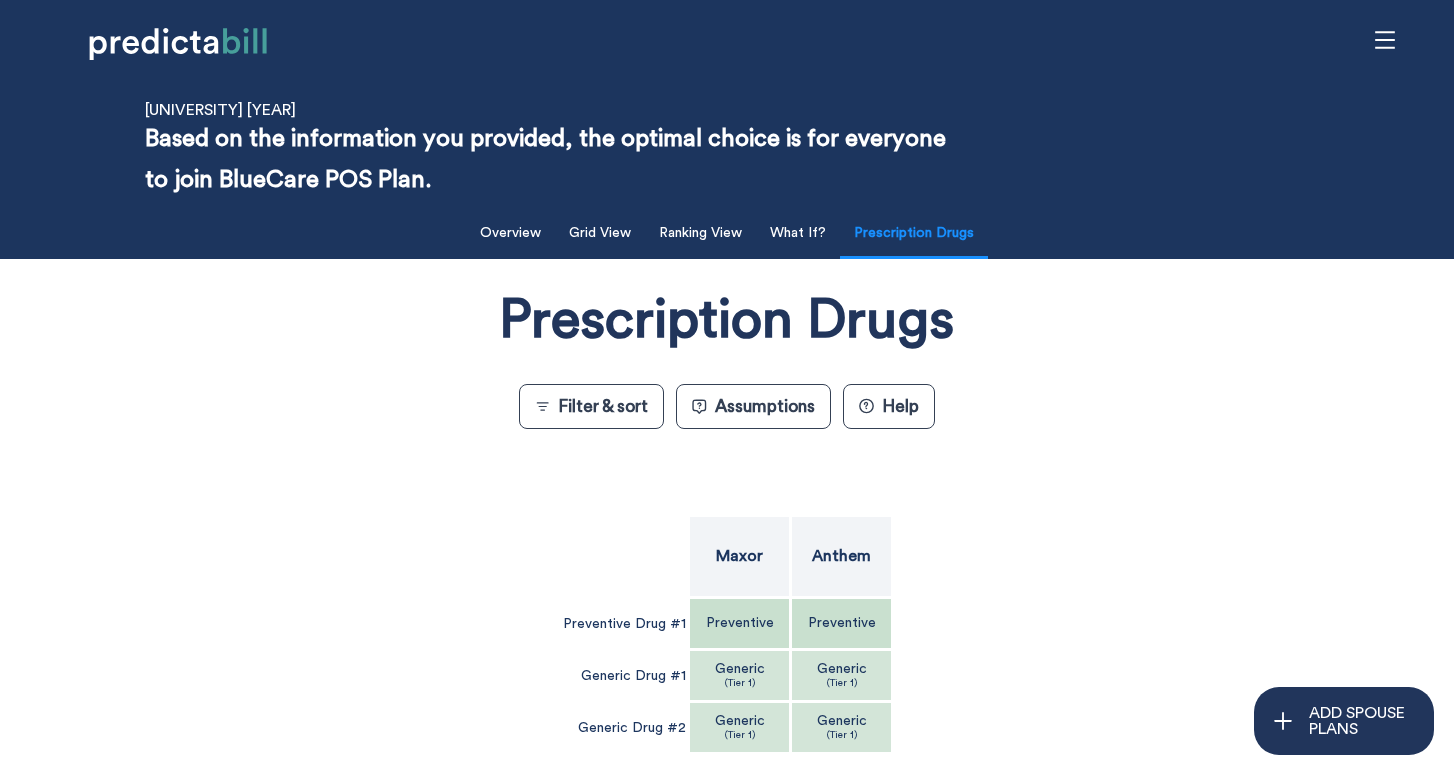 click at bounding box center [1385, 40] 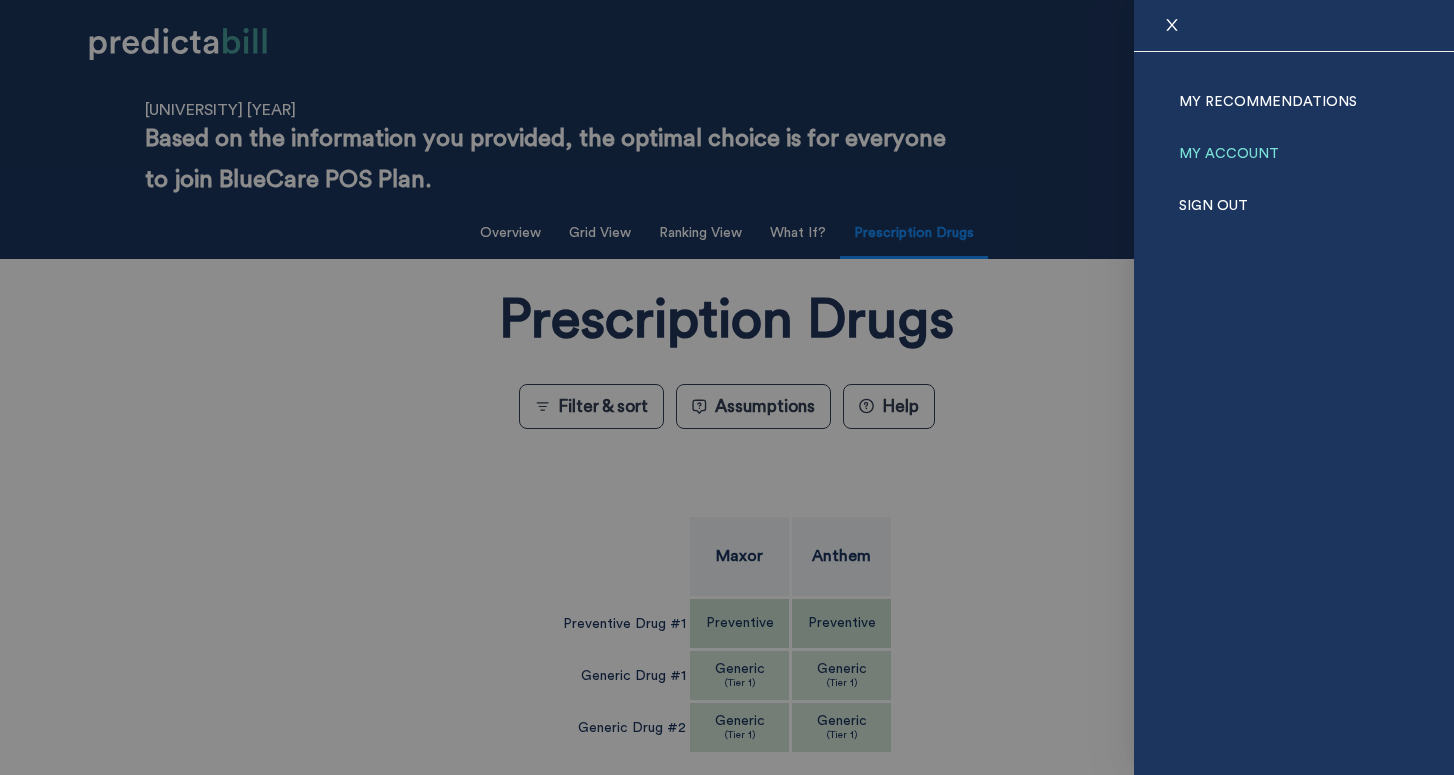 click on "My Account" at bounding box center (1229, 154) 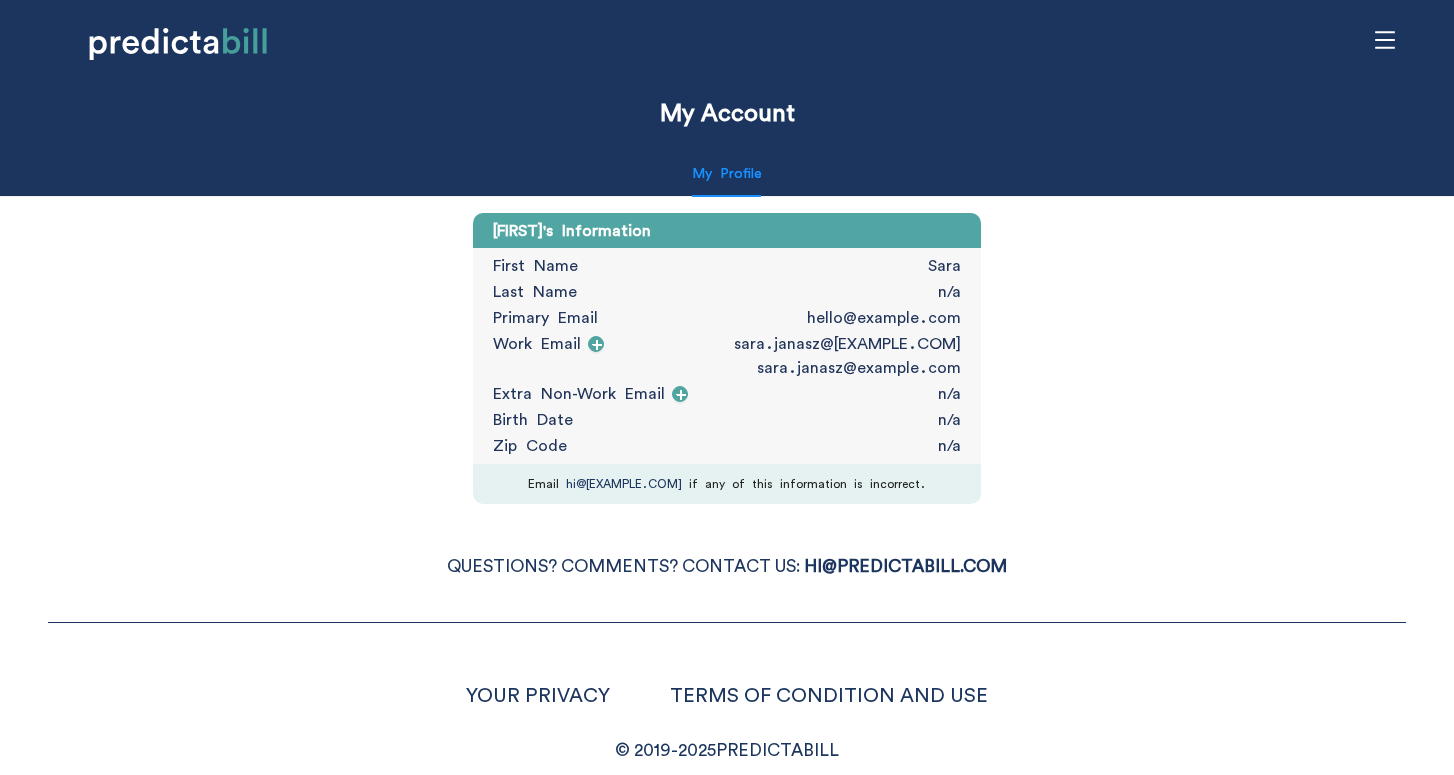click 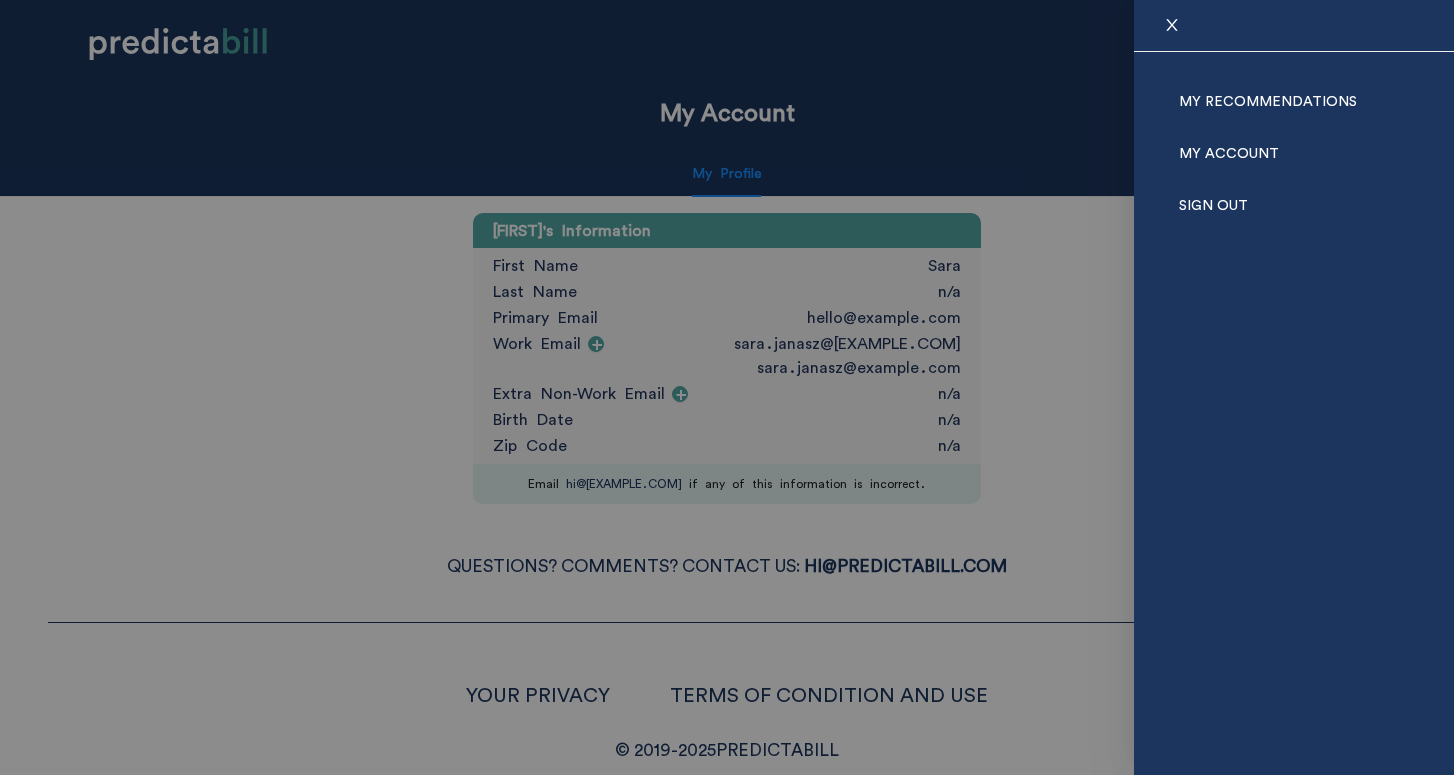 click 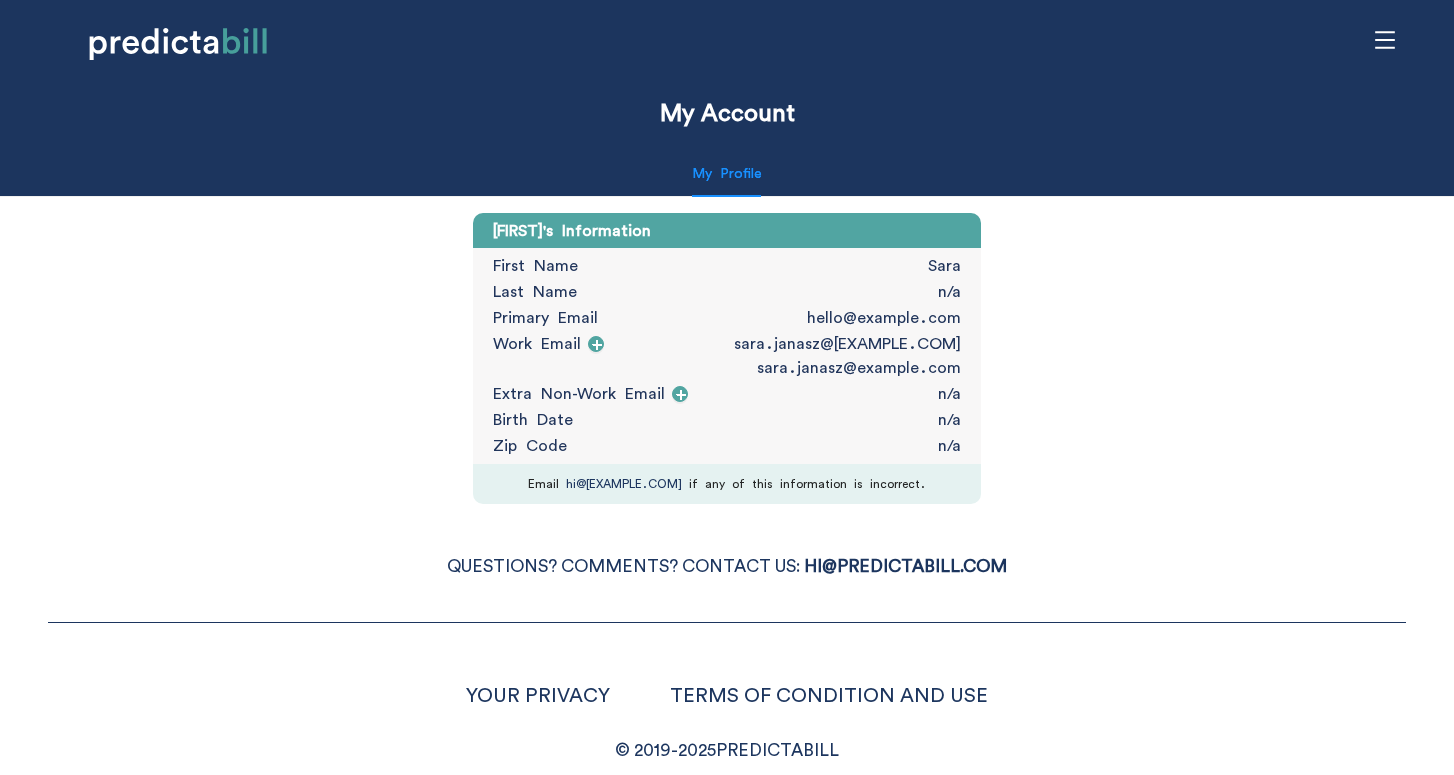 click 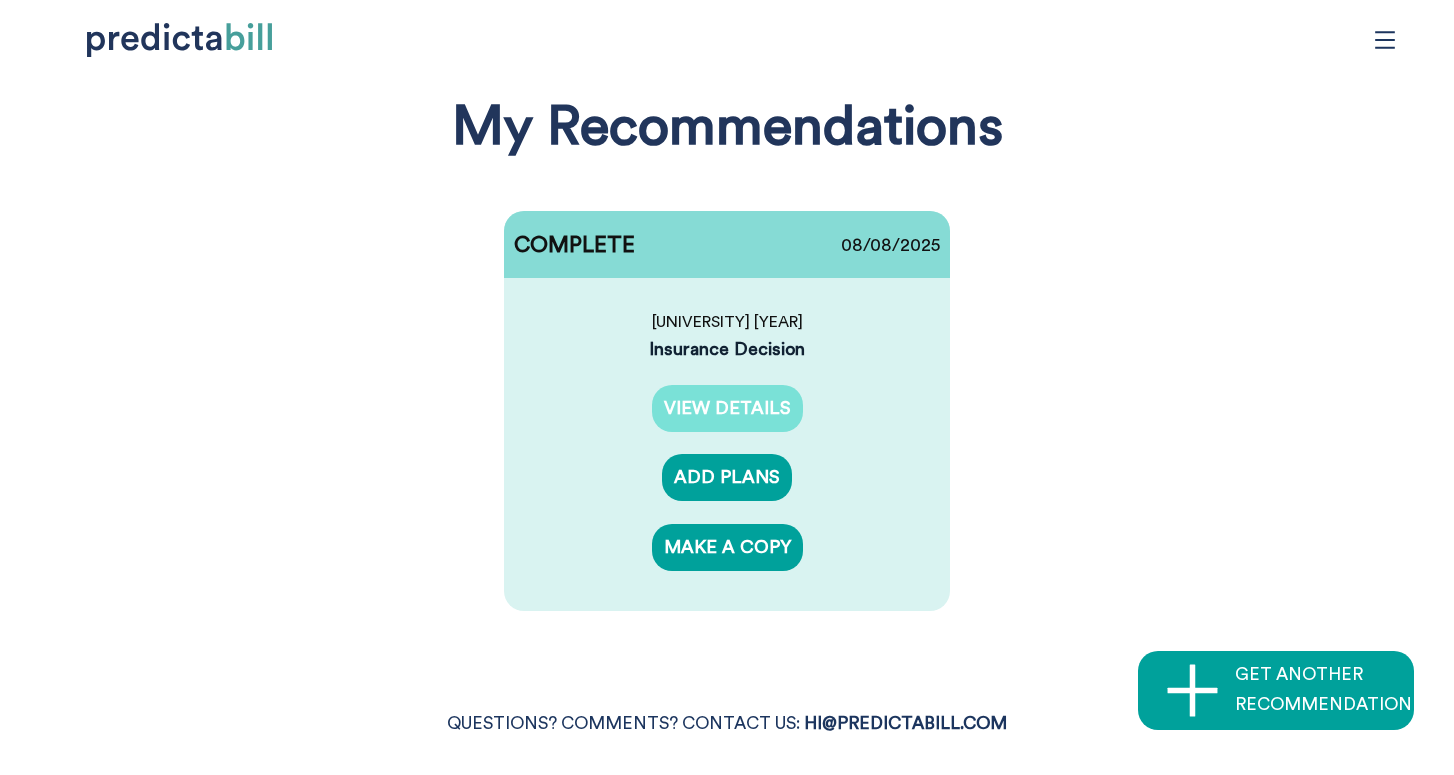 click on "VIEW DETAILS" at bounding box center [727, 408] 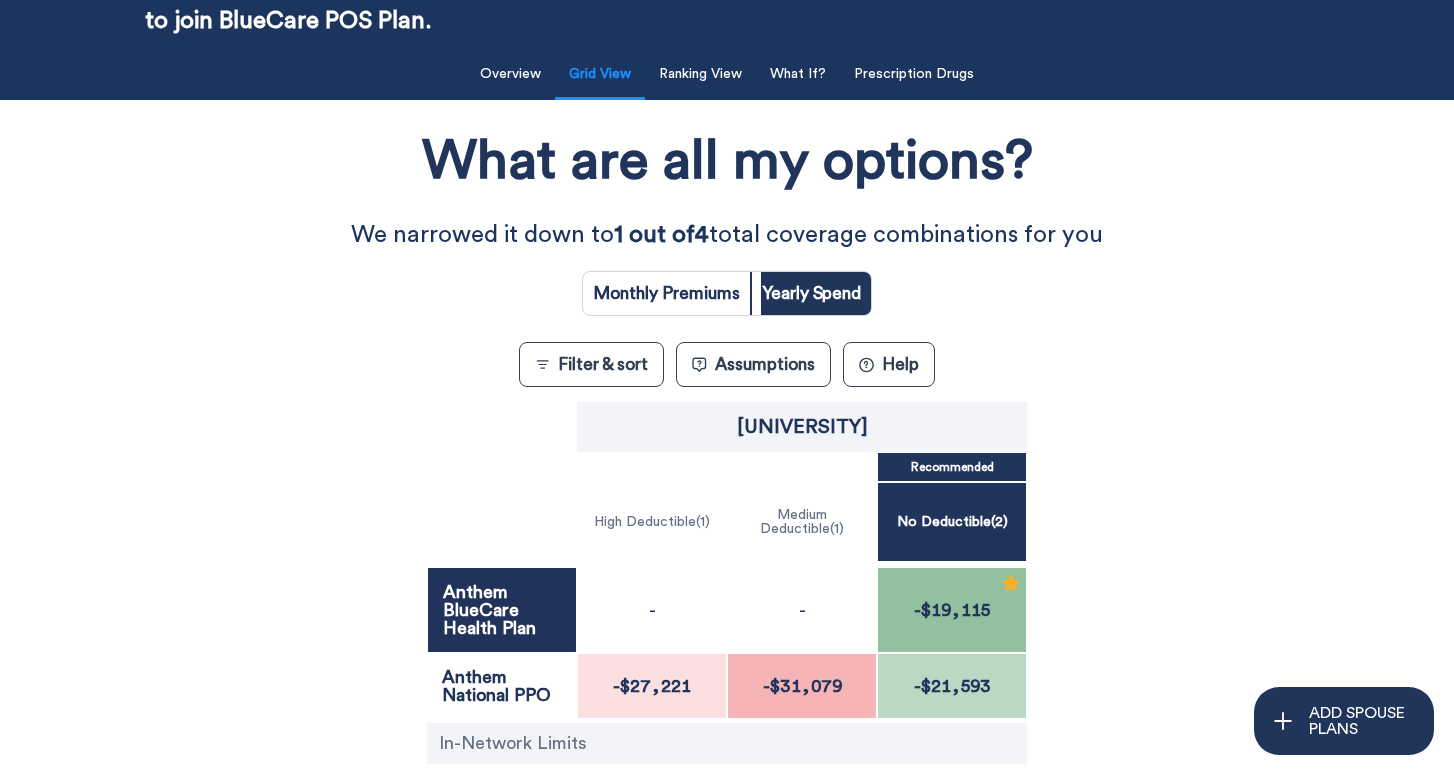 scroll, scrollTop: 160, scrollLeft: 0, axis: vertical 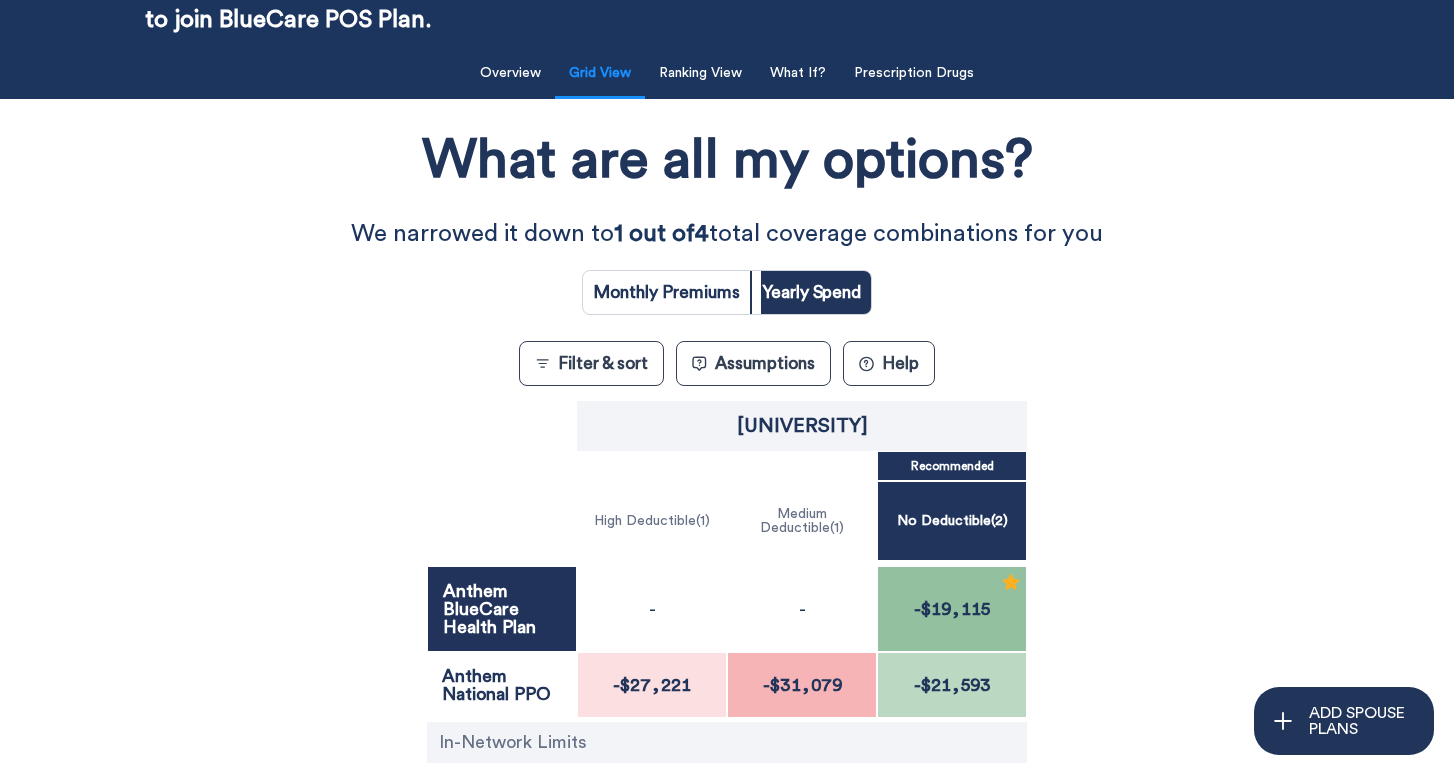 click on "Filter & sort" at bounding box center (591, 363) 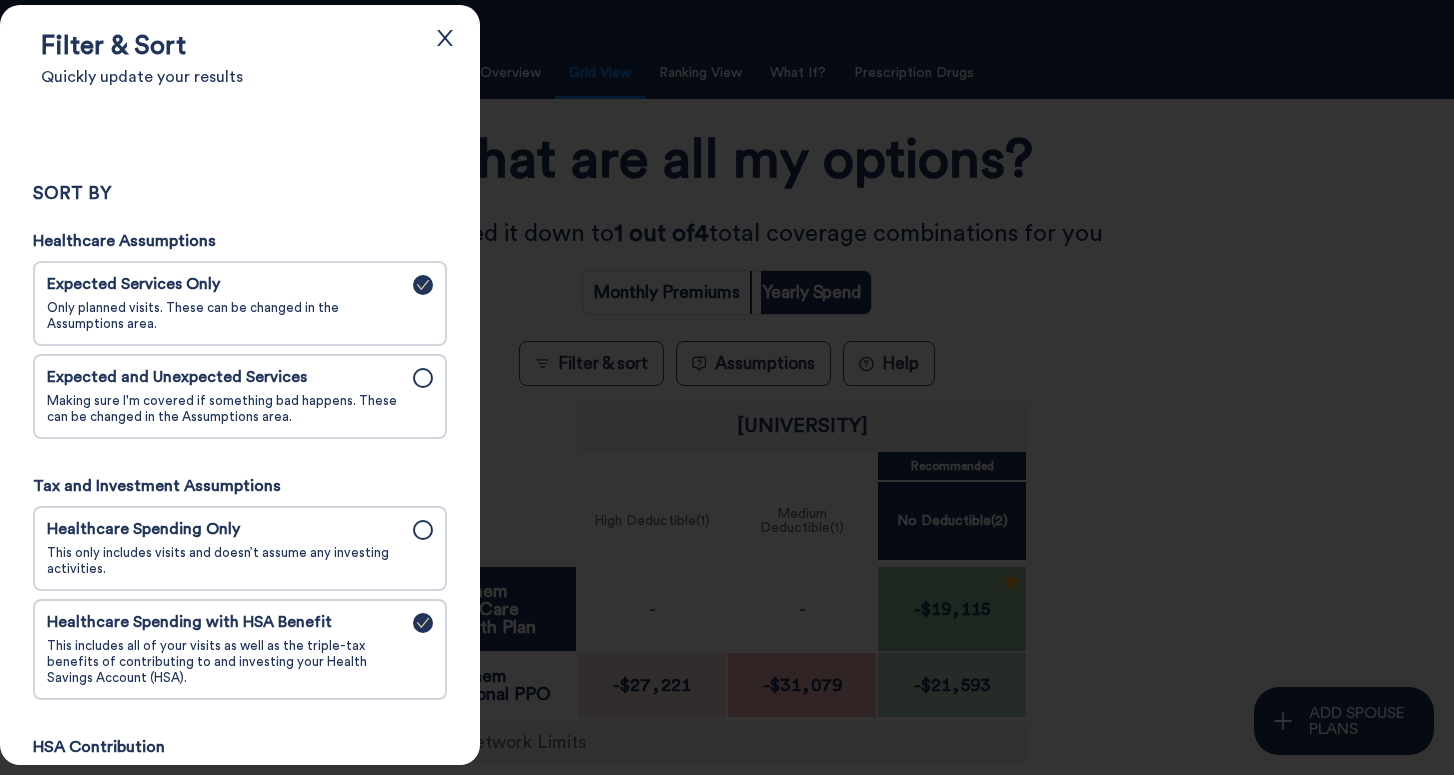 scroll, scrollTop: 0, scrollLeft: 0, axis: both 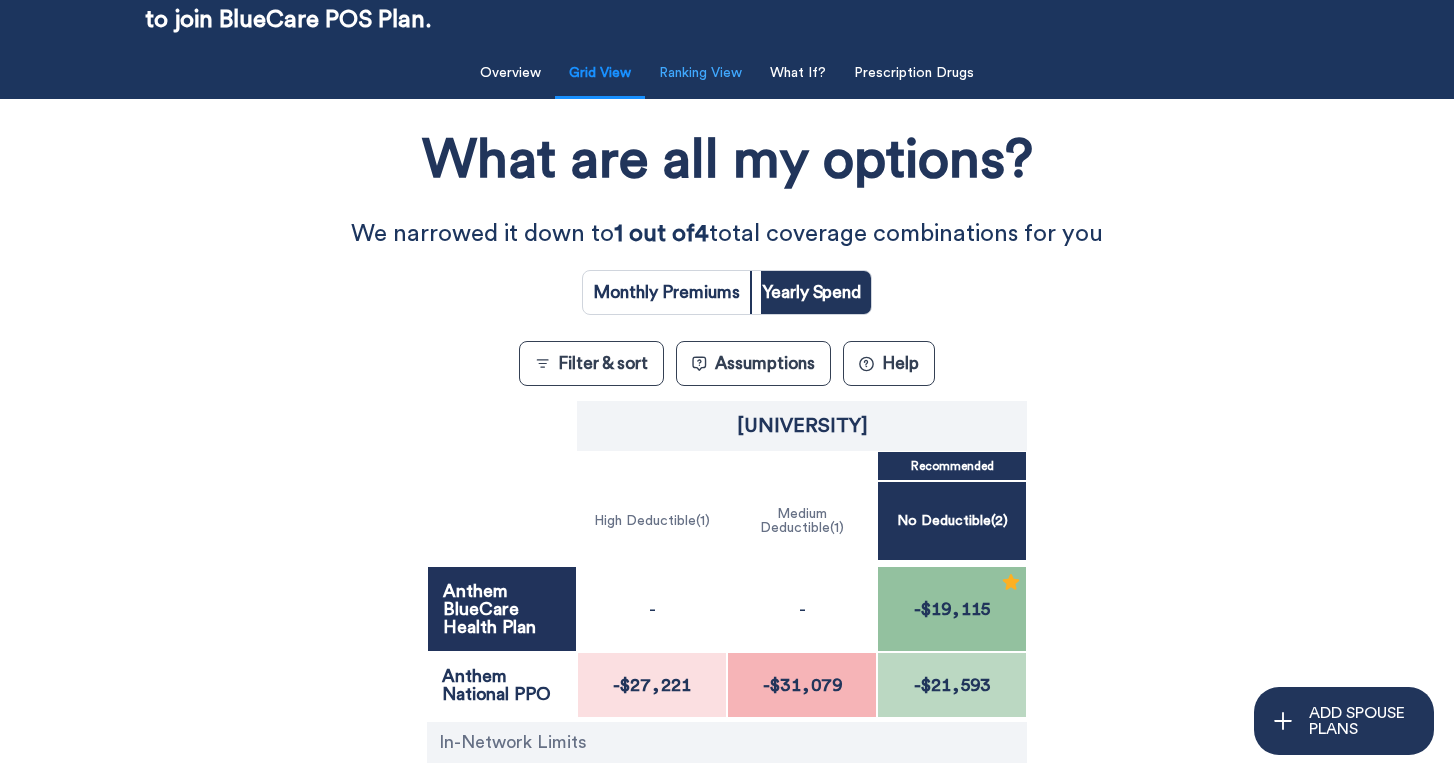click on "Ranking View" at bounding box center (700, 73) 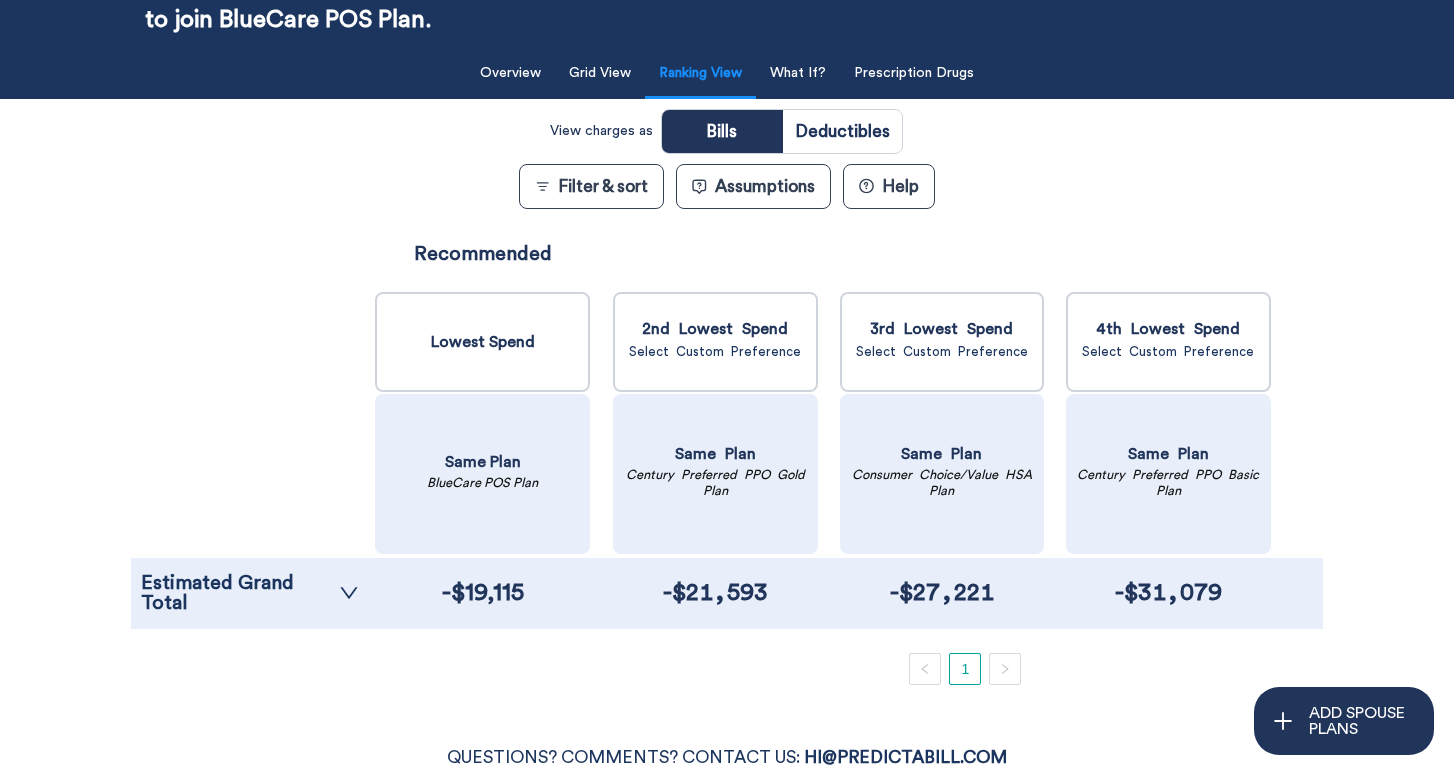 click on "View charges as" at bounding box center [601, 131] 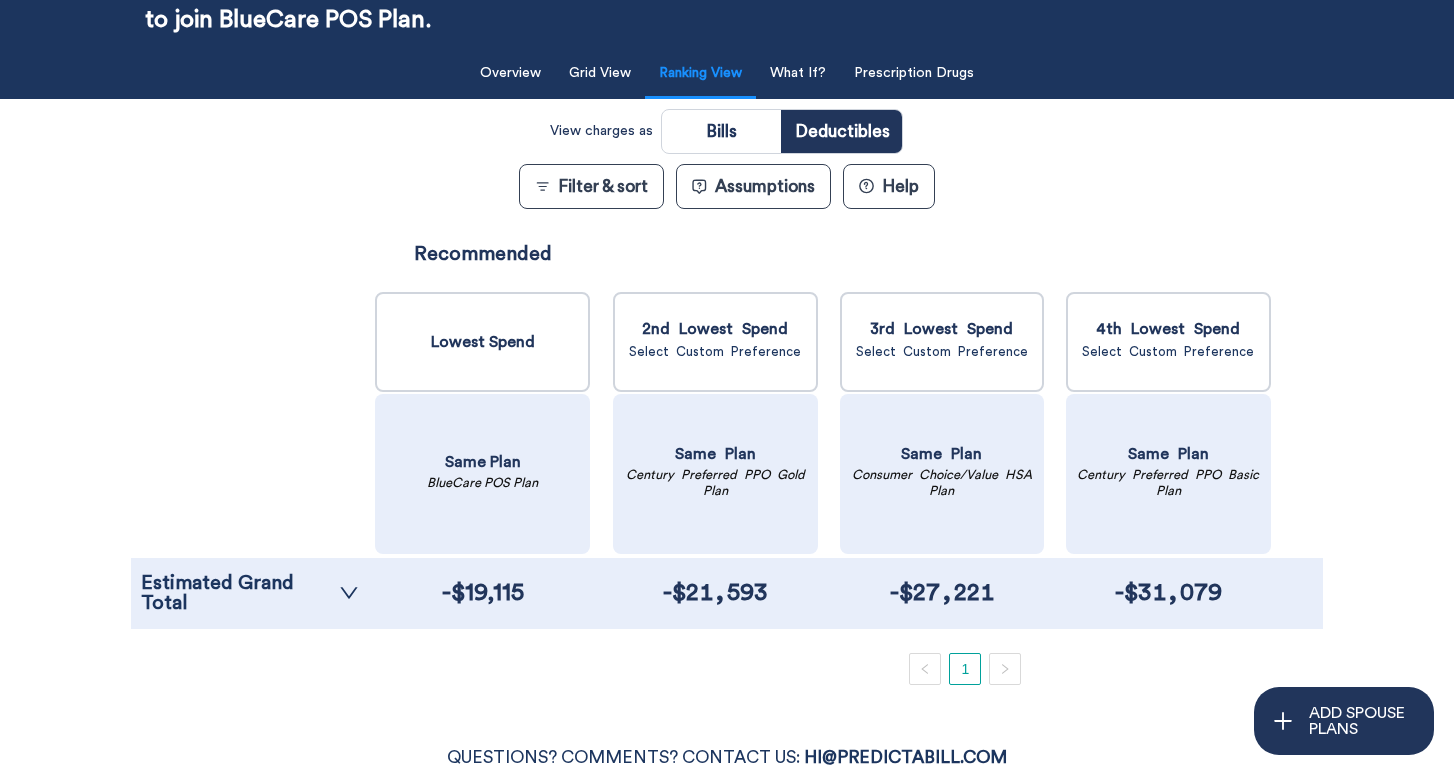 click at bounding box center [842, 131] 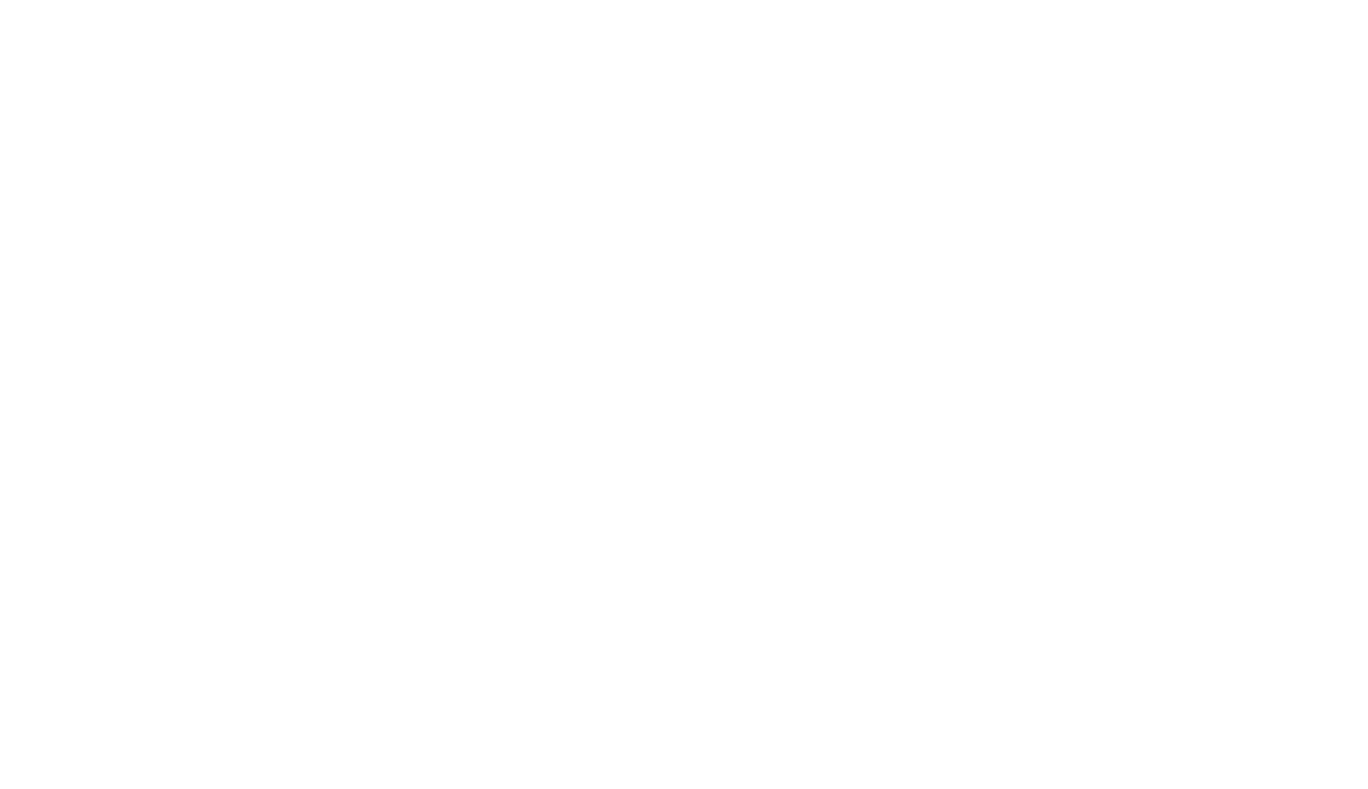 scroll, scrollTop: 0, scrollLeft: 0, axis: both 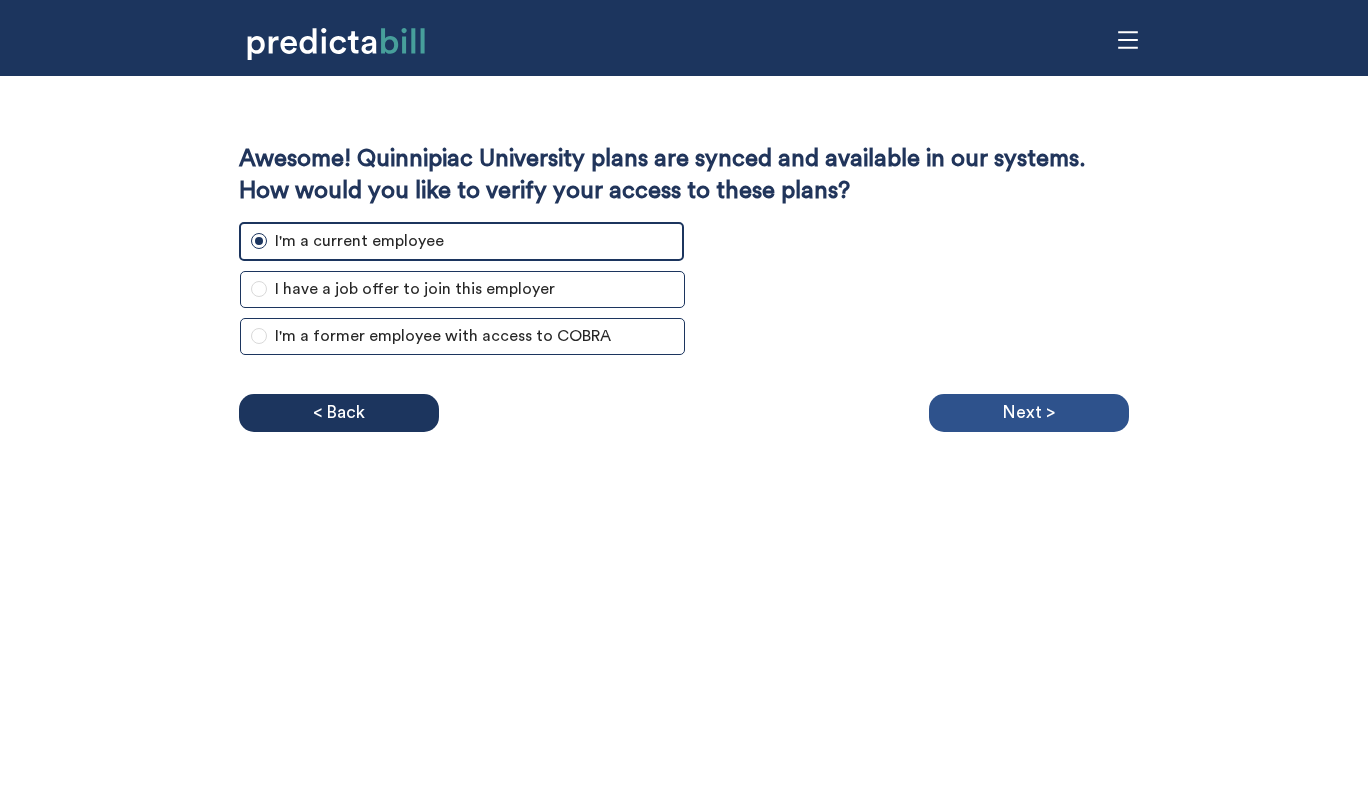 click on "Next >" at bounding box center (1028, 413) 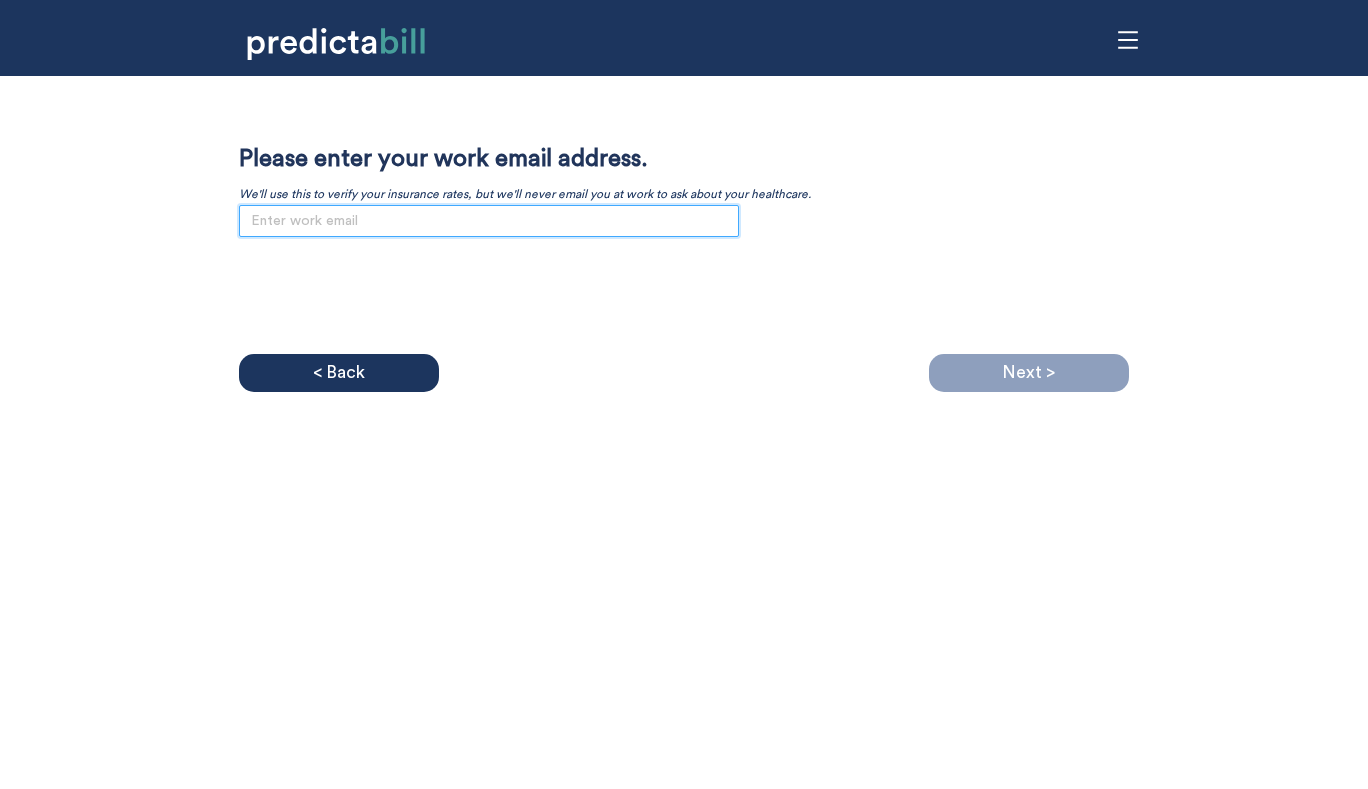 click at bounding box center (489, 221) 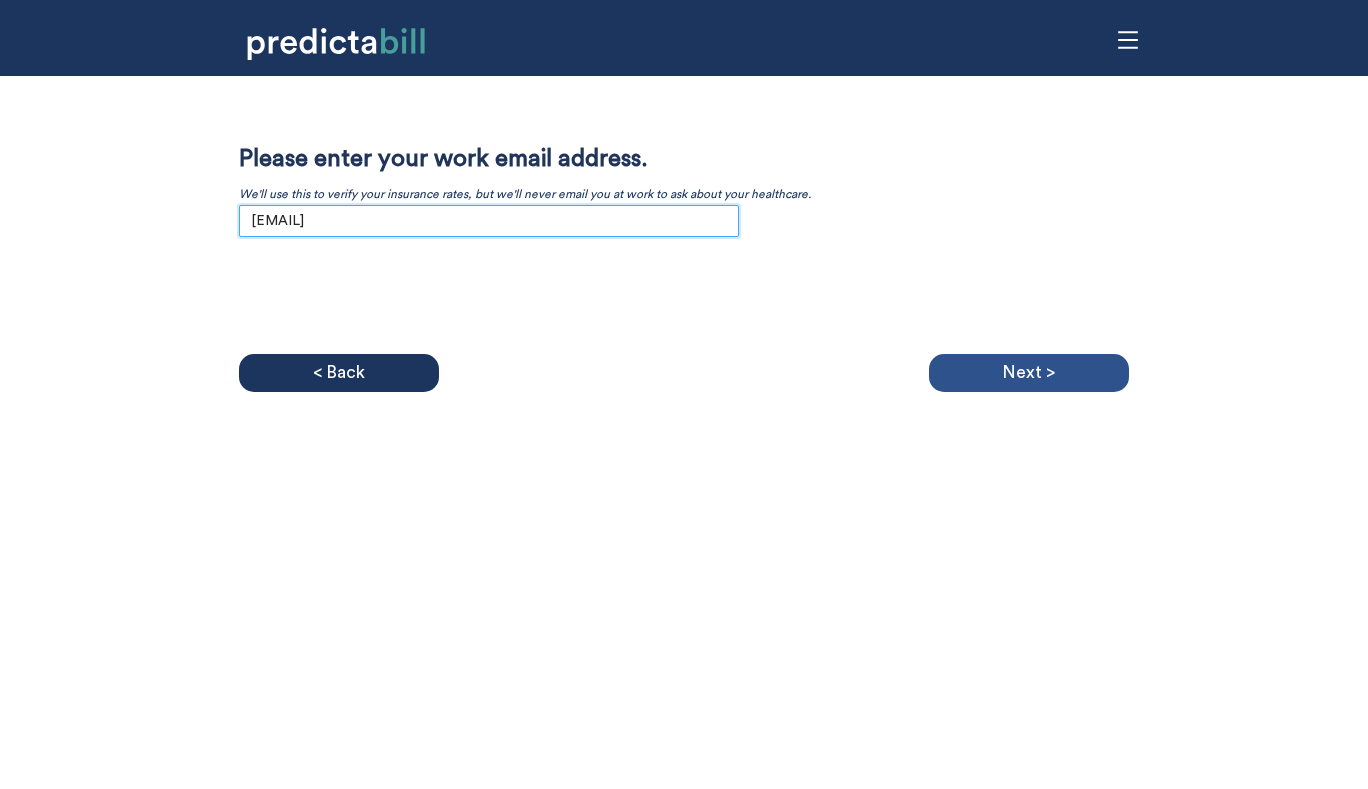 type on "sara.janasz@[EXAMPLE.COM]" 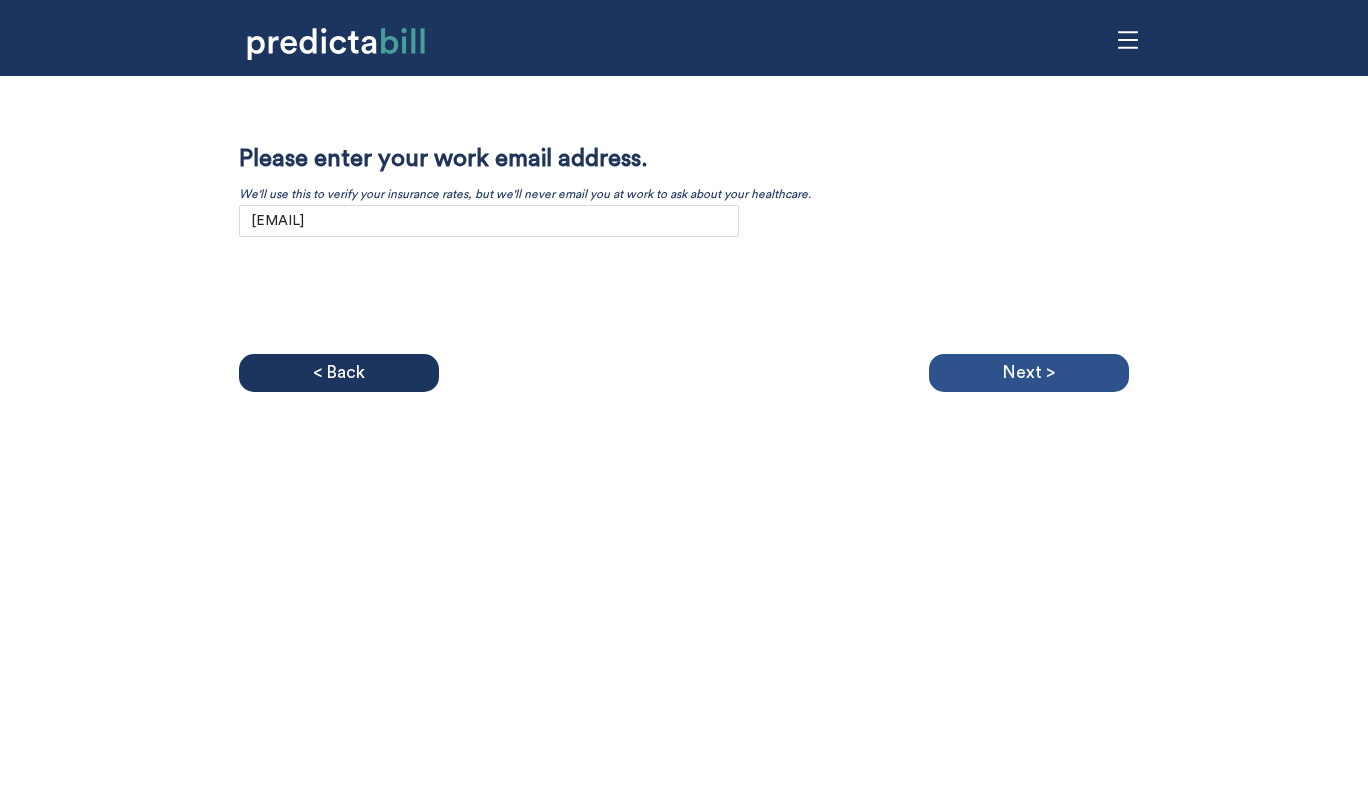 click on "Next >" at bounding box center [1028, 373] 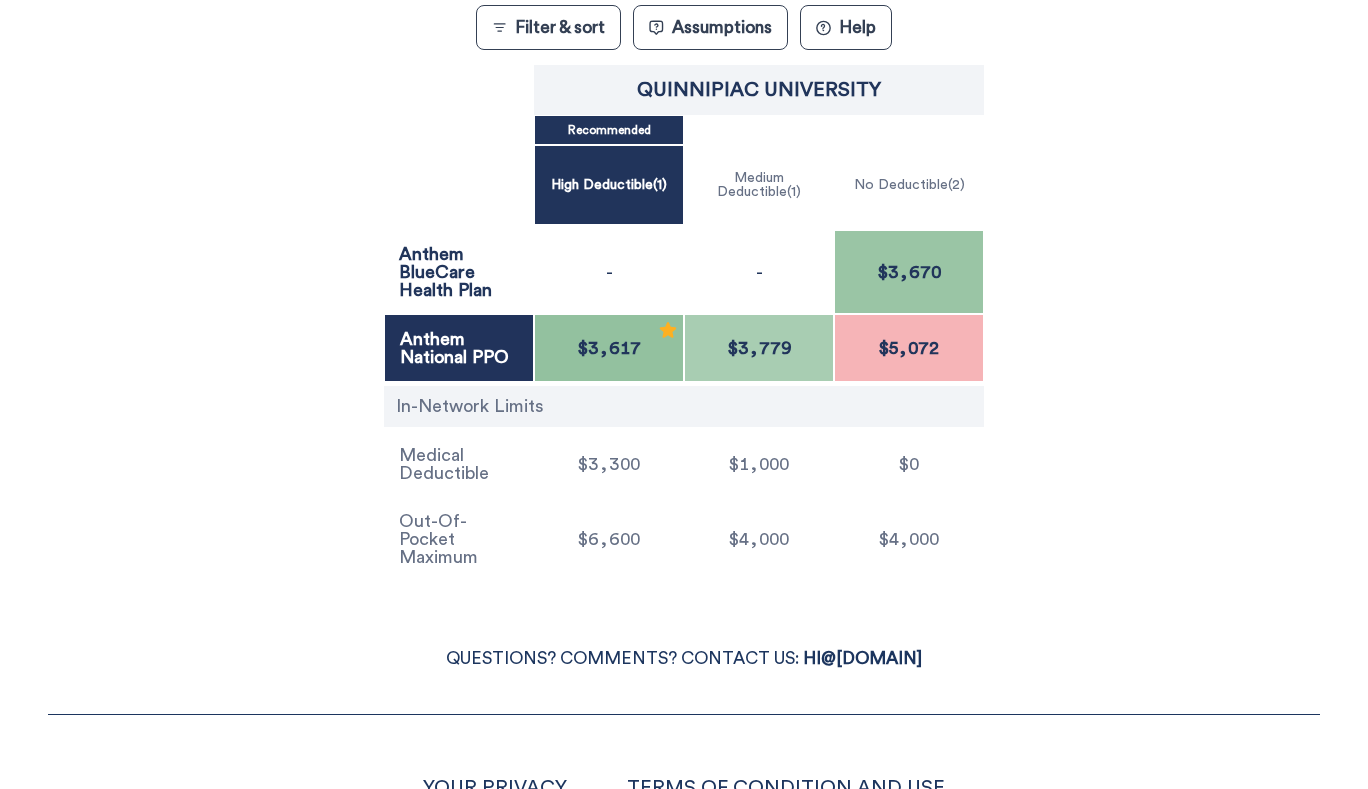 scroll, scrollTop: 417, scrollLeft: 0, axis: vertical 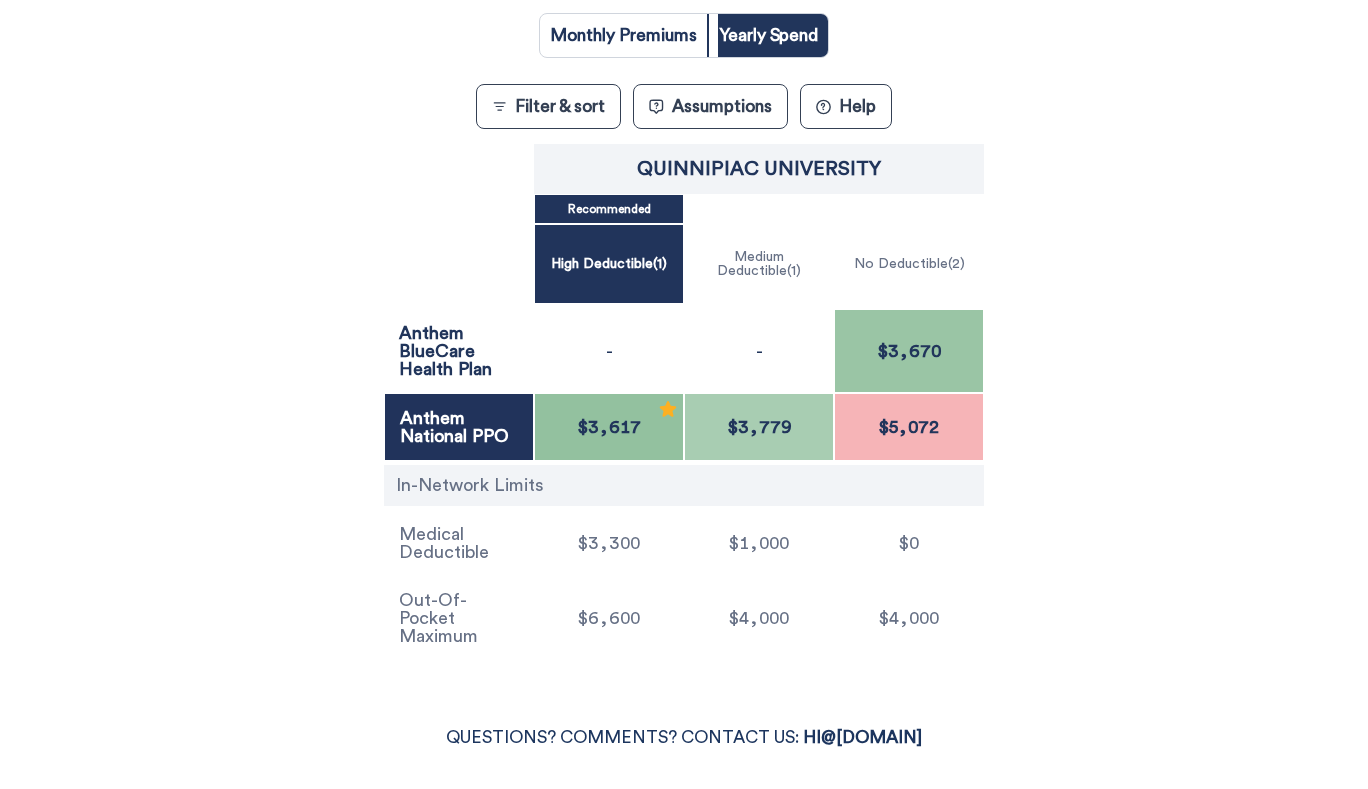click at bounding box center [623, 35] 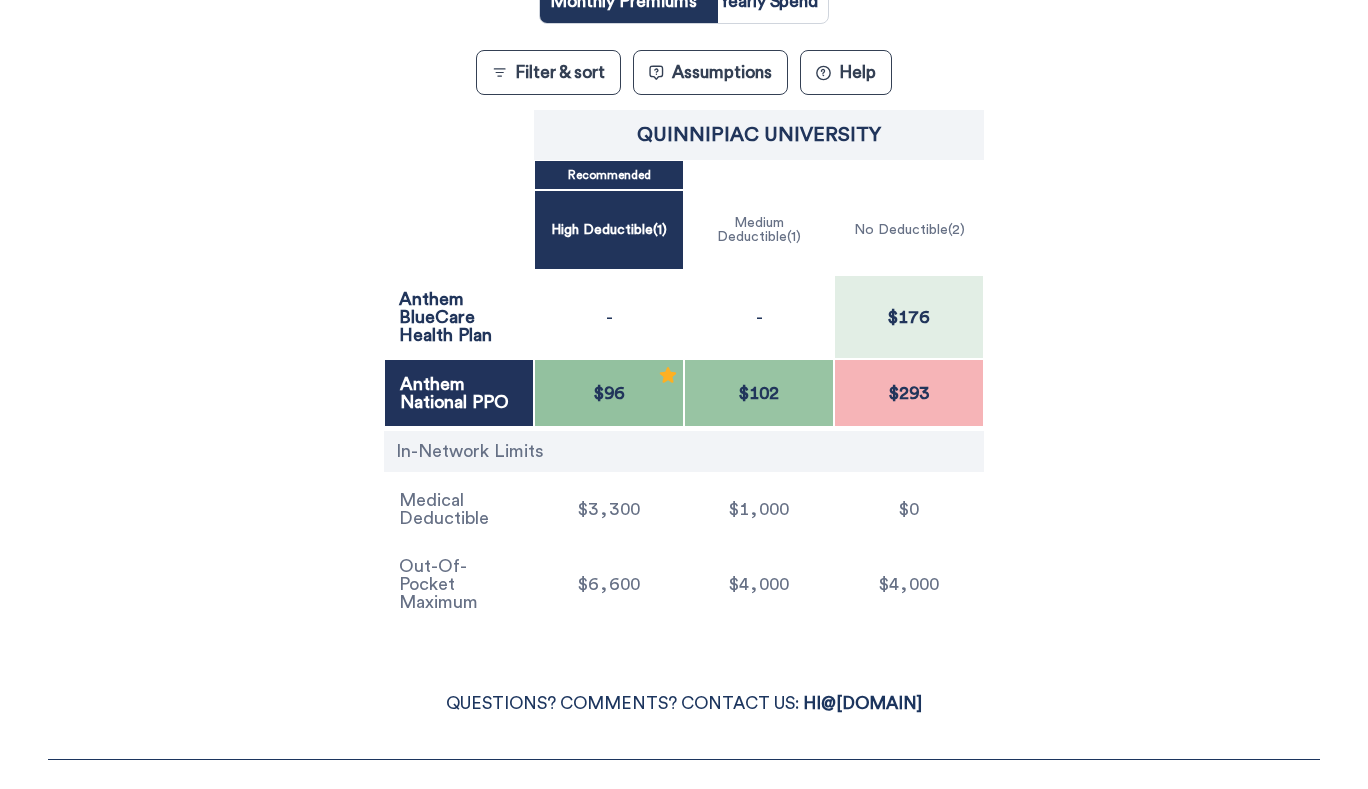 scroll, scrollTop: 458, scrollLeft: 0, axis: vertical 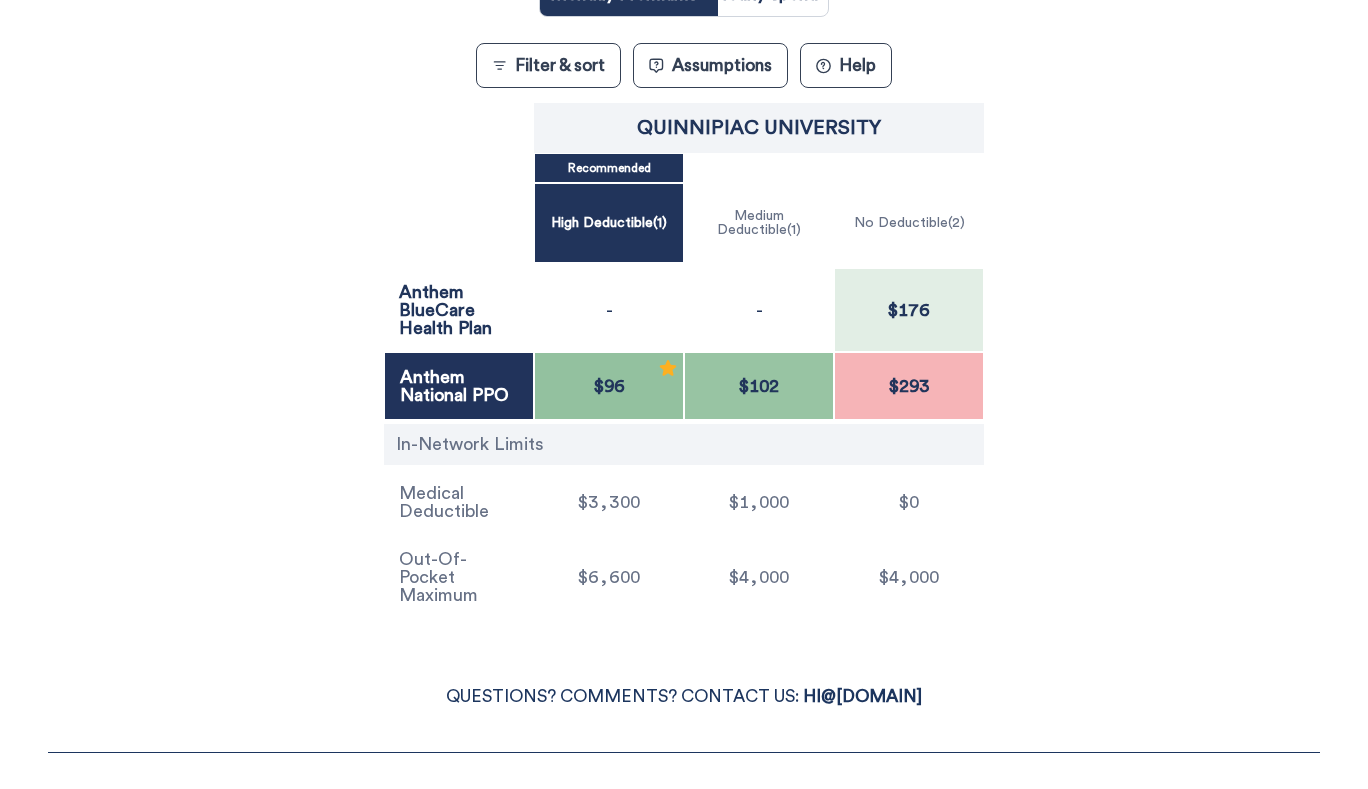 click at bounding box center (768, -6) 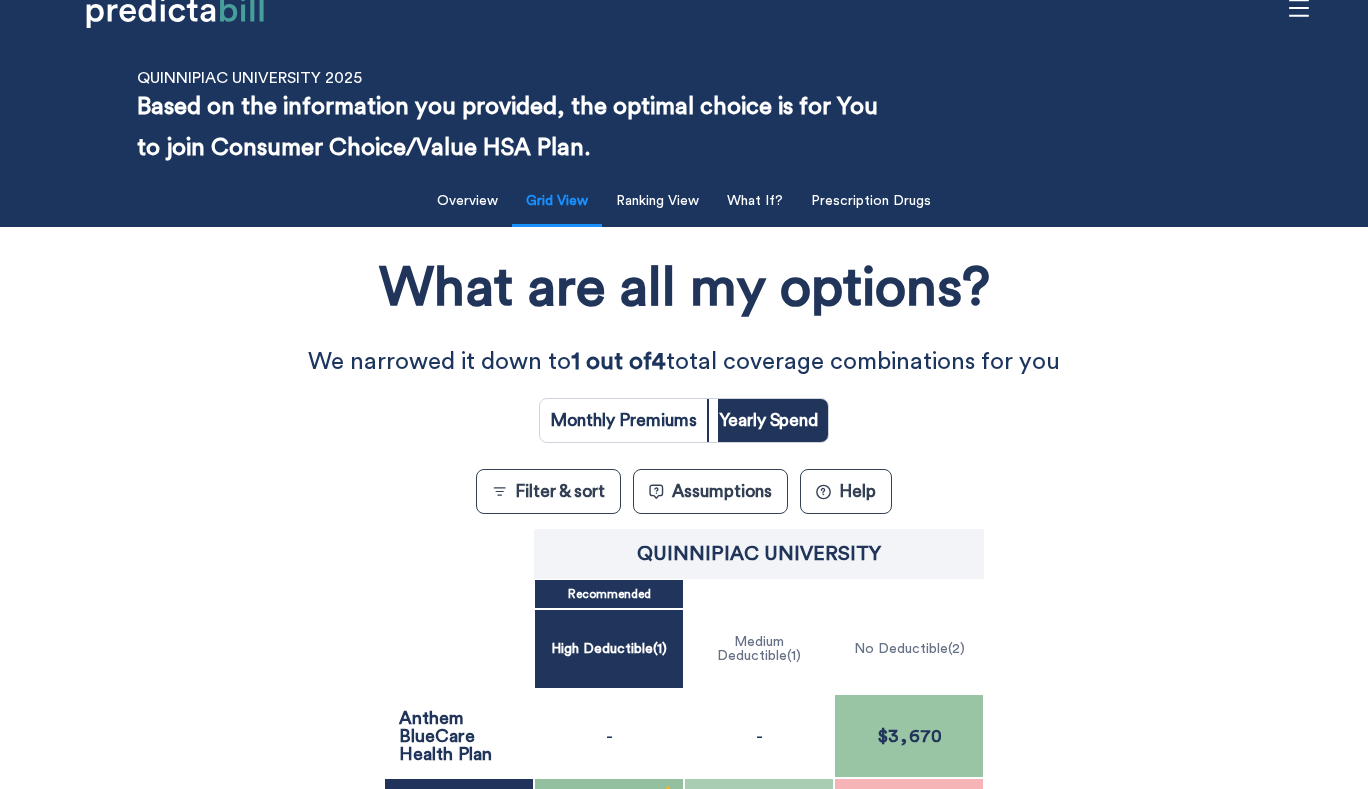 scroll, scrollTop: 15, scrollLeft: 0, axis: vertical 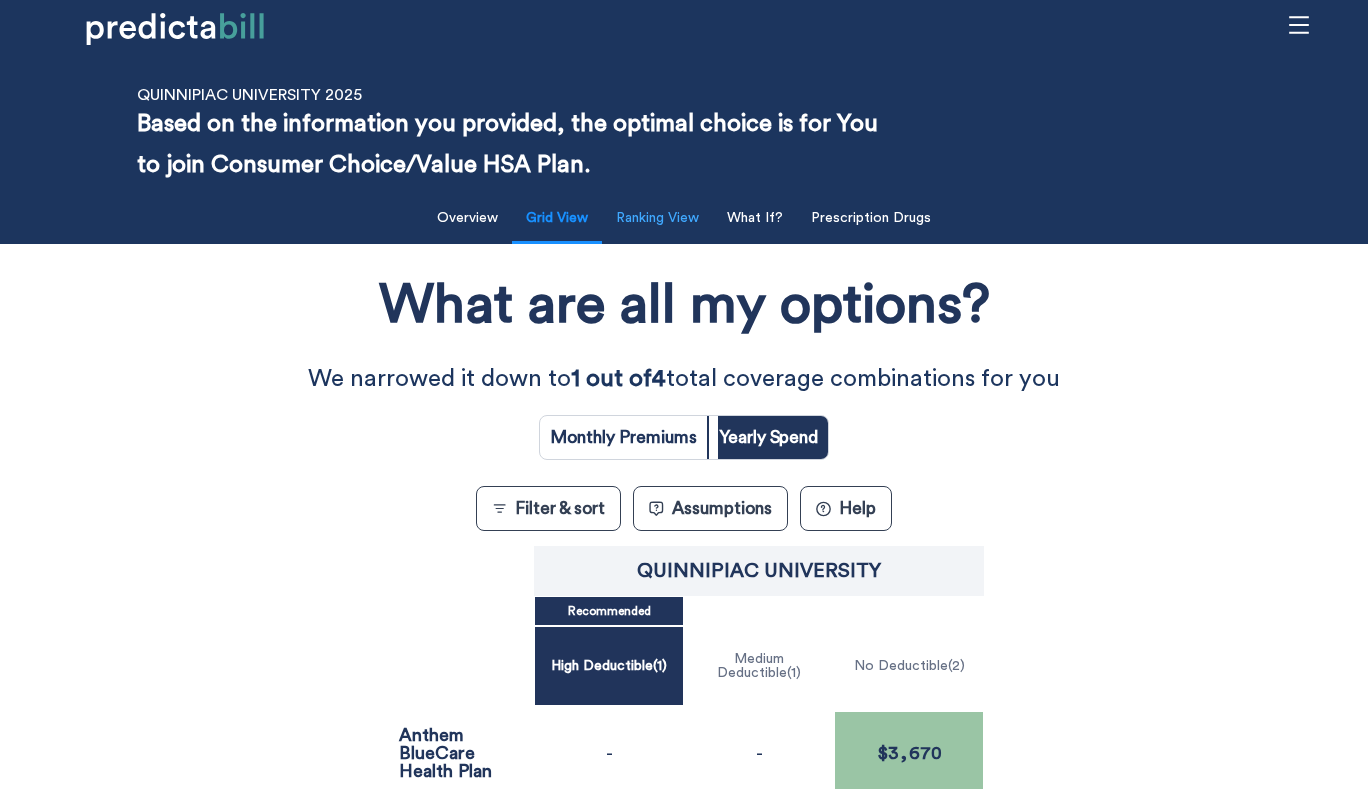 click on "Ranking View" at bounding box center [657, 218] 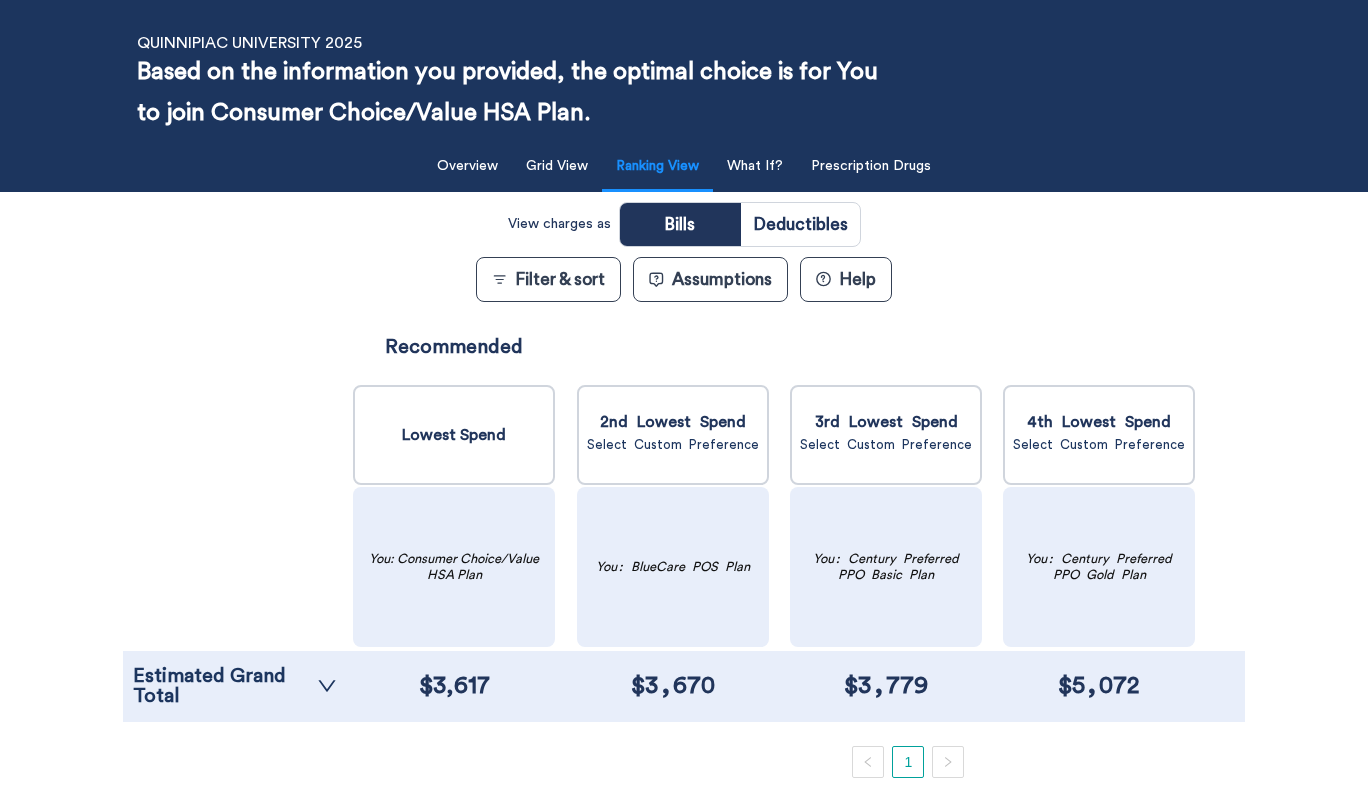 scroll, scrollTop: 65, scrollLeft: 0, axis: vertical 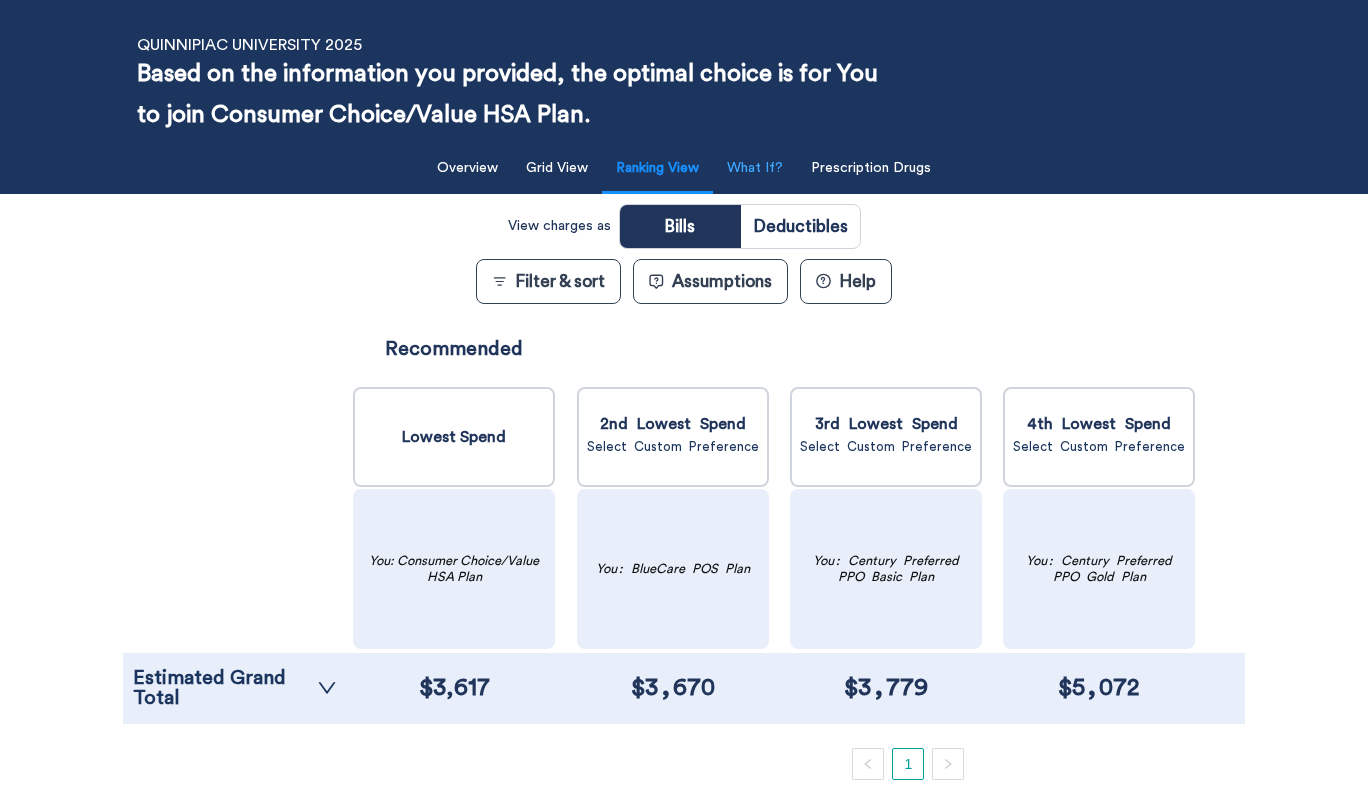 click on "What If?" at bounding box center [755, 168] 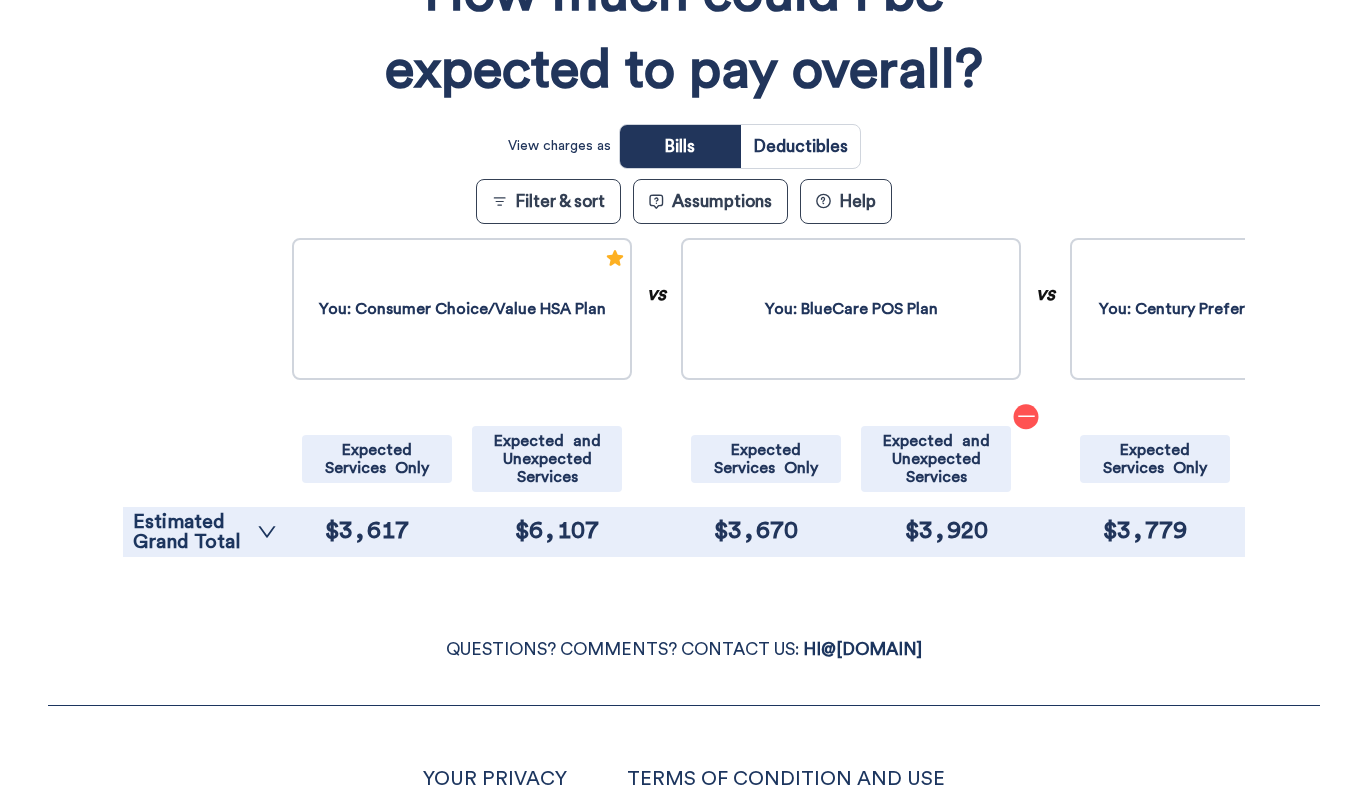 scroll, scrollTop: 345, scrollLeft: 0, axis: vertical 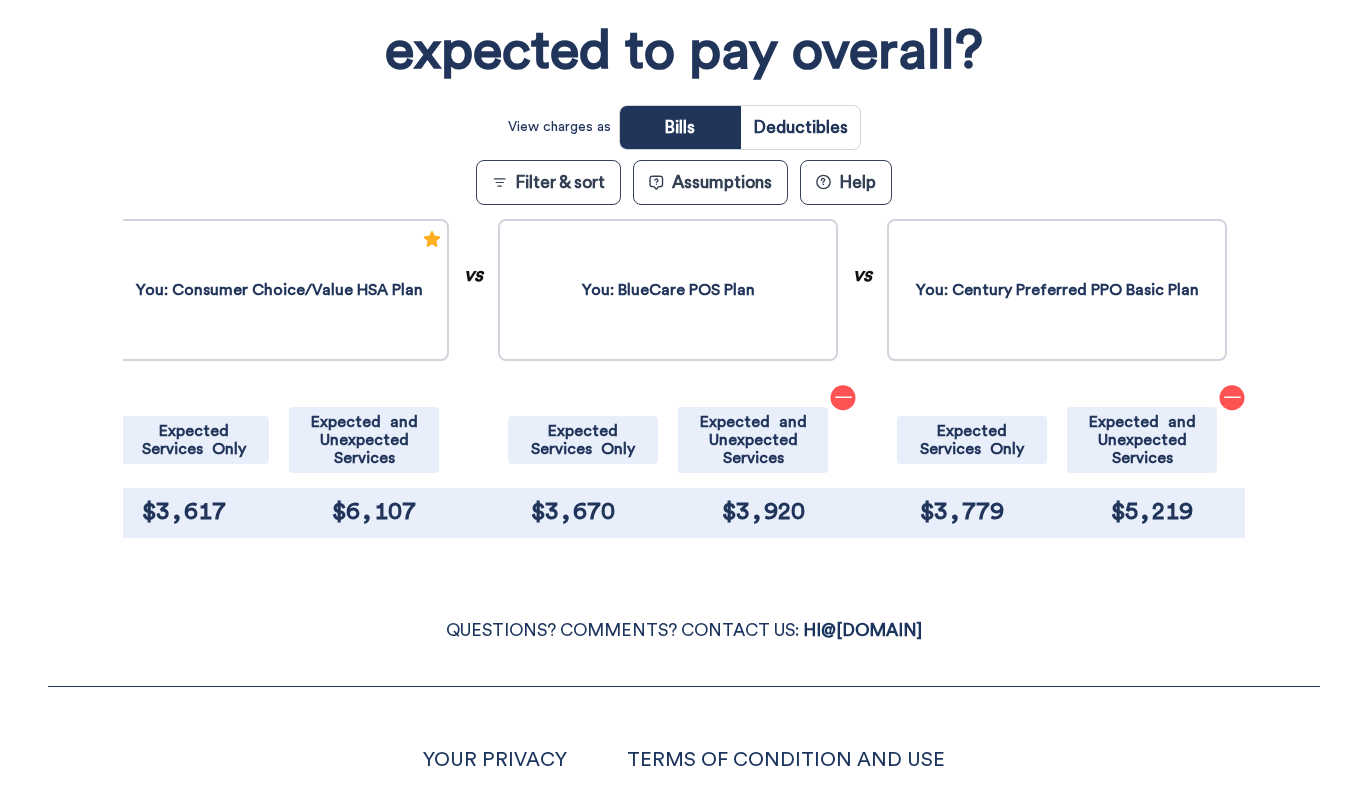 click at bounding box center (800, 127) 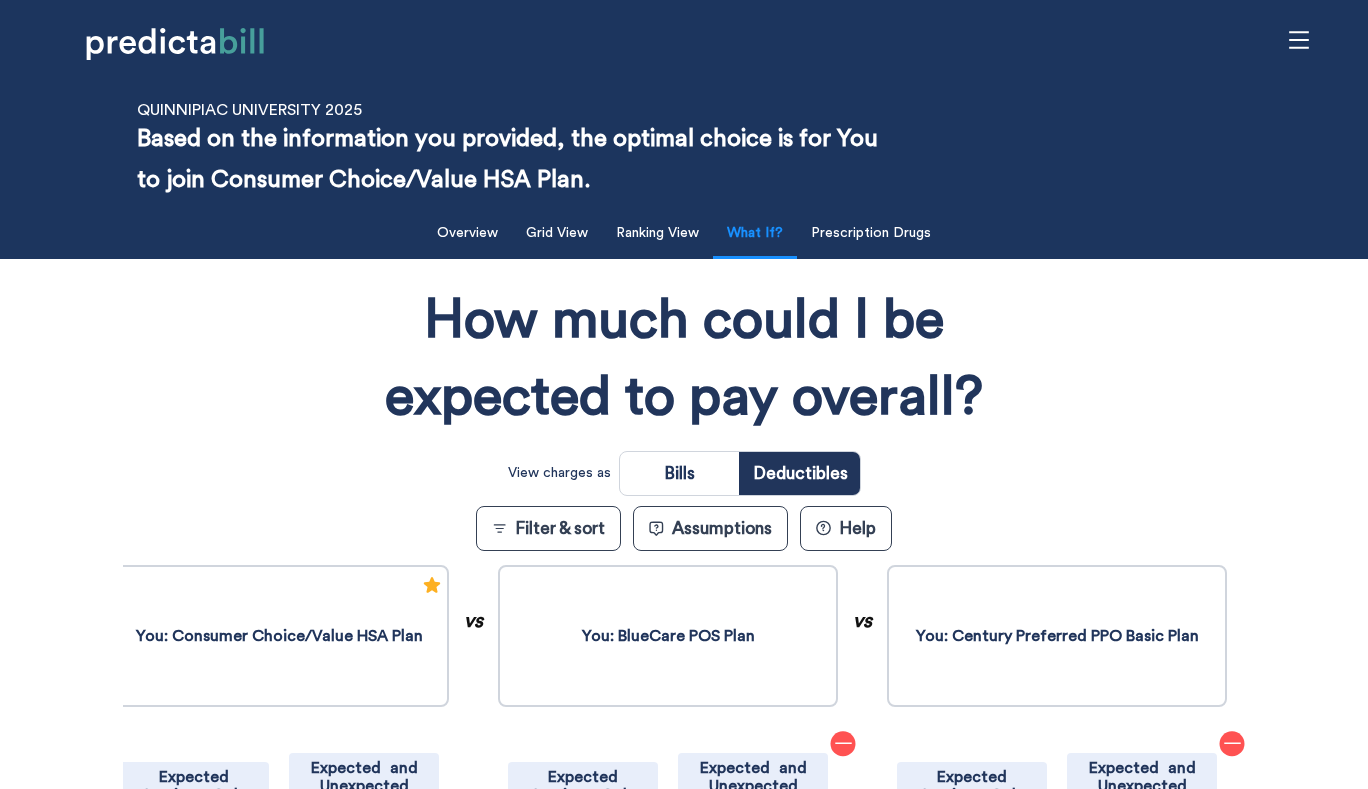 scroll, scrollTop: 0, scrollLeft: 0, axis: both 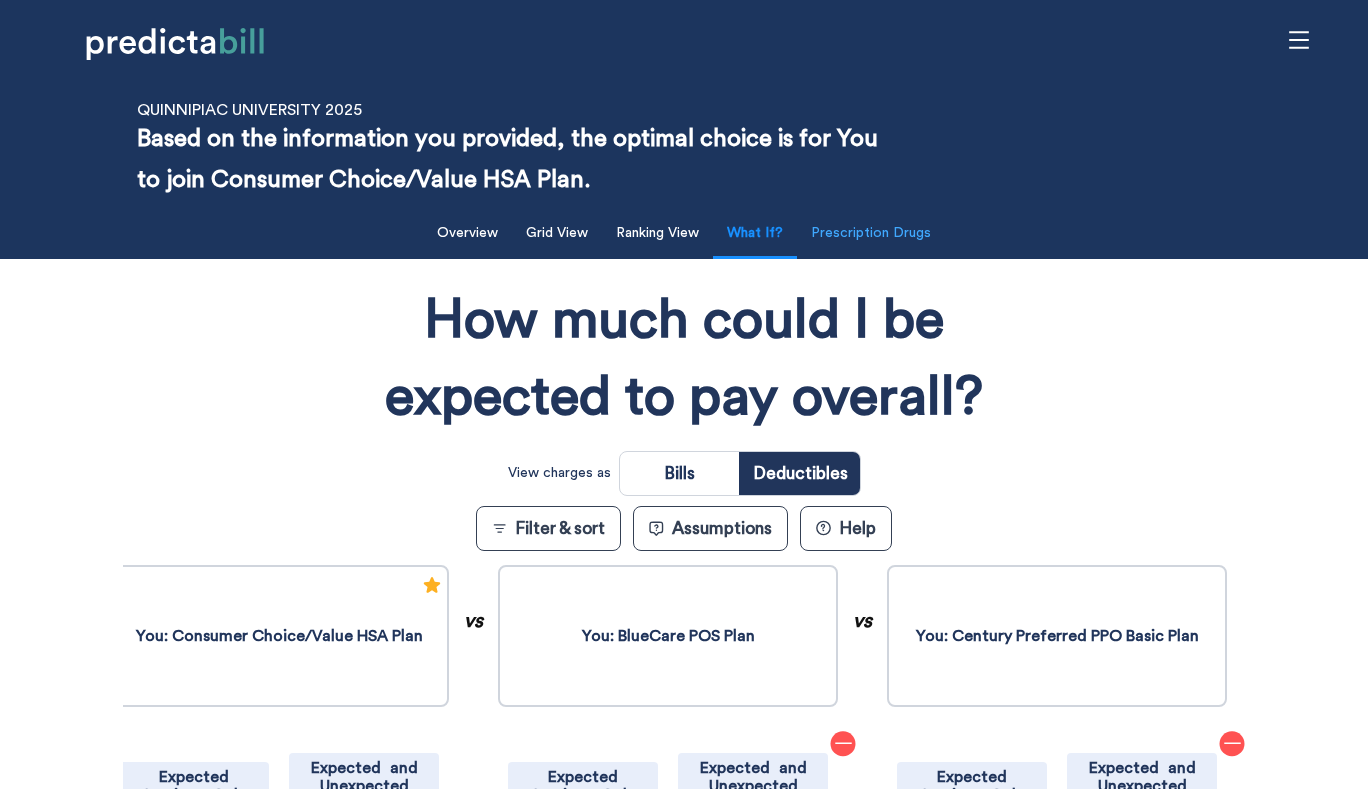 click on "Prescription Drugs" at bounding box center (871, 233) 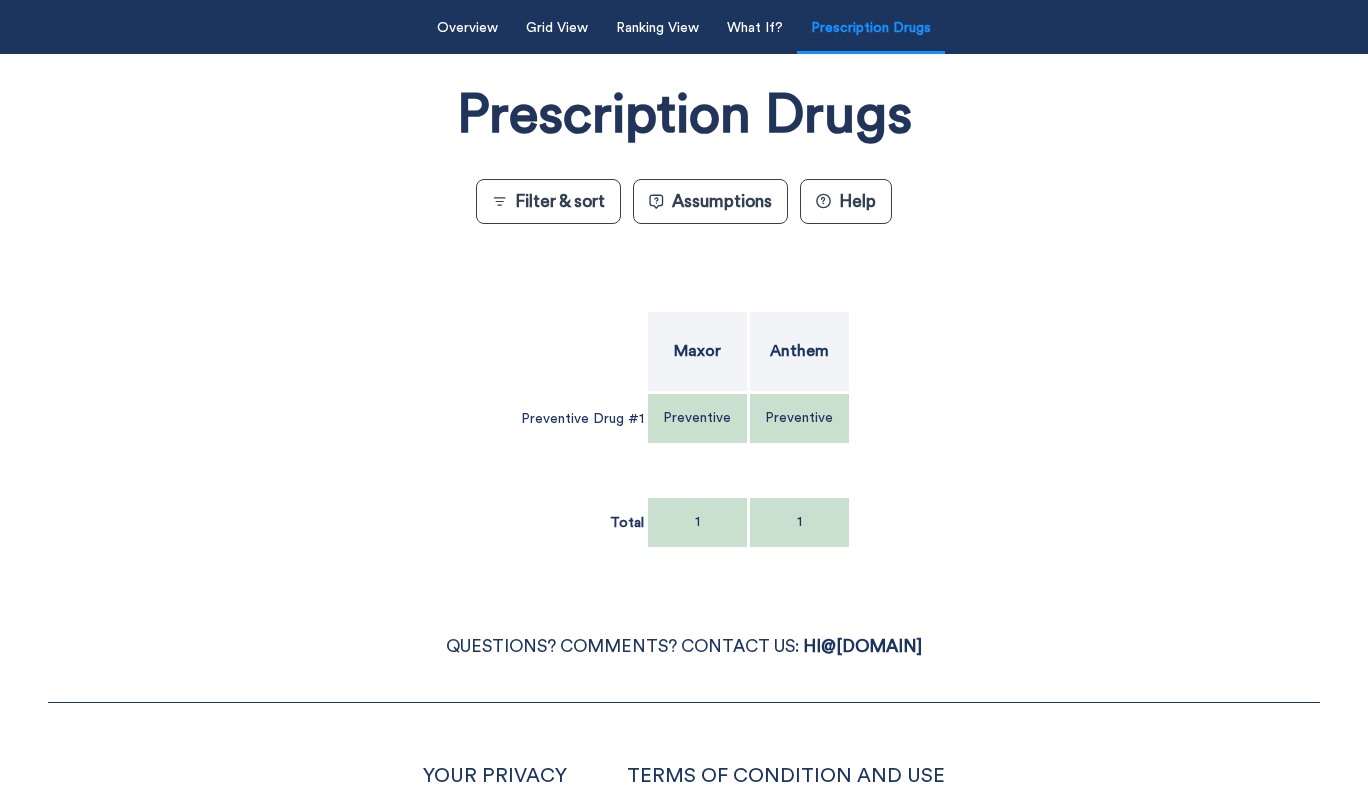 scroll, scrollTop: 203, scrollLeft: 0, axis: vertical 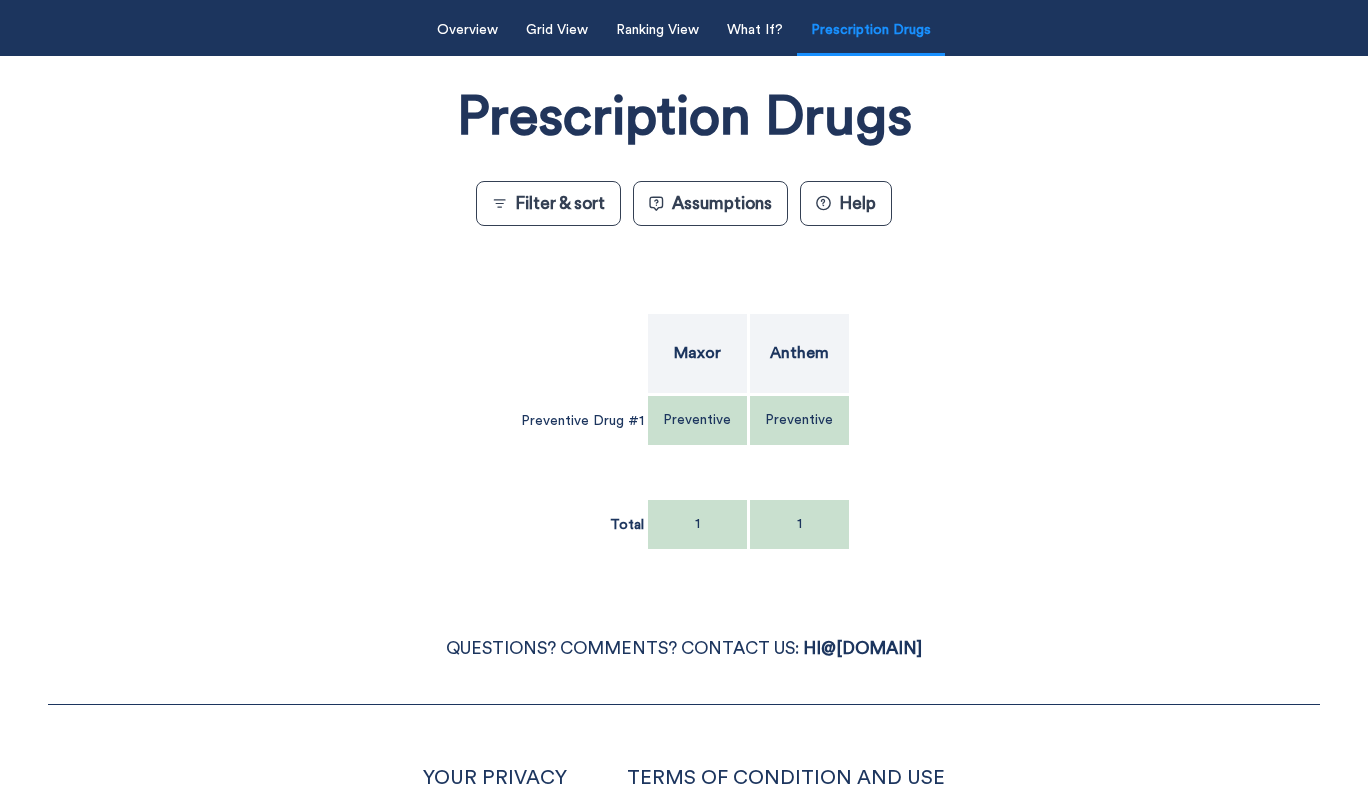 click on "Assumptions" at bounding box center [710, 203] 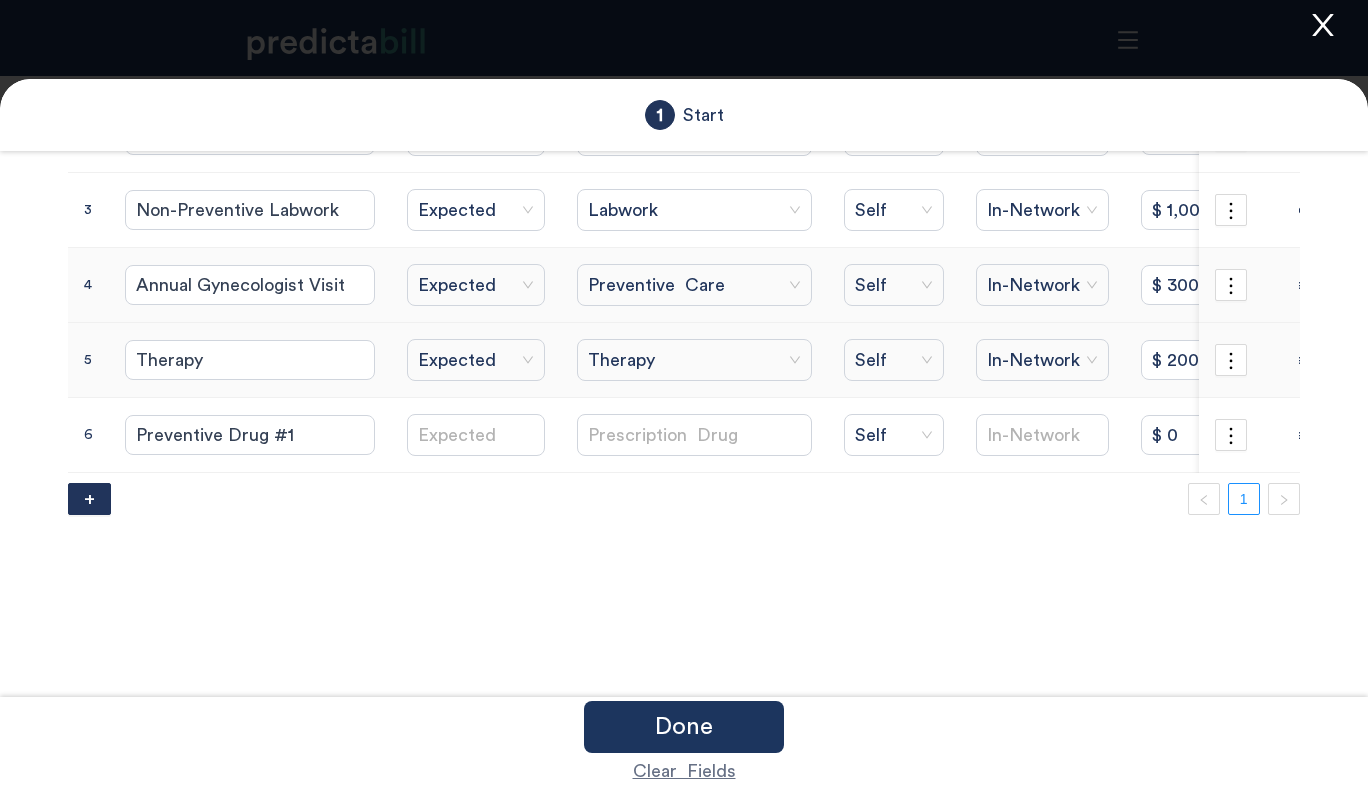 scroll, scrollTop: 304, scrollLeft: 0, axis: vertical 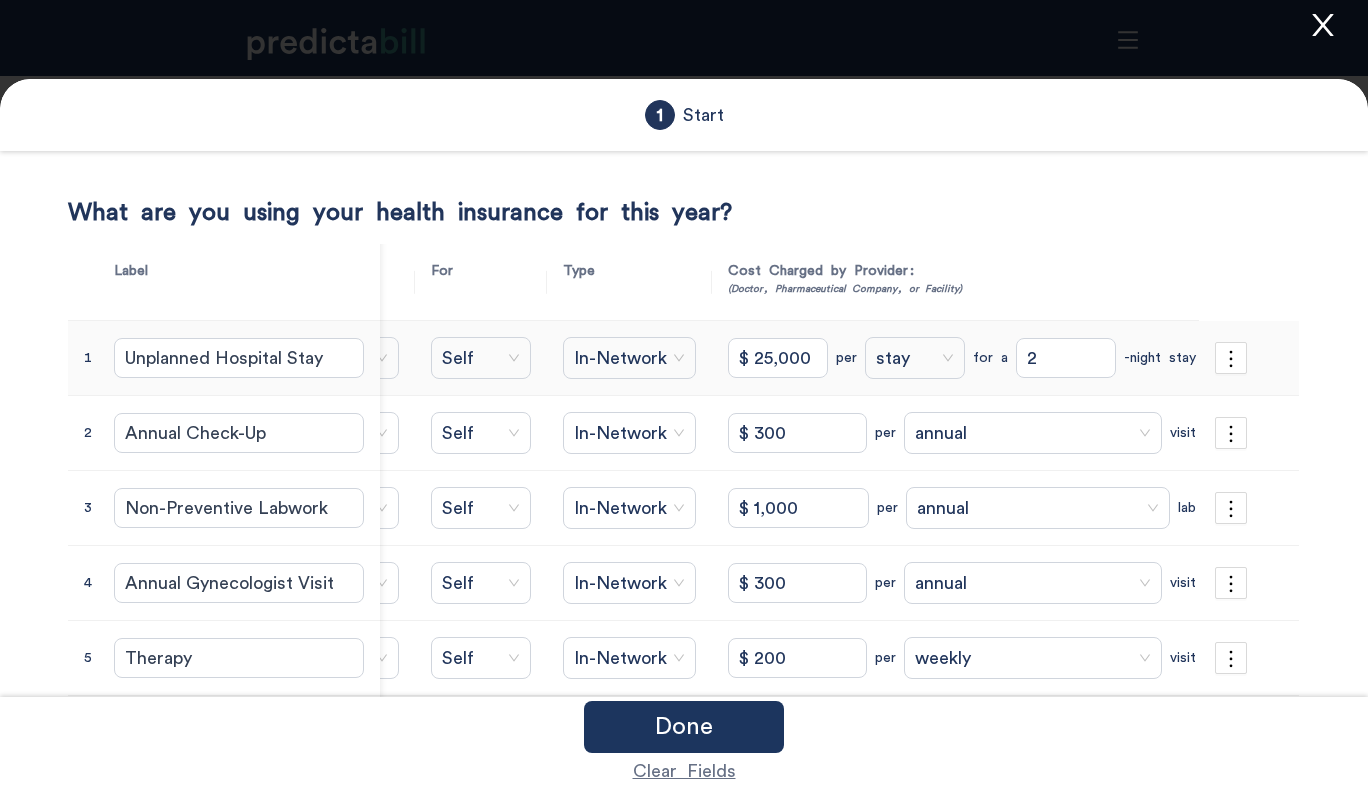 click on "In-Network" at bounding box center (629, 358) 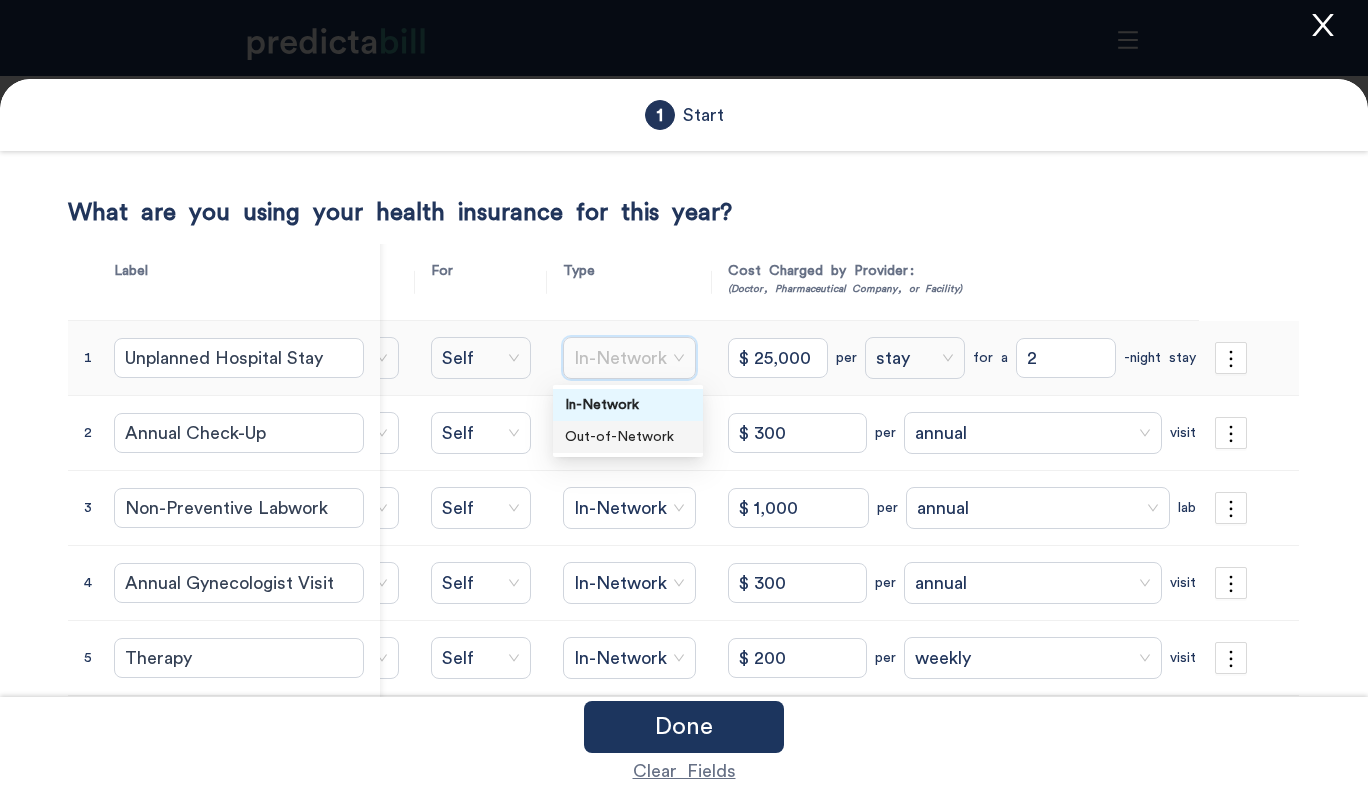 click on "Out-of-Network" at bounding box center (628, 437) 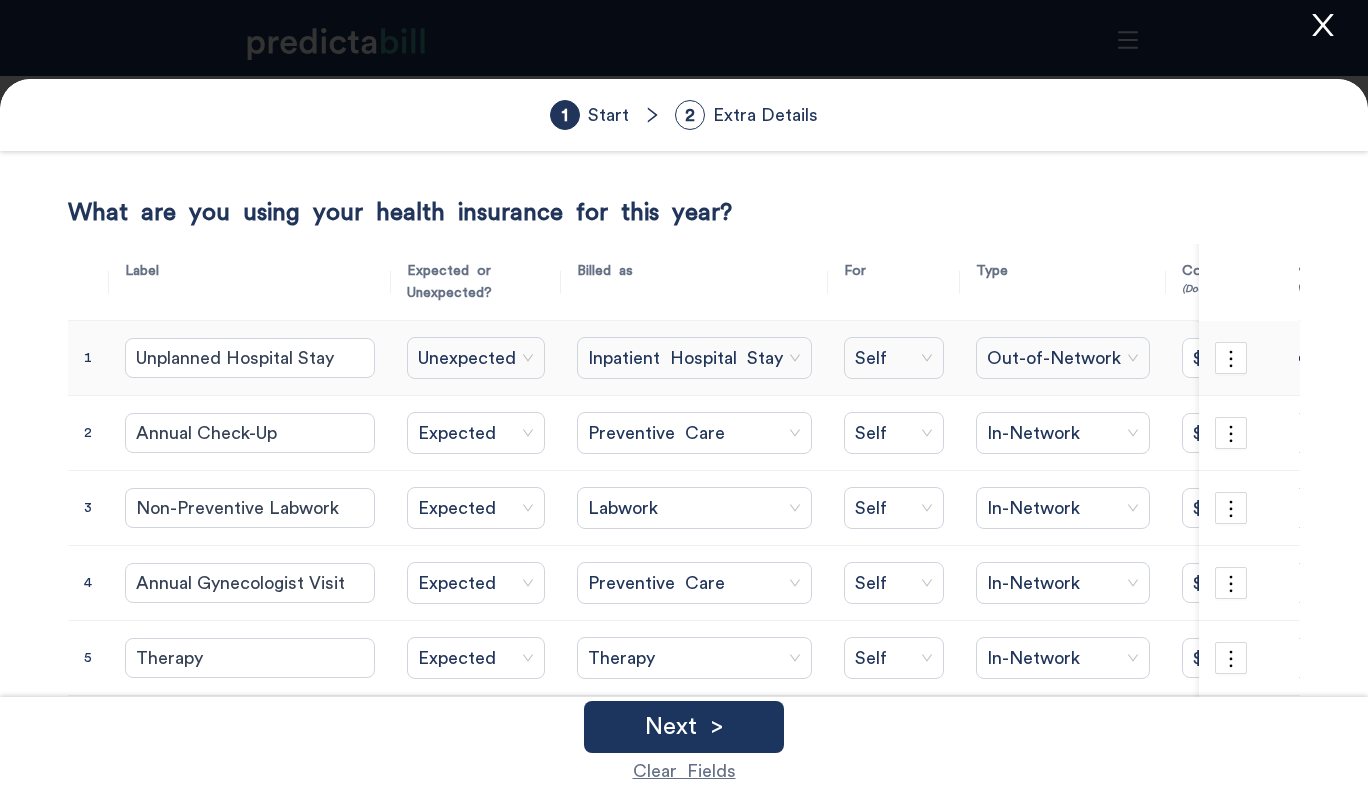 scroll, scrollTop: 0, scrollLeft: 0, axis: both 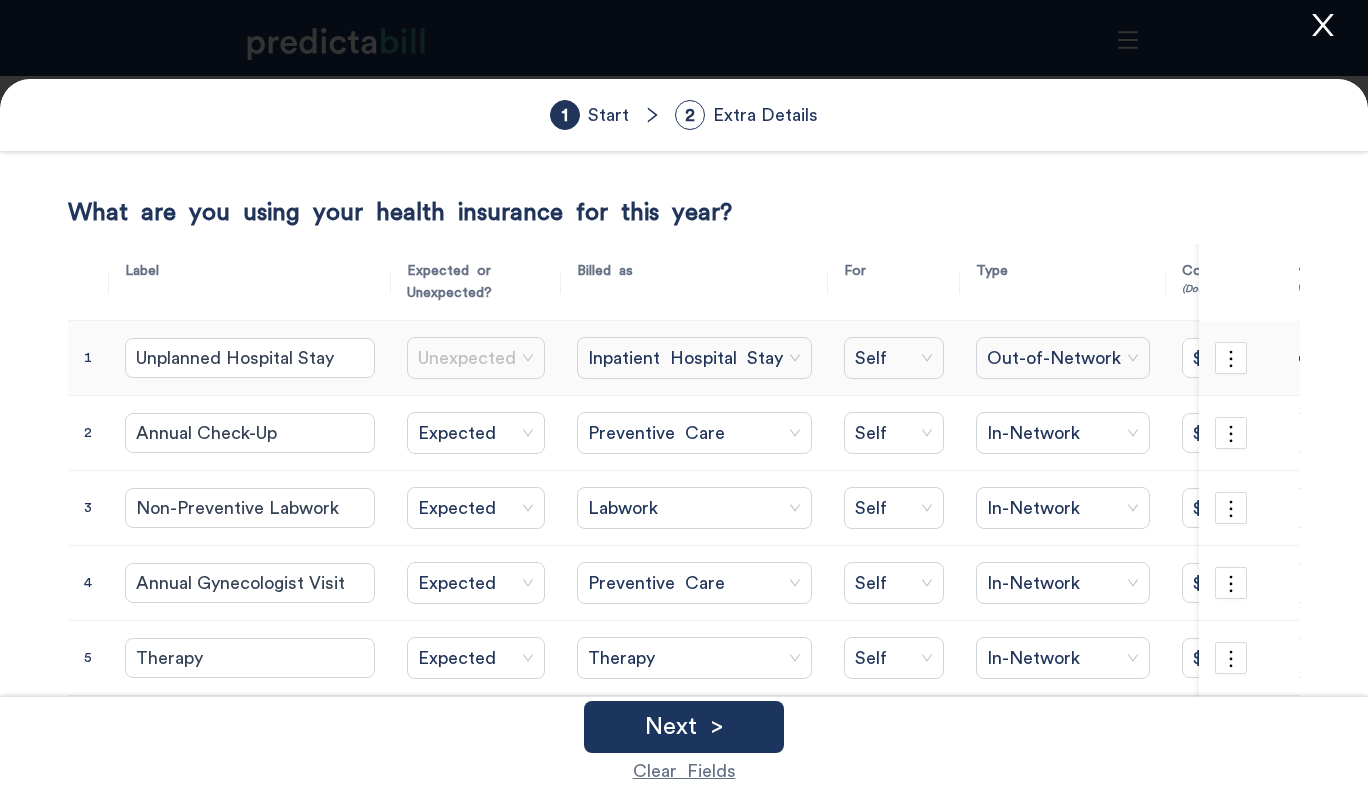 click on "Unexpected" at bounding box center [476, 358] 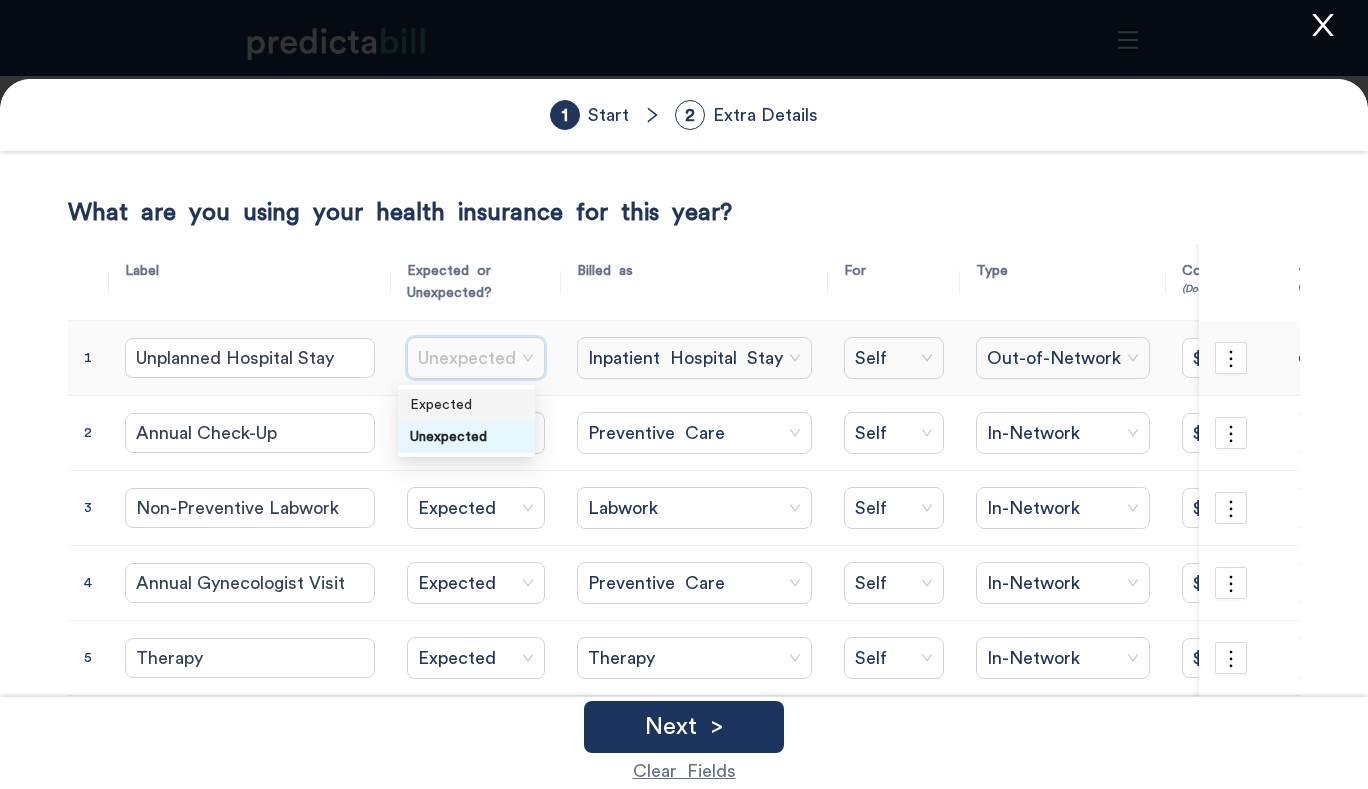 click on "Expected" at bounding box center (466, 405) 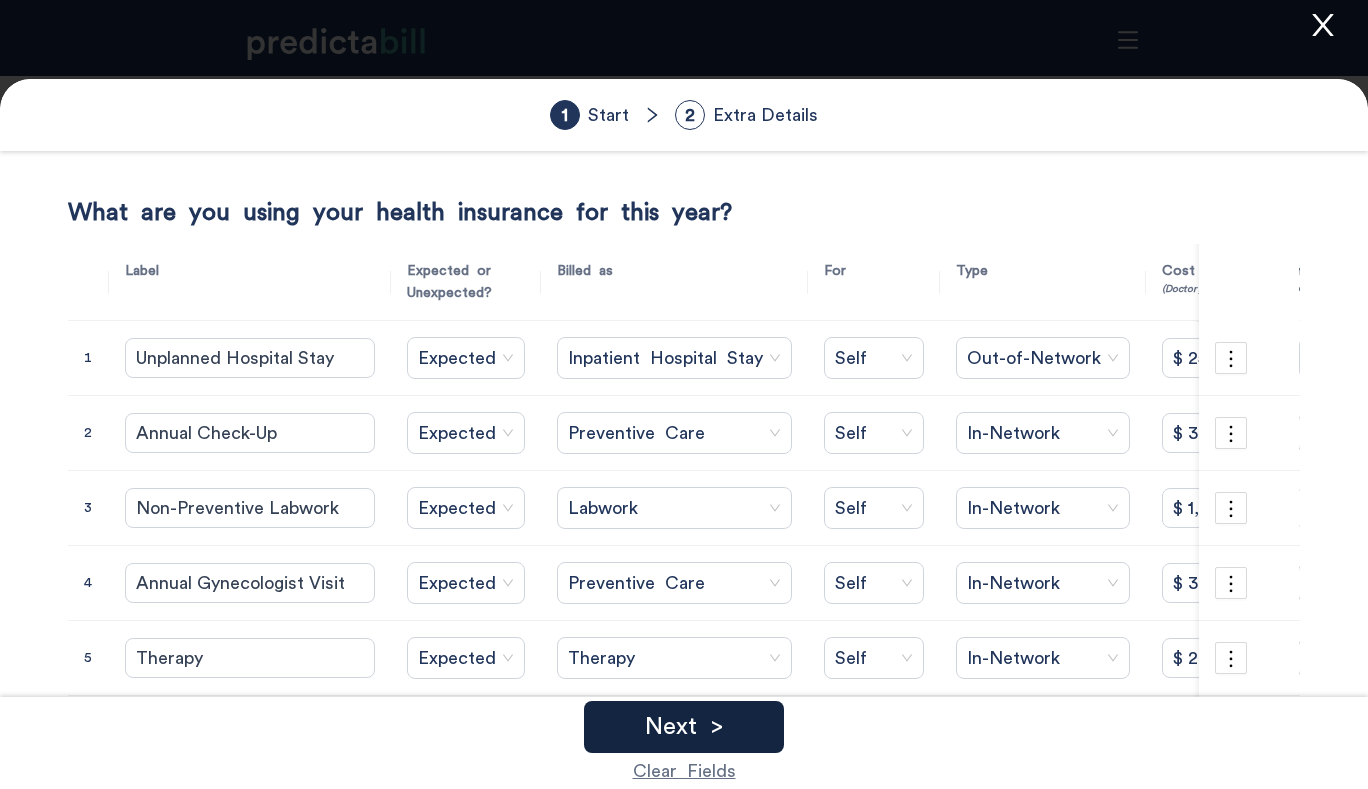 click on "Next >" at bounding box center [684, 727] 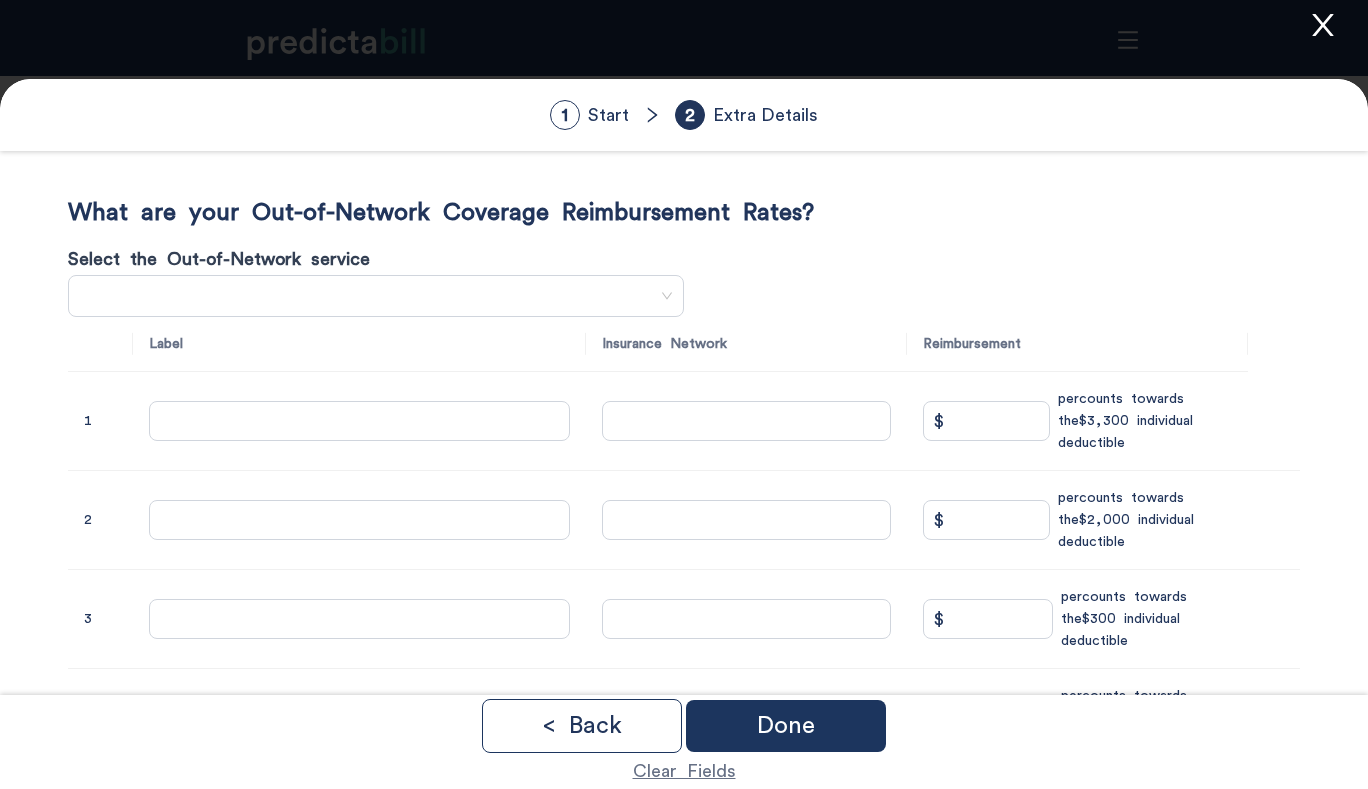type on "Consumer Choice/Value HSA Plan" 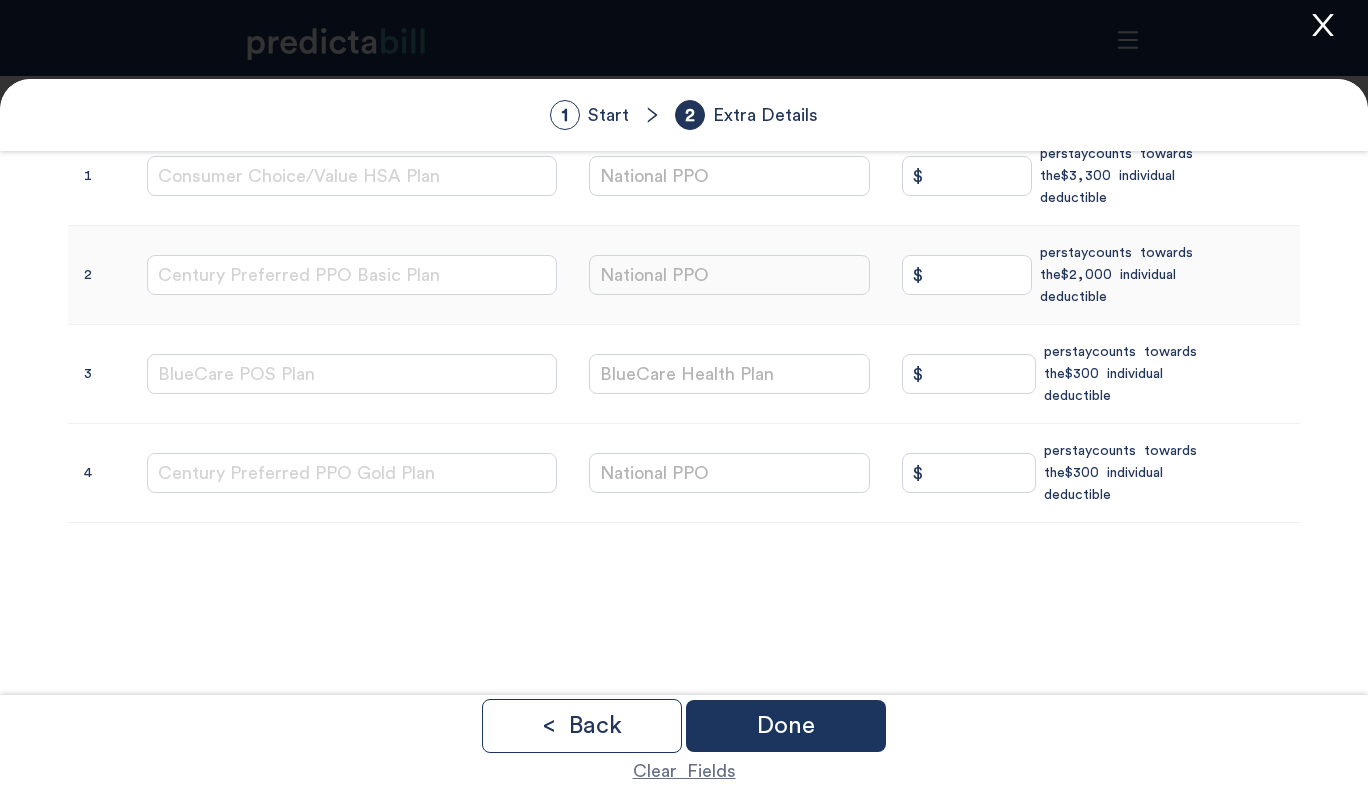 scroll, scrollTop: 251, scrollLeft: 0, axis: vertical 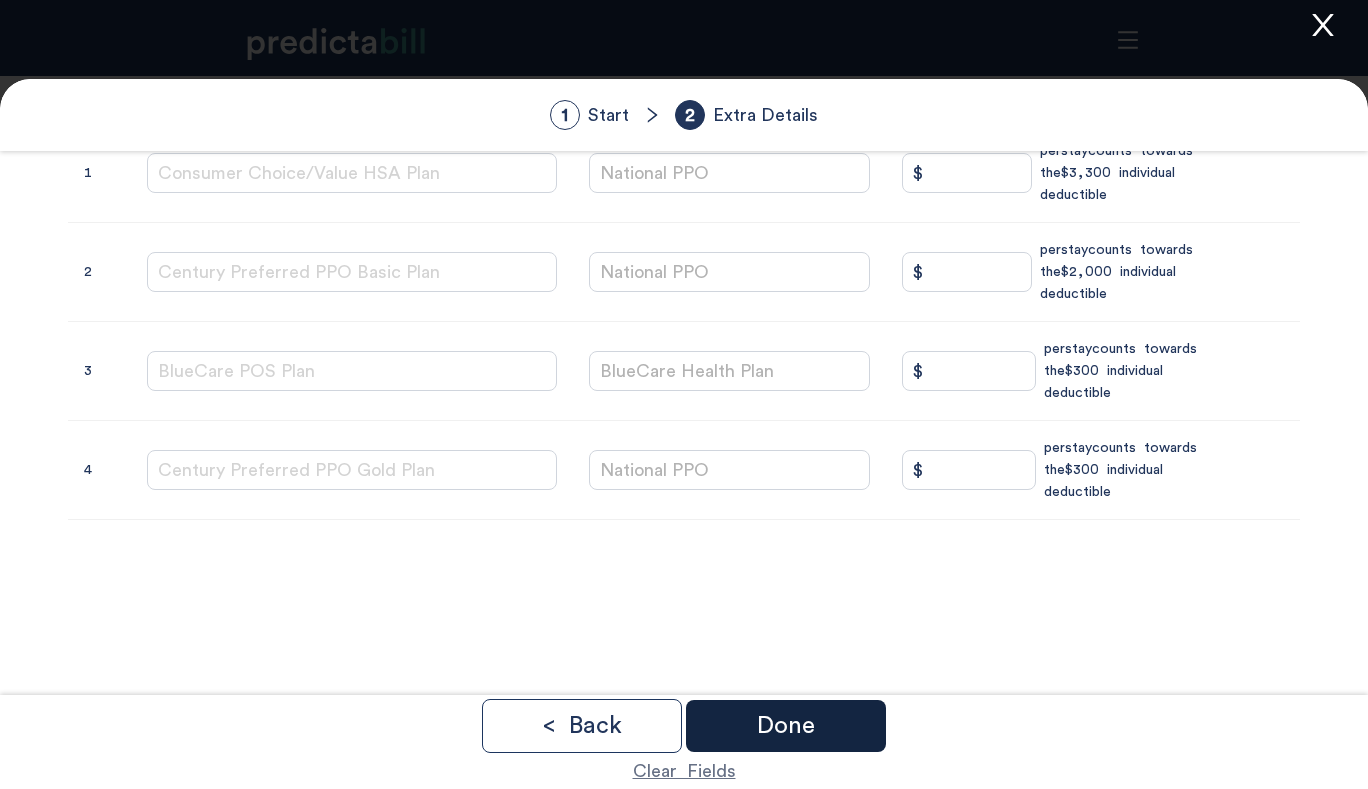 click on "Done" at bounding box center (786, 726) 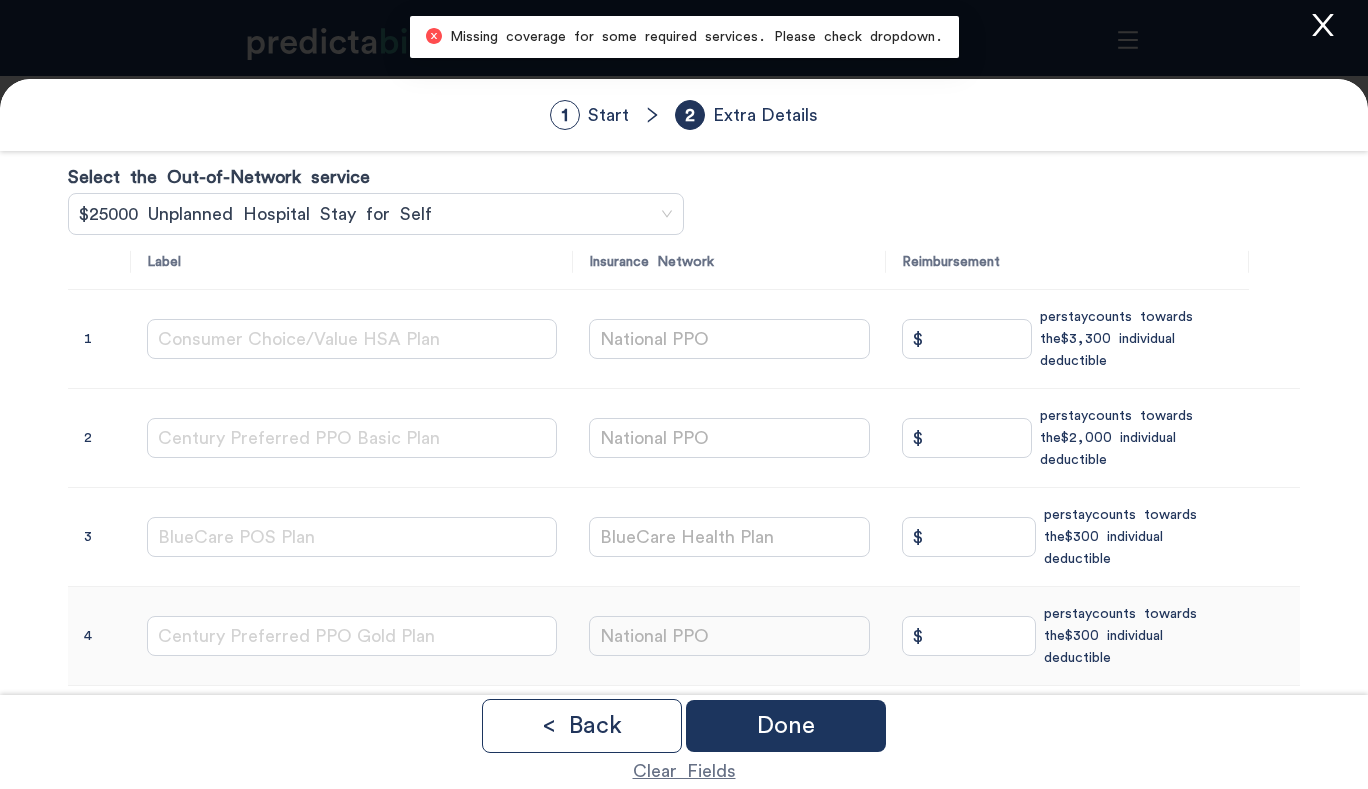 scroll, scrollTop: 83, scrollLeft: 0, axis: vertical 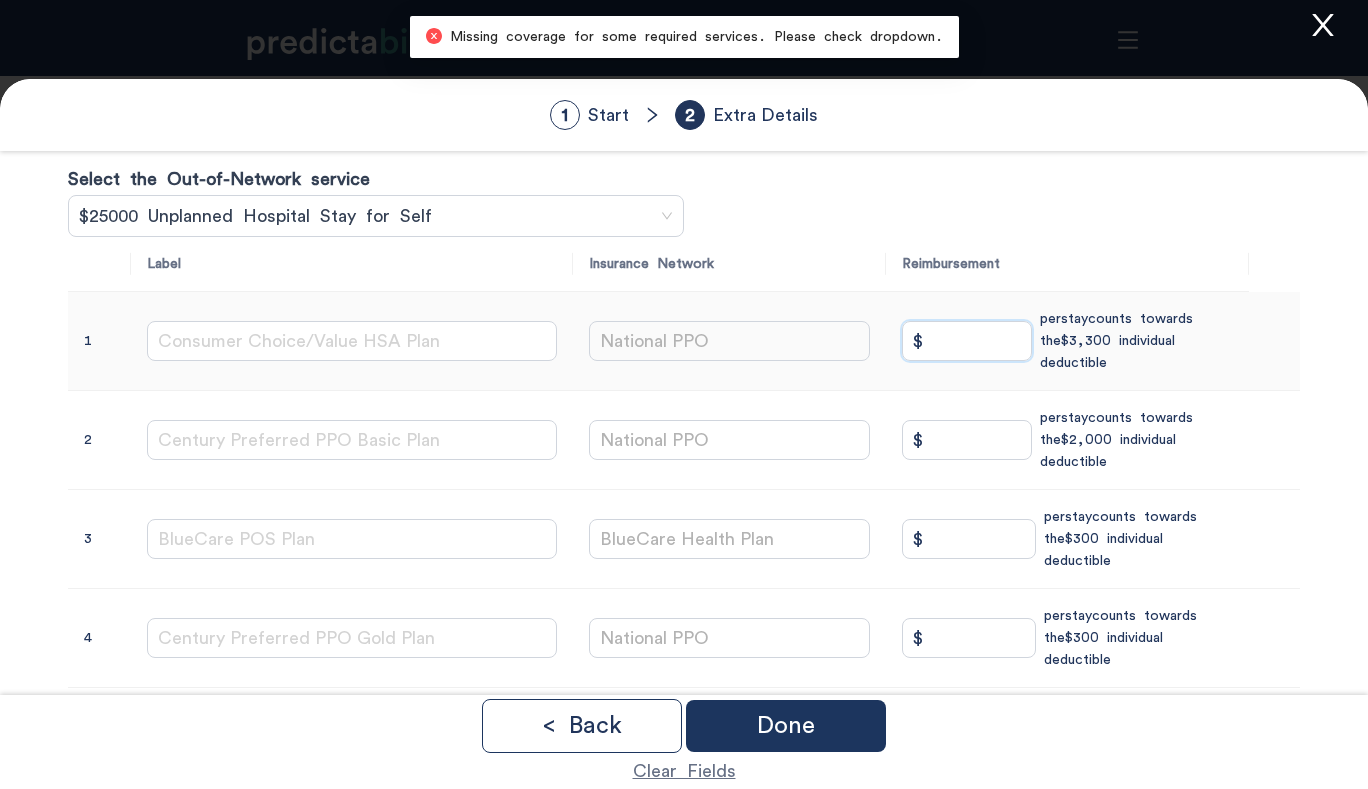 click on "$" at bounding box center [967, 341] 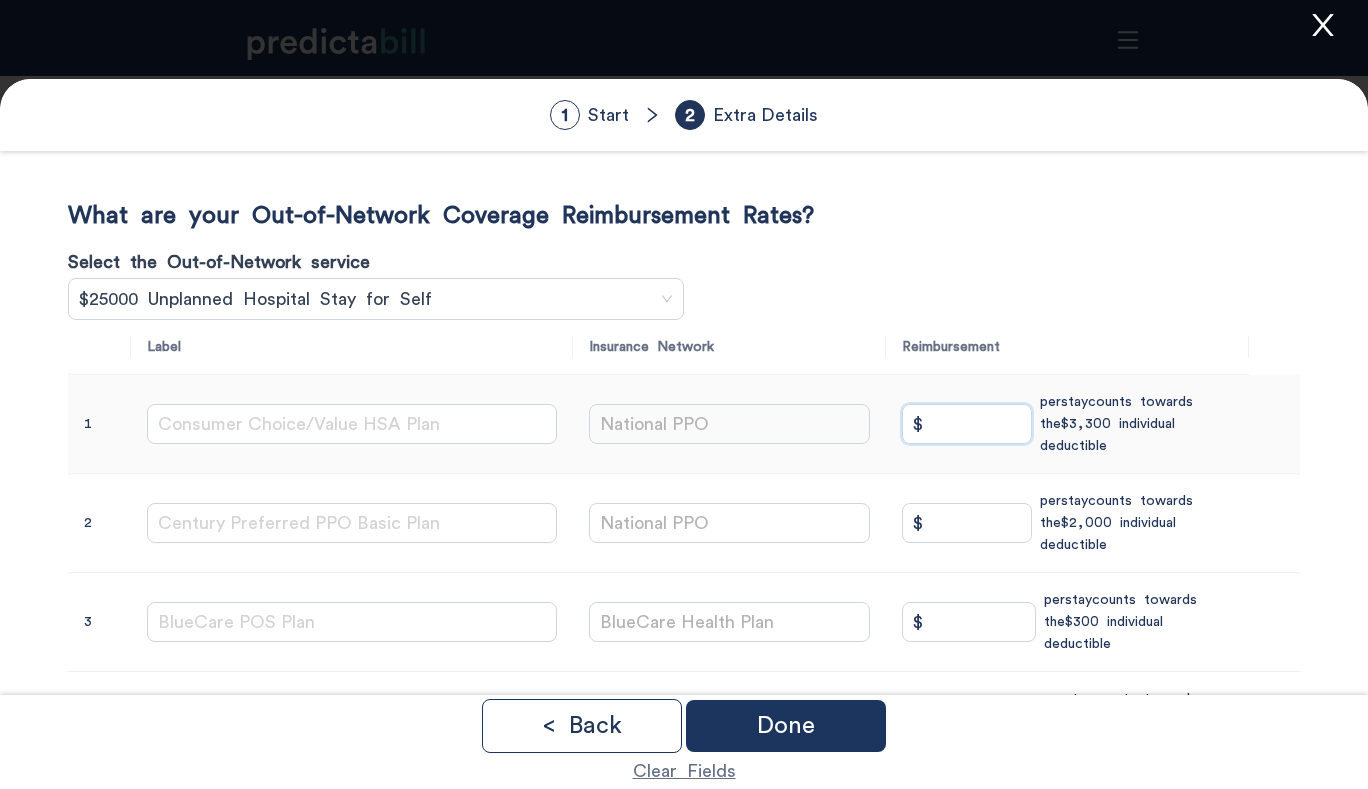 scroll, scrollTop: 0, scrollLeft: 0, axis: both 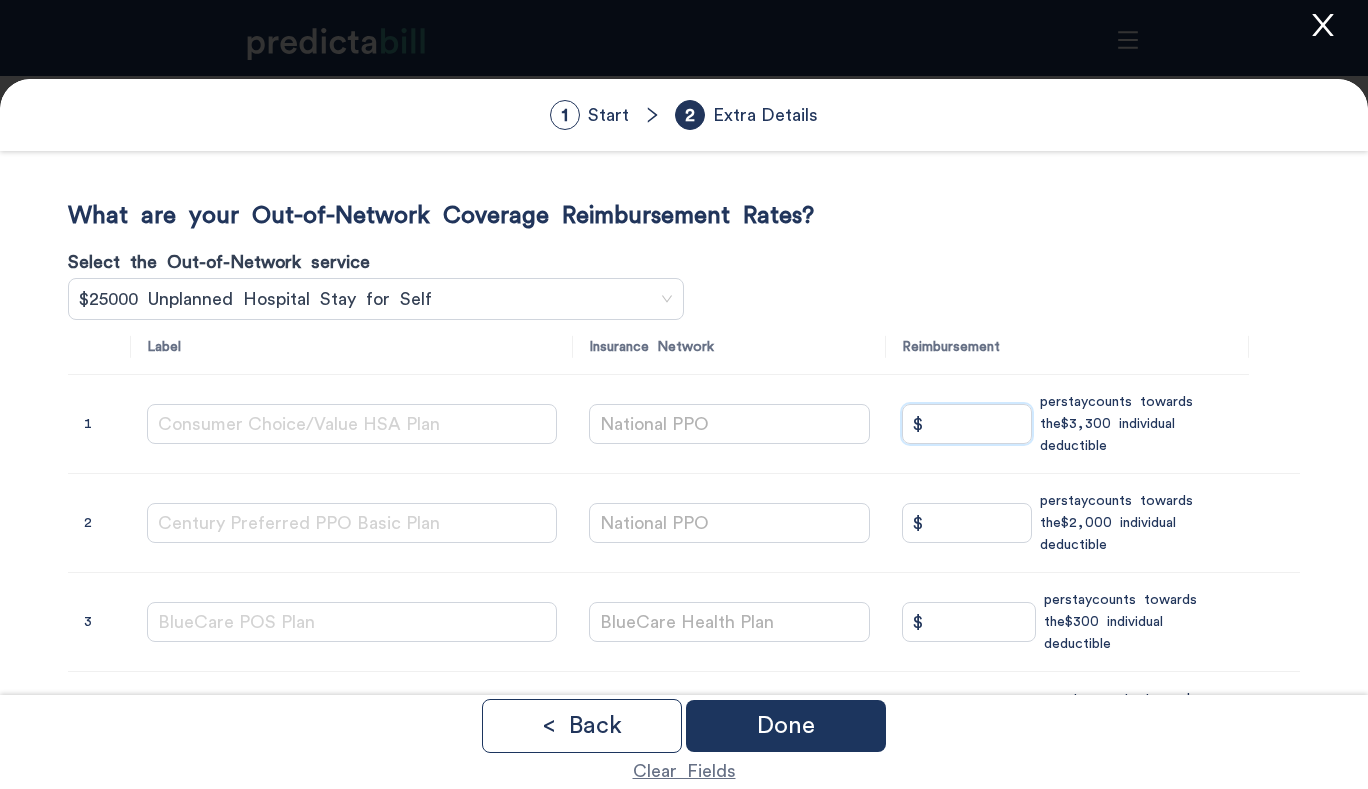 type on "$ $" 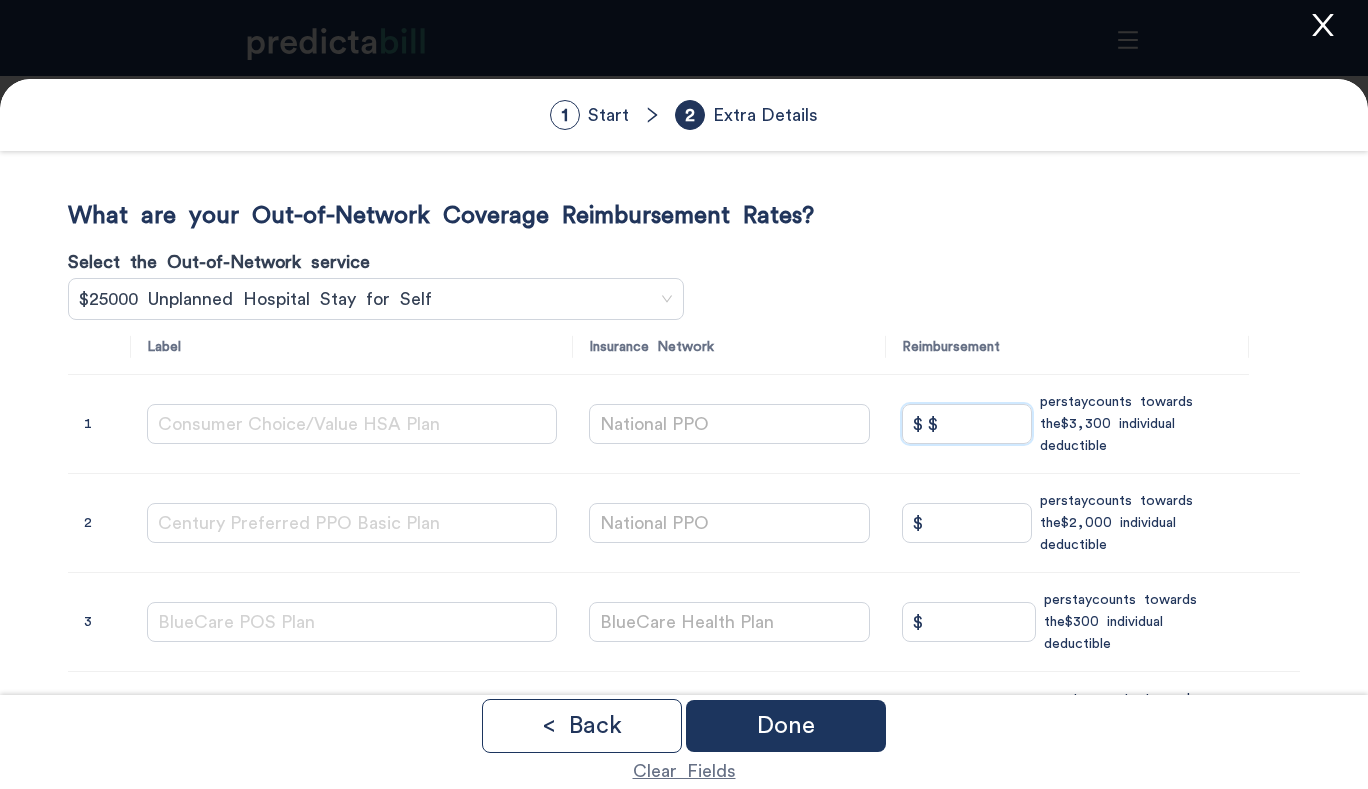 click 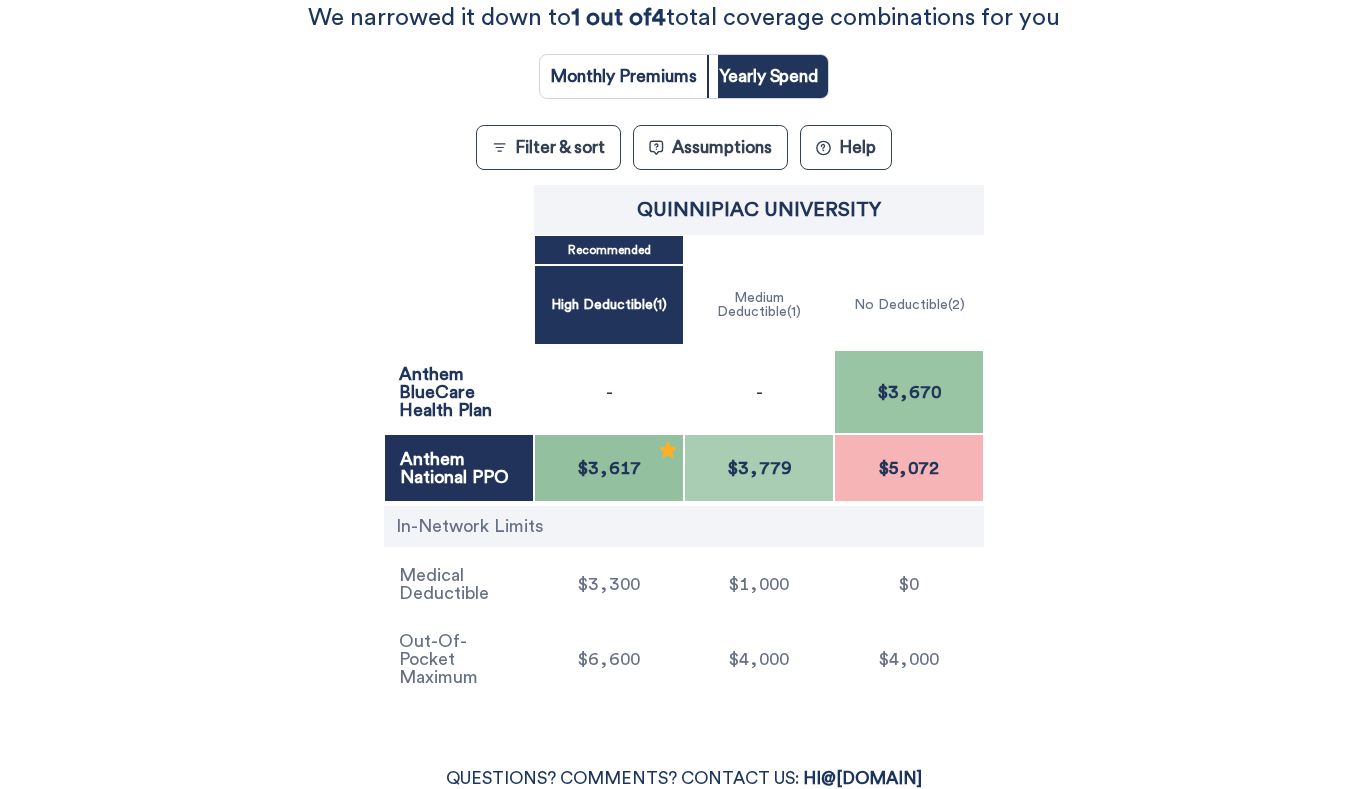 scroll, scrollTop: 380, scrollLeft: 0, axis: vertical 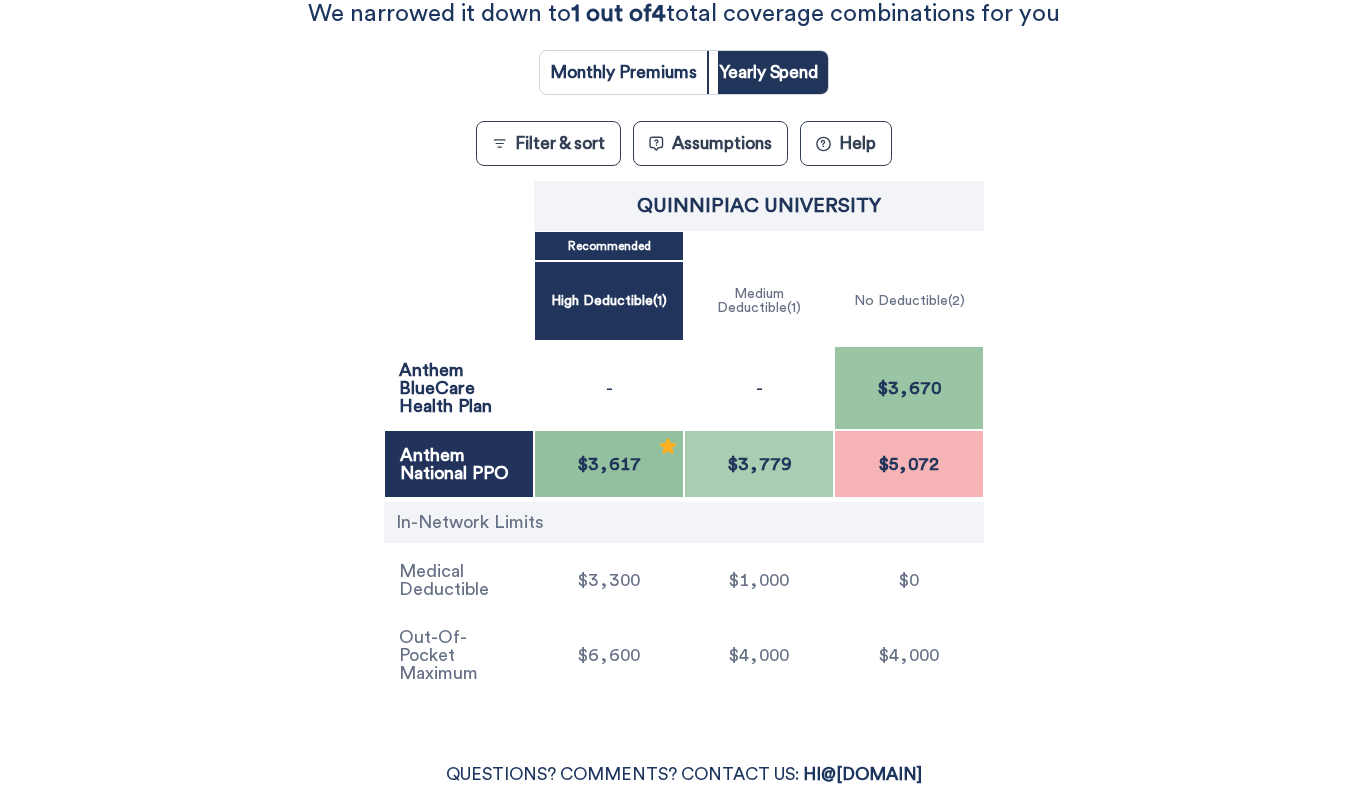 click at bounding box center (623, 72) 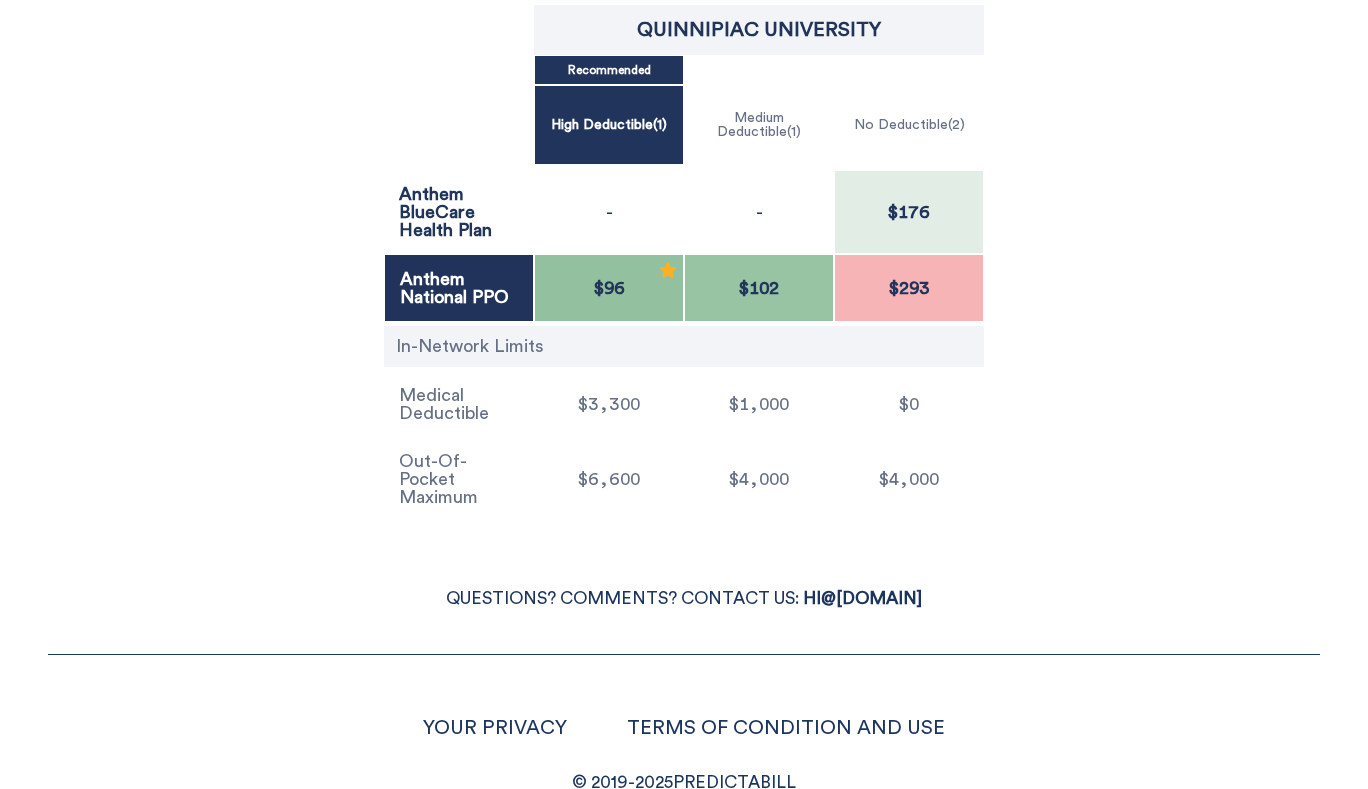 scroll, scrollTop: 591, scrollLeft: 0, axis: vertical 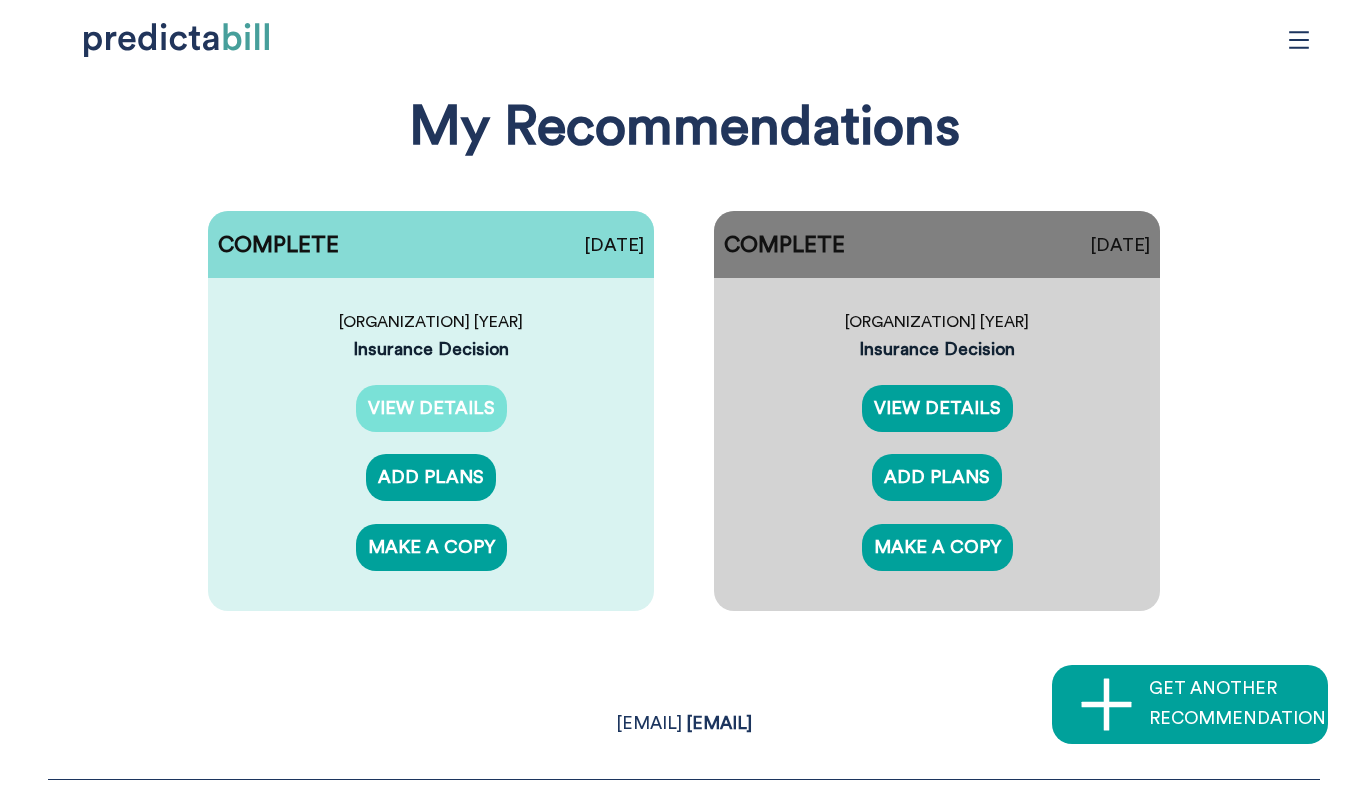 click on "VIEW DETAILS" at bounding box center [431, 408] 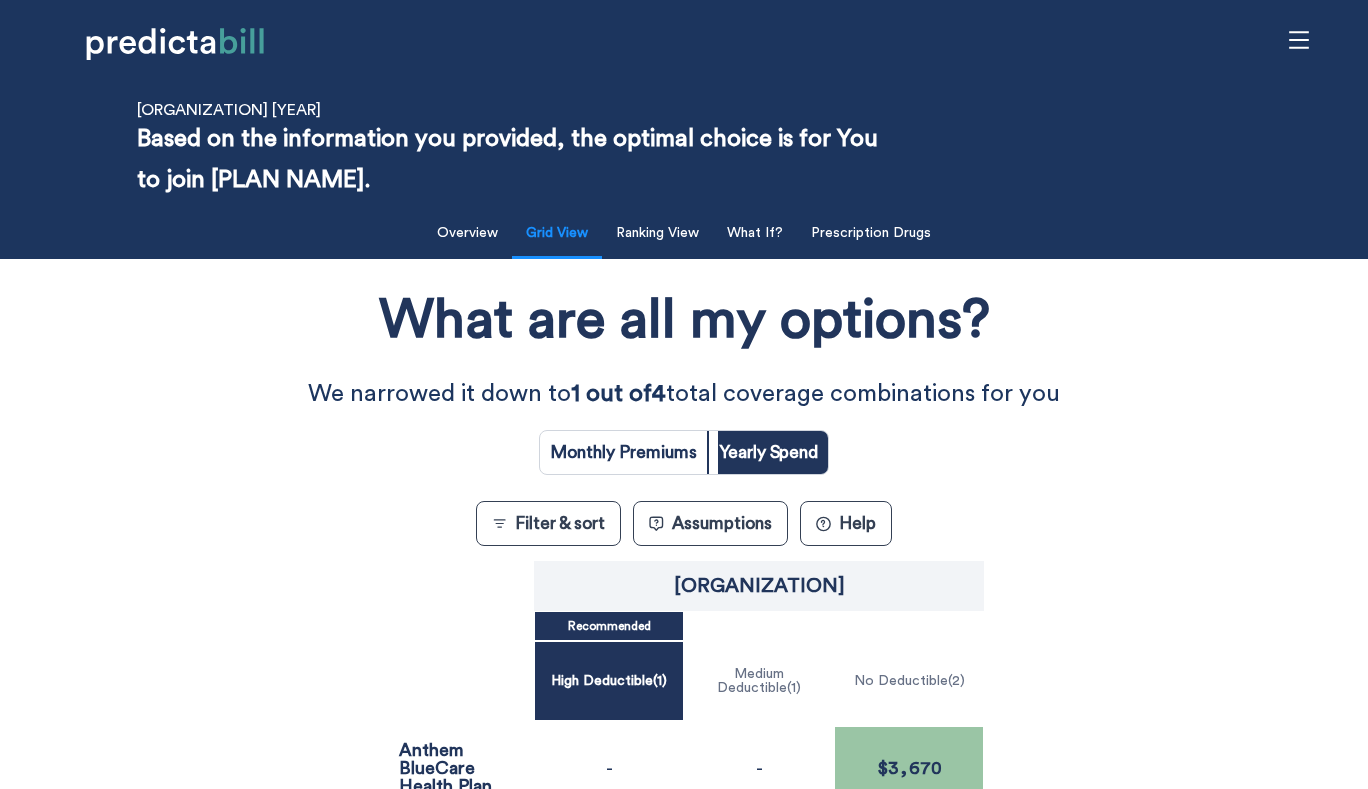 scroll, scrollTop: 0, scrollLeft: 0, axis: both 